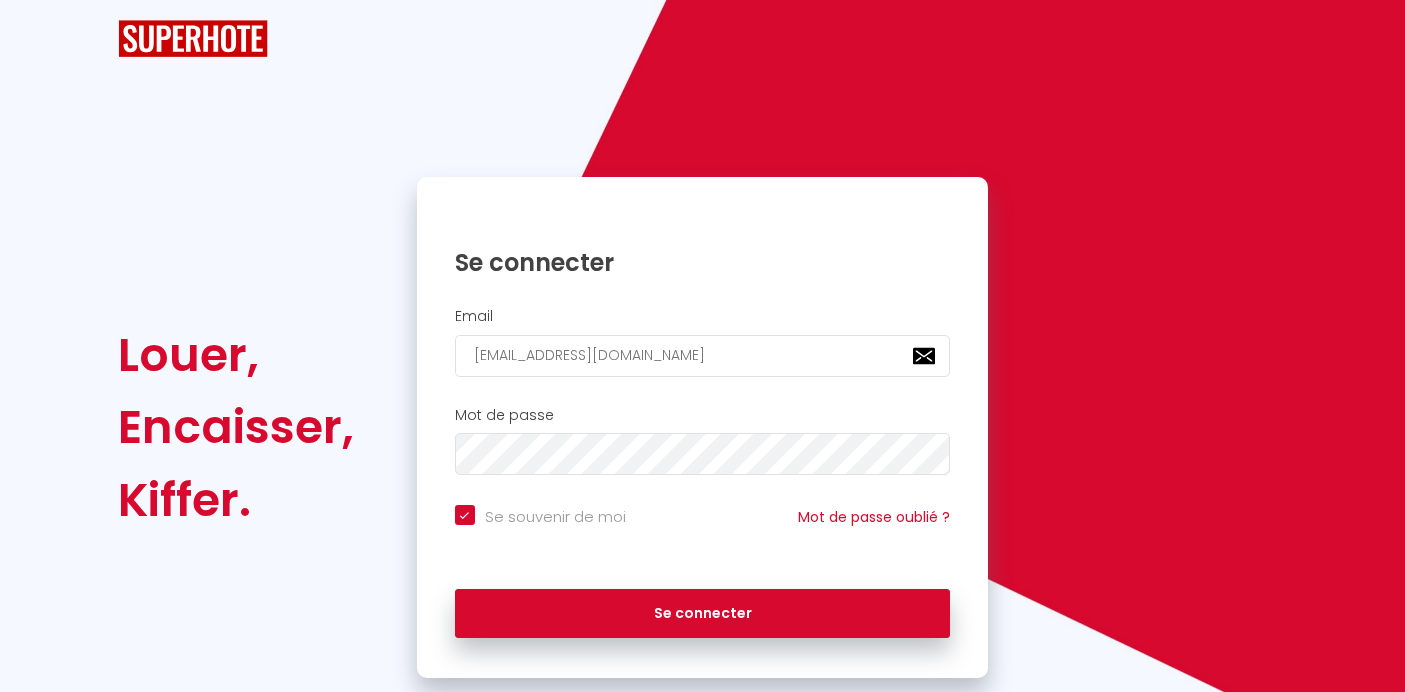 scroll, scrollTop: 0, scrollLeft: 0, axis: both 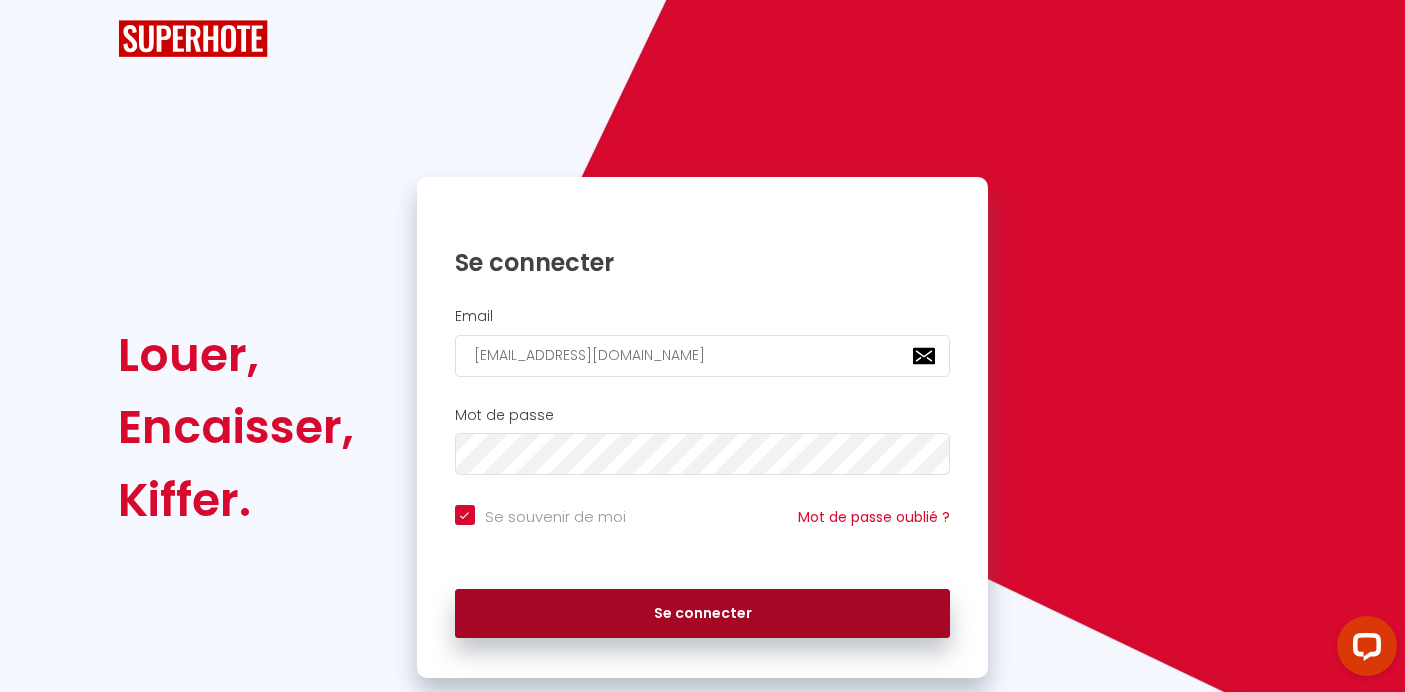 click on "Se connecter" at bounding box center (703, 614) 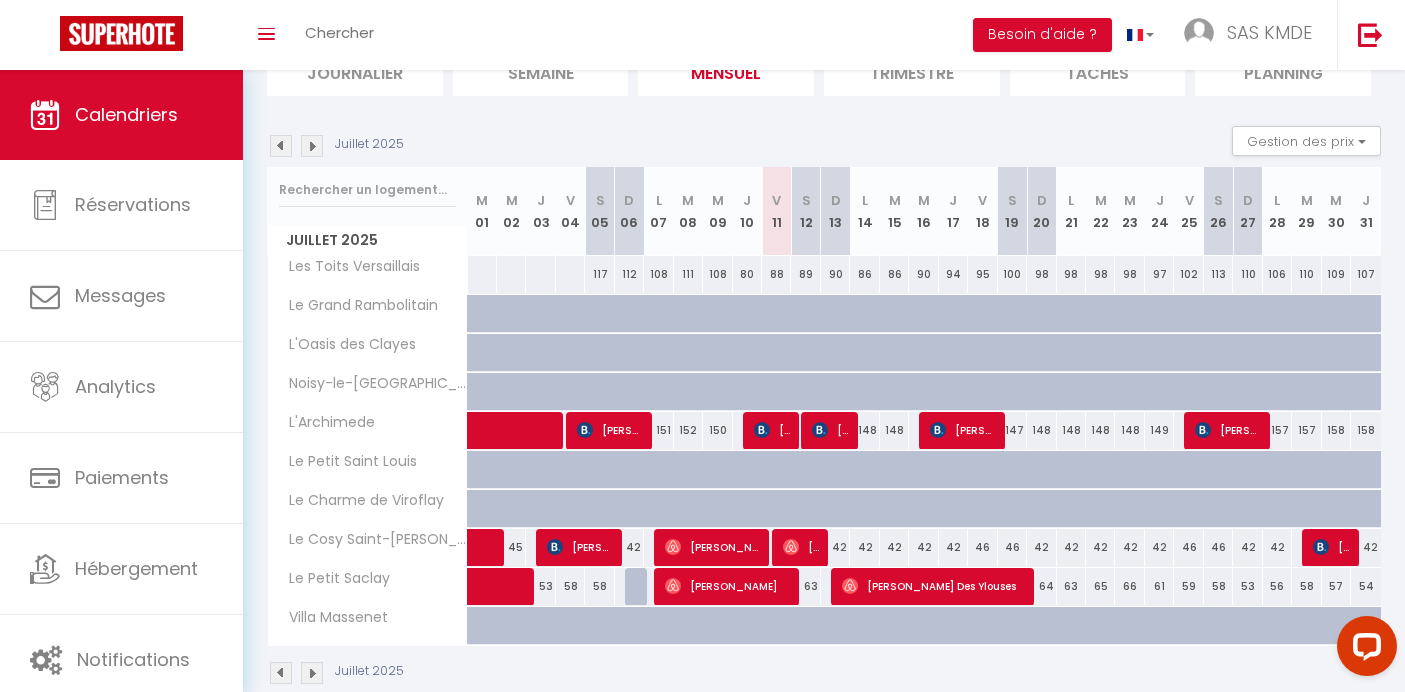 scroll, scrollTop: 197, scrollLeft: 0, axis: vertical 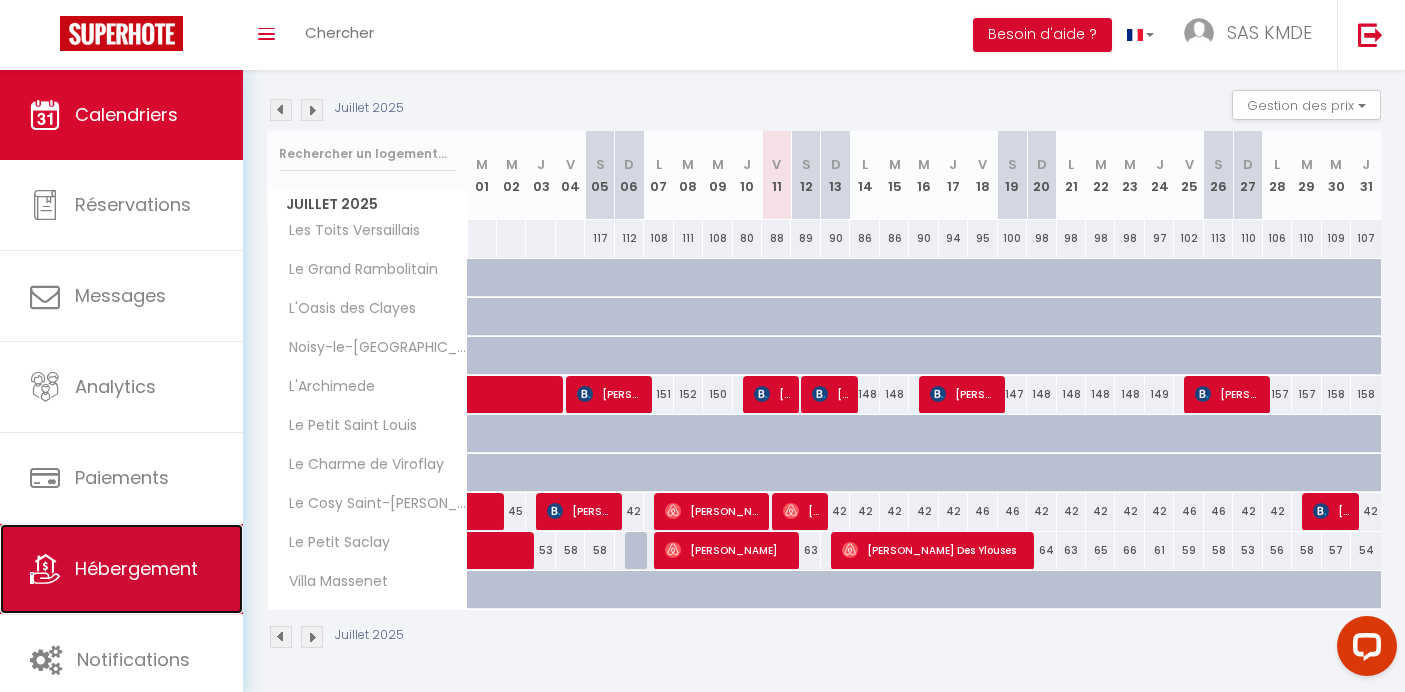 click on "Hébergement" at bounding box center [136, 568] 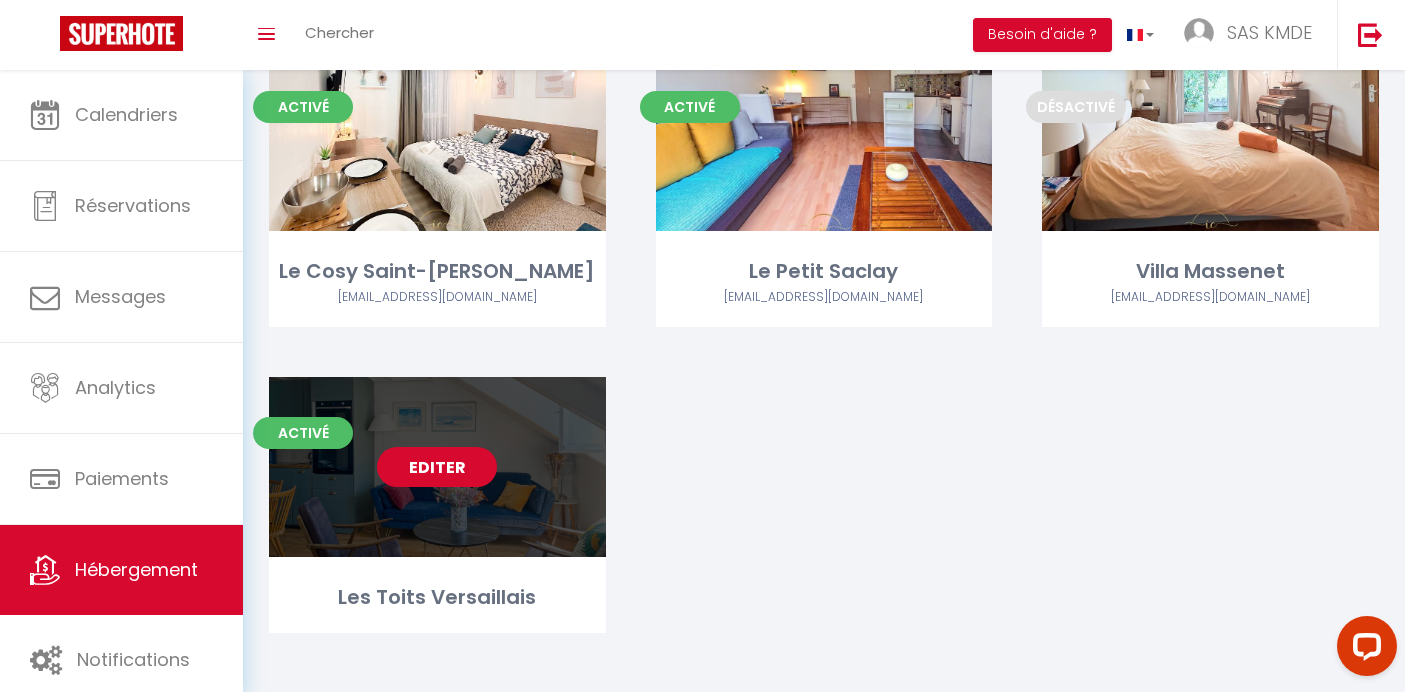 scroll, scrollTop: 832, scrollLeft: 0, axis: vertical 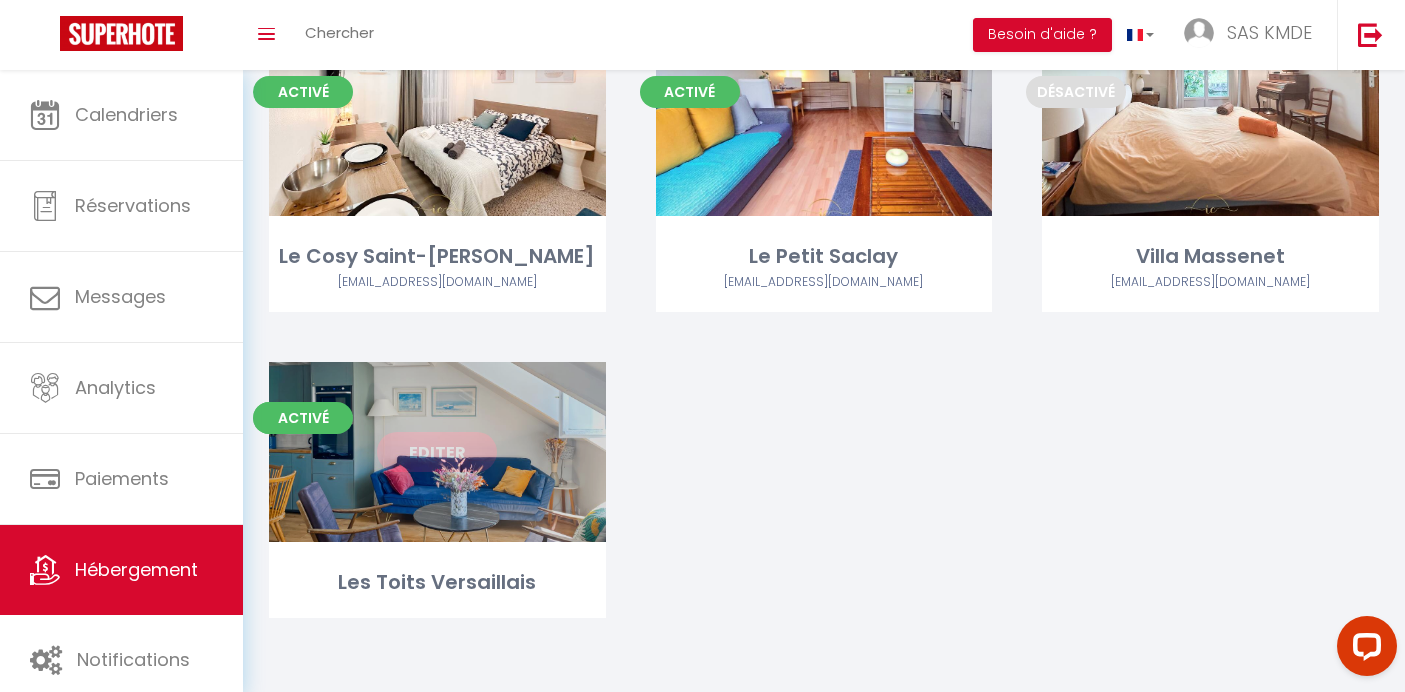 click on "Editer" at bounding box center (437, 452) 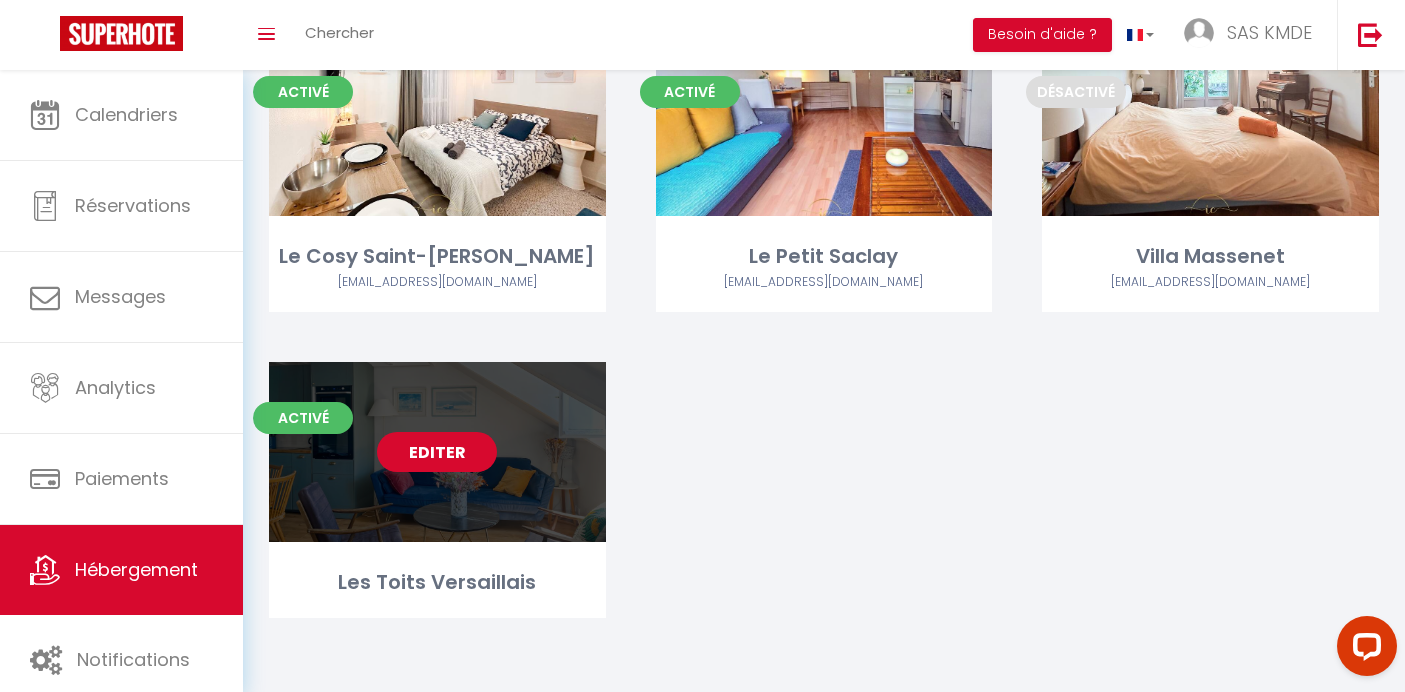 click on "Editer" at bounding box center [437, 452] 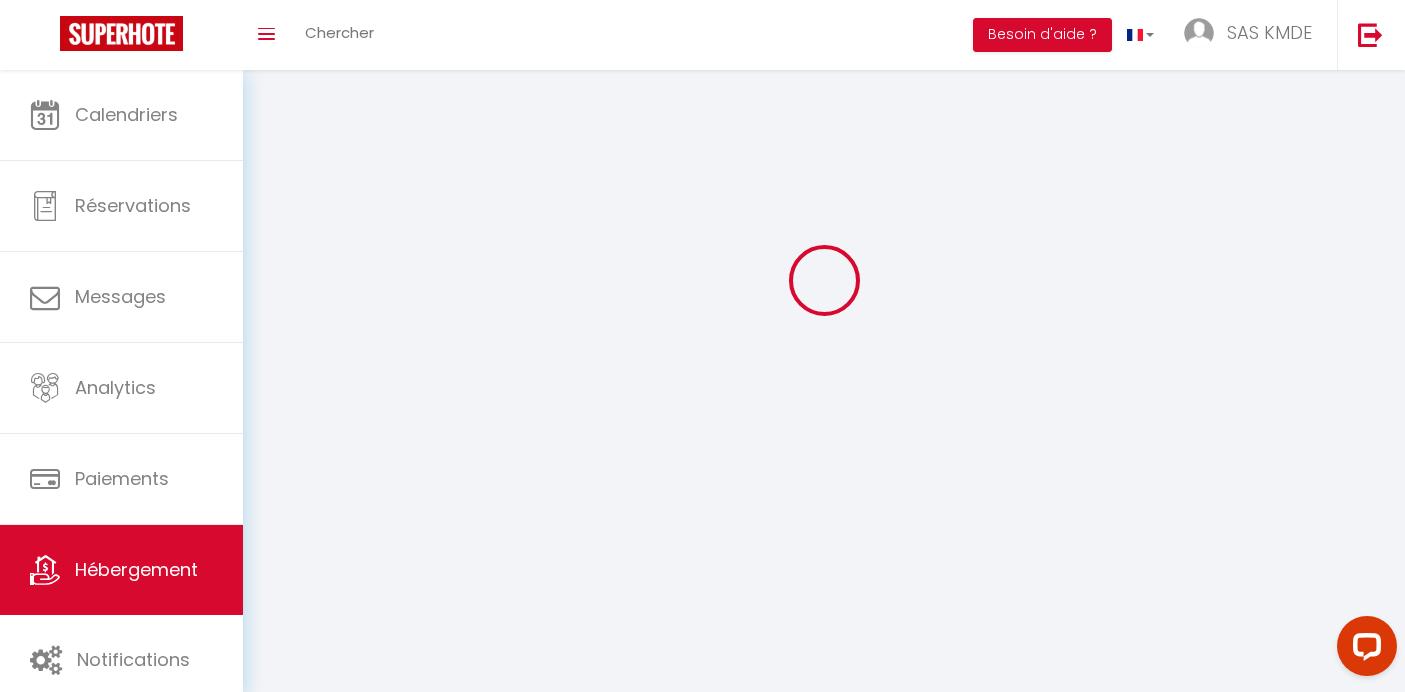 scroll, scrollTop: 0, scrollLeft: 0, axis: both 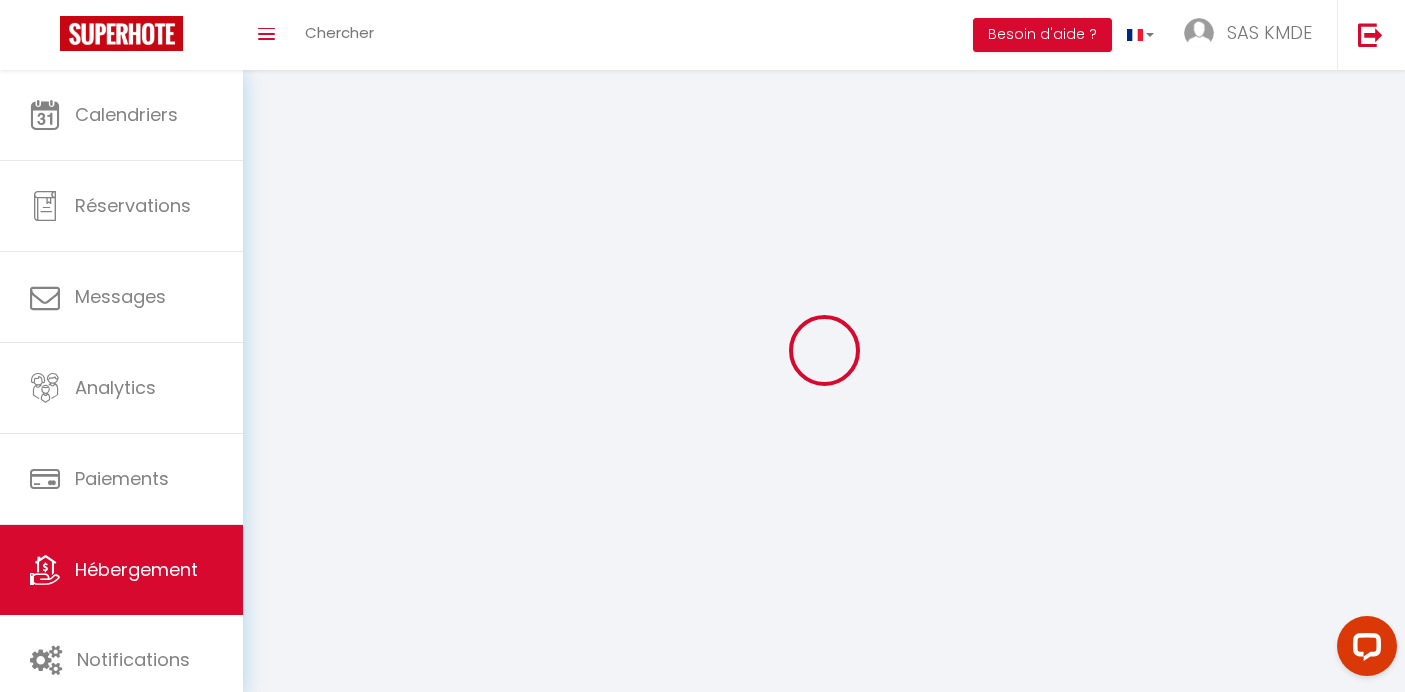select 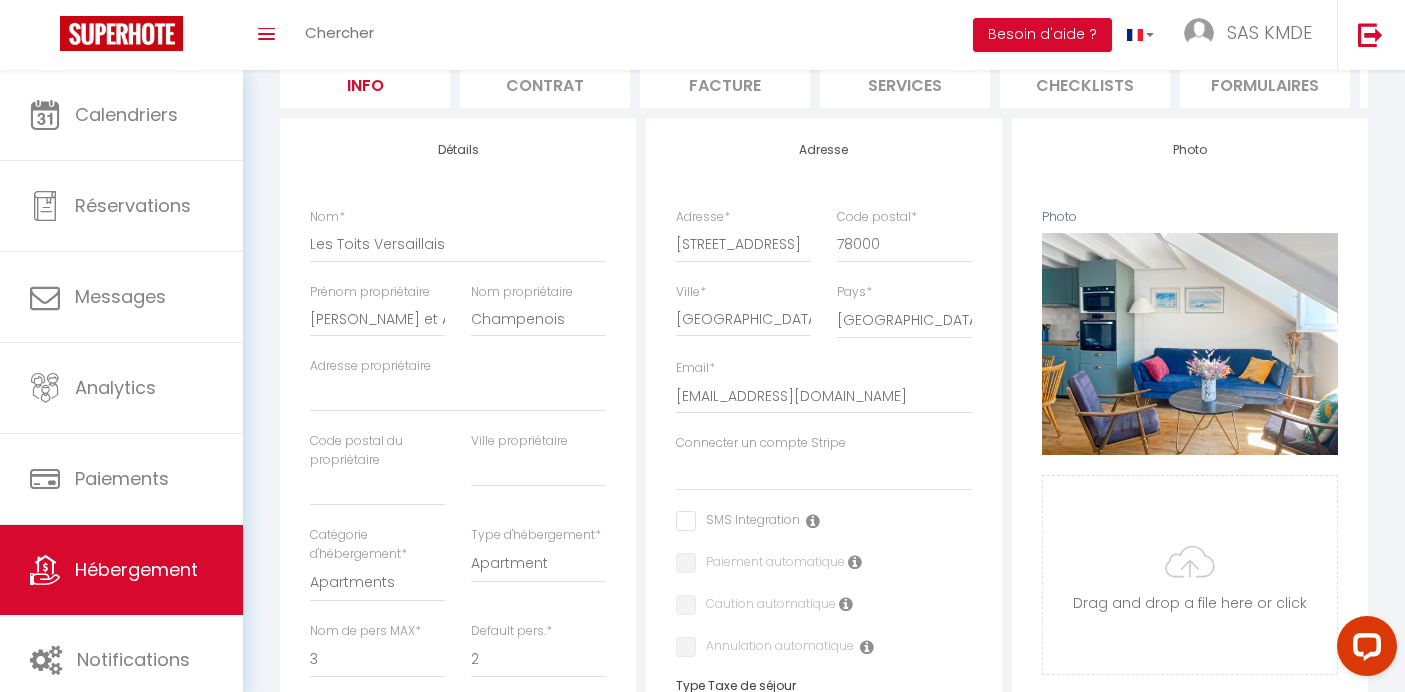 select 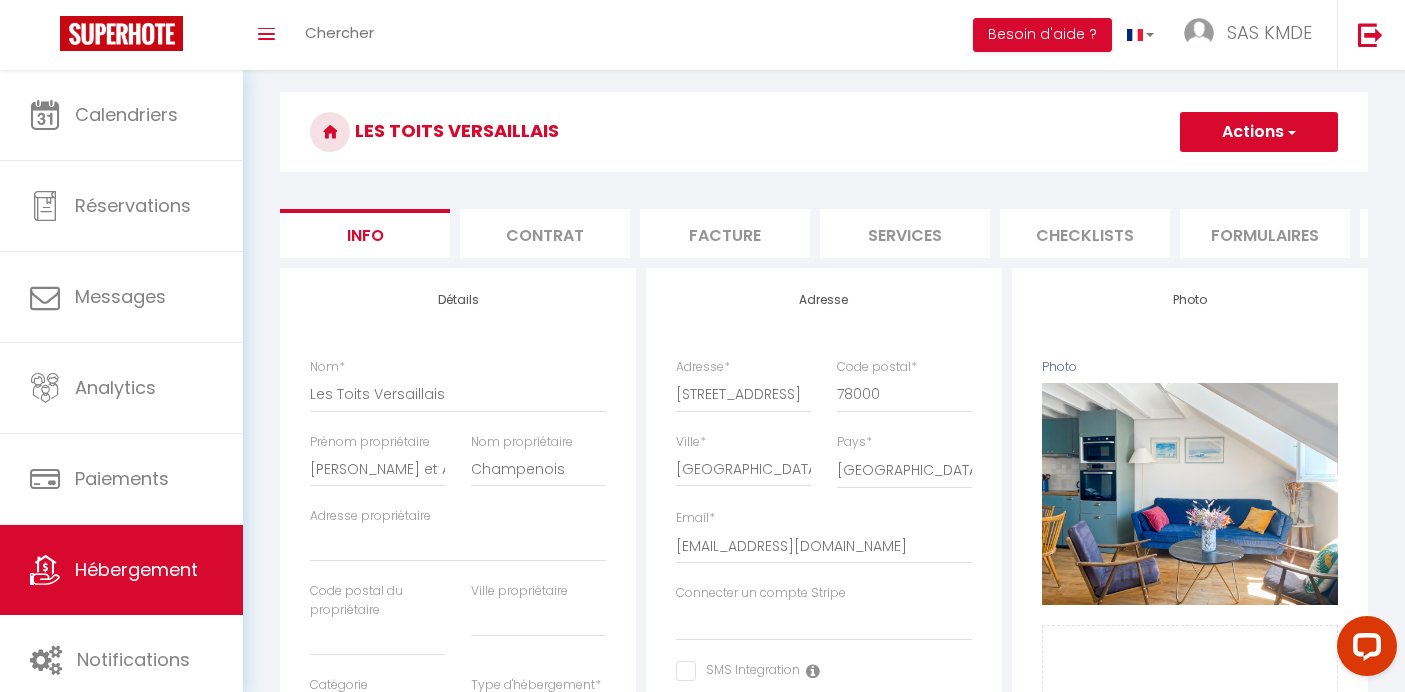 scroll, scrollTop: 0, scrollLeft: 0, axis: both 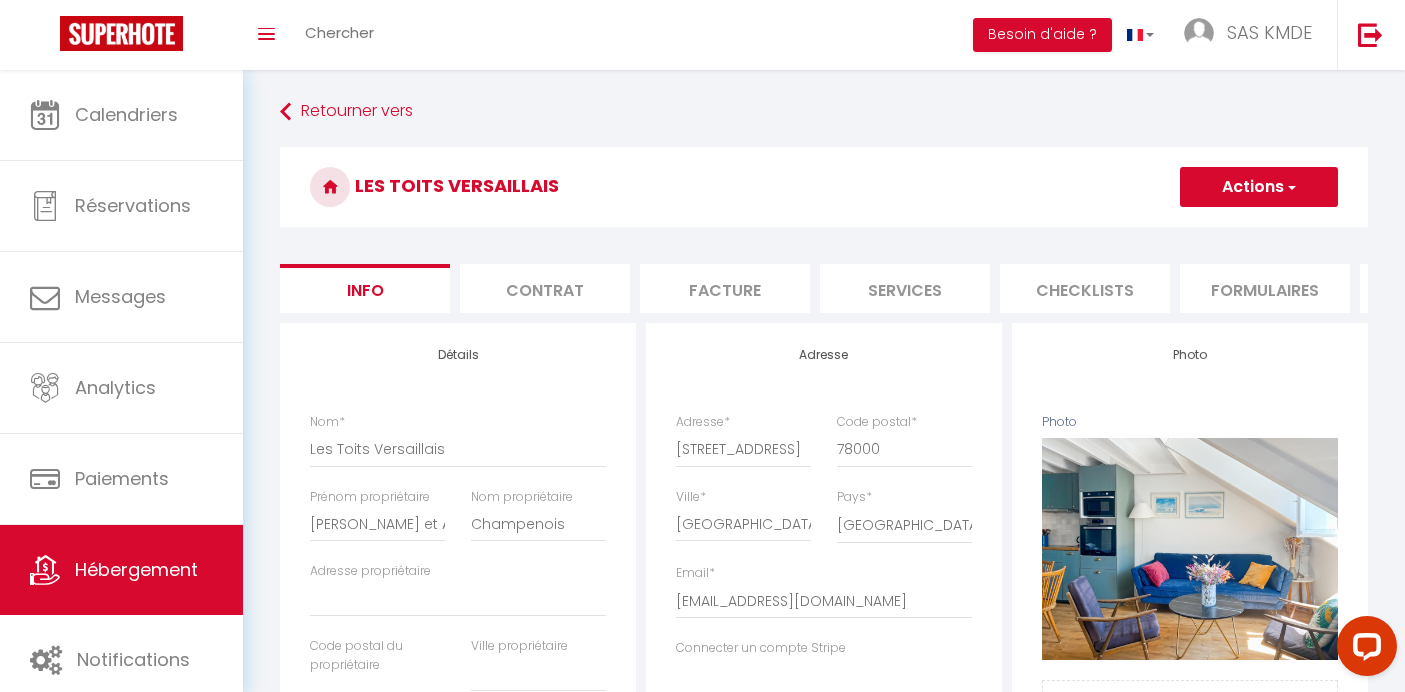 click on "Contrat" at bounding box center (545, 288) 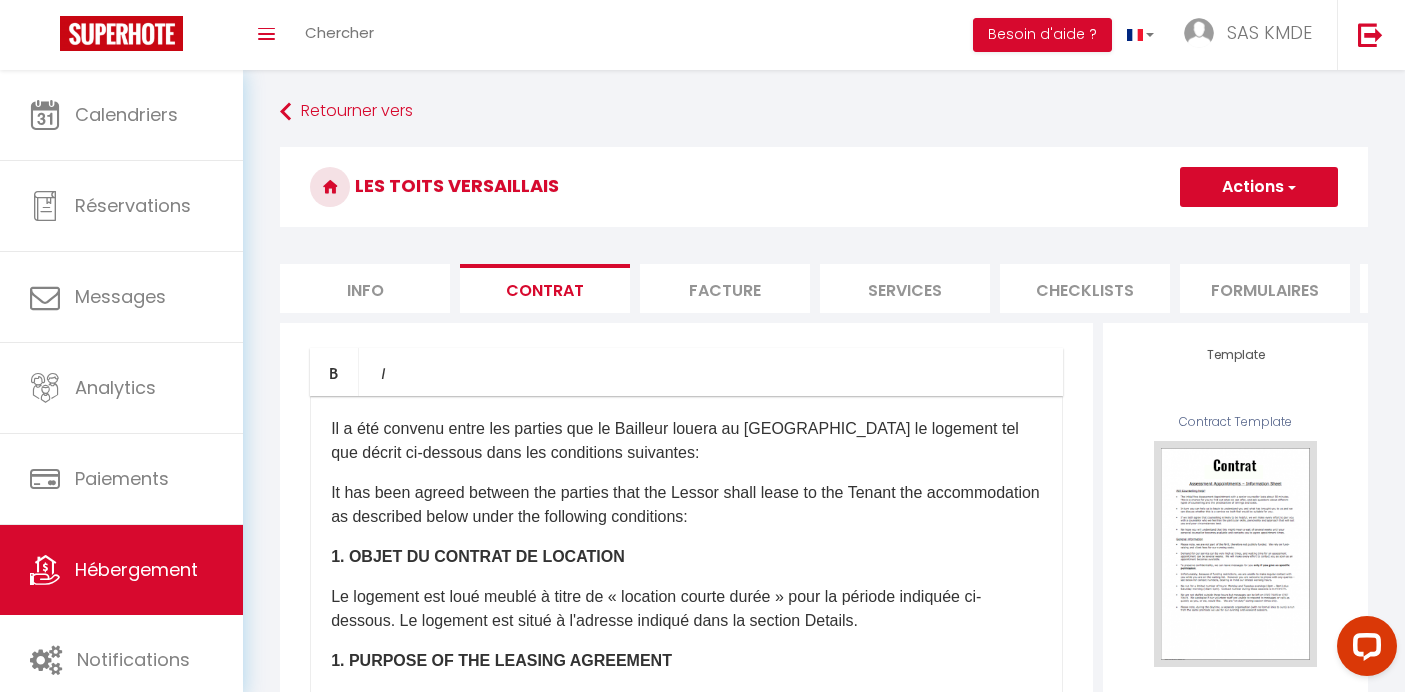 click on "Facture" at bounding box center [725, 288] 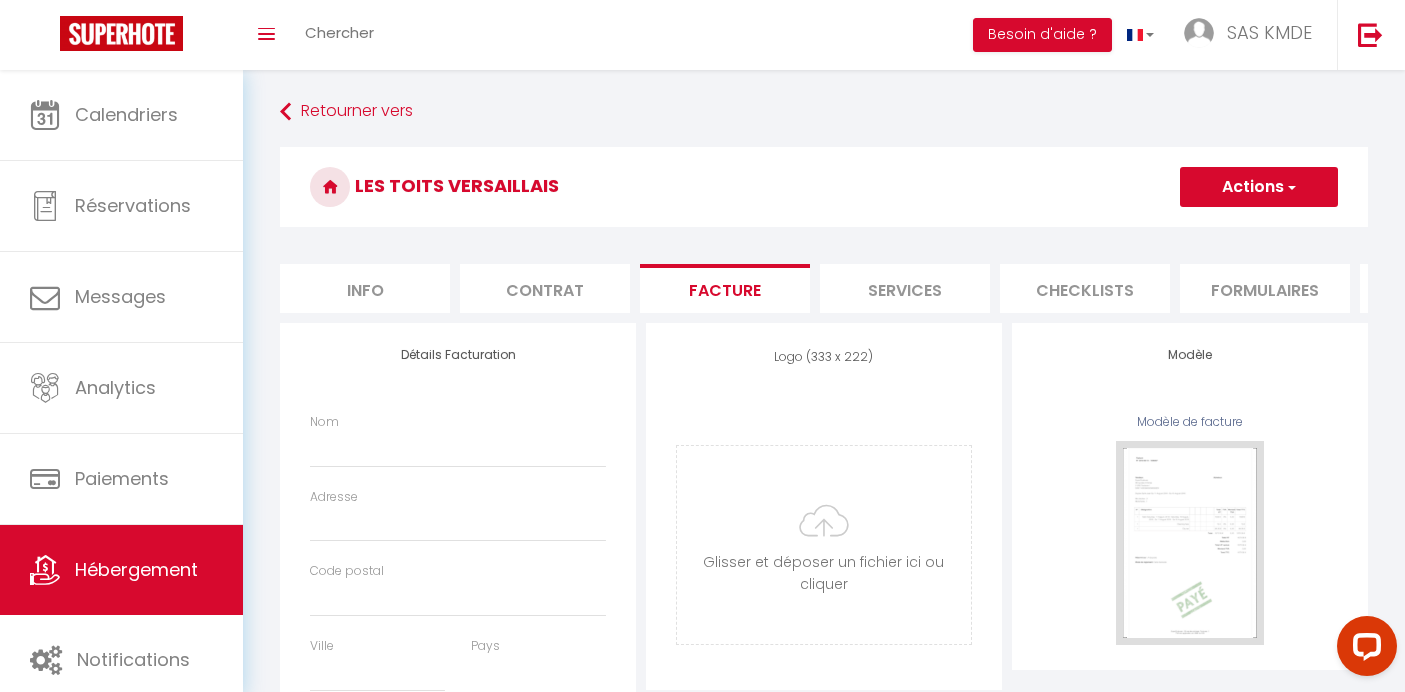 select 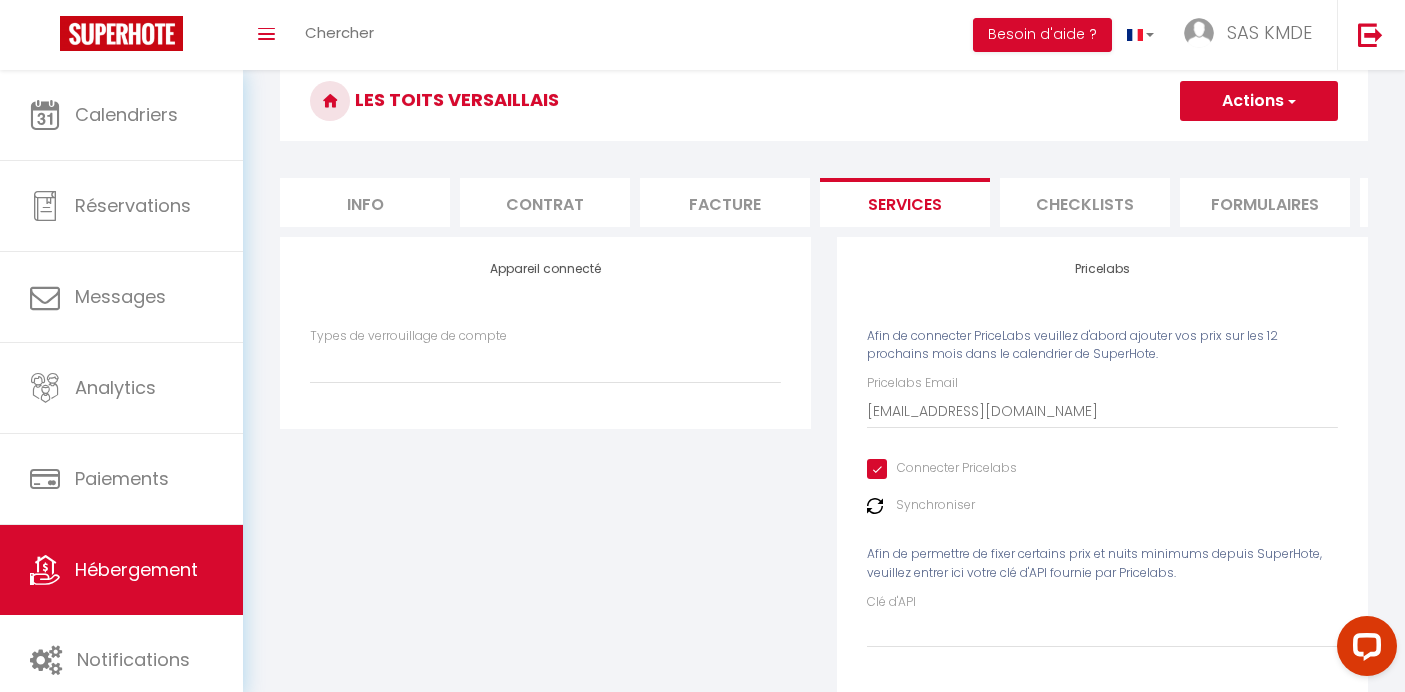 scroll, scrollTop: 147, scrollLeft: 0, axis: vertical 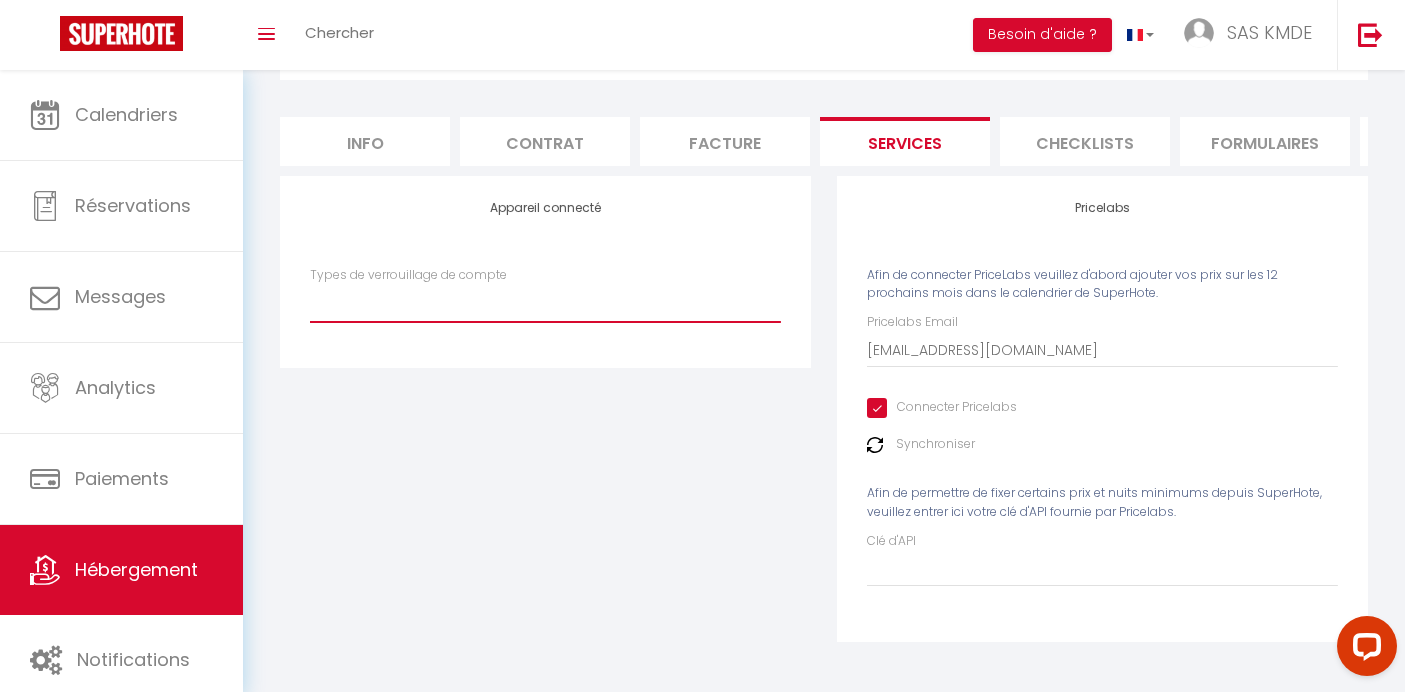 click on "Igloohome
IgloohomeV2
Nuki" at bounding box center [545, 303] 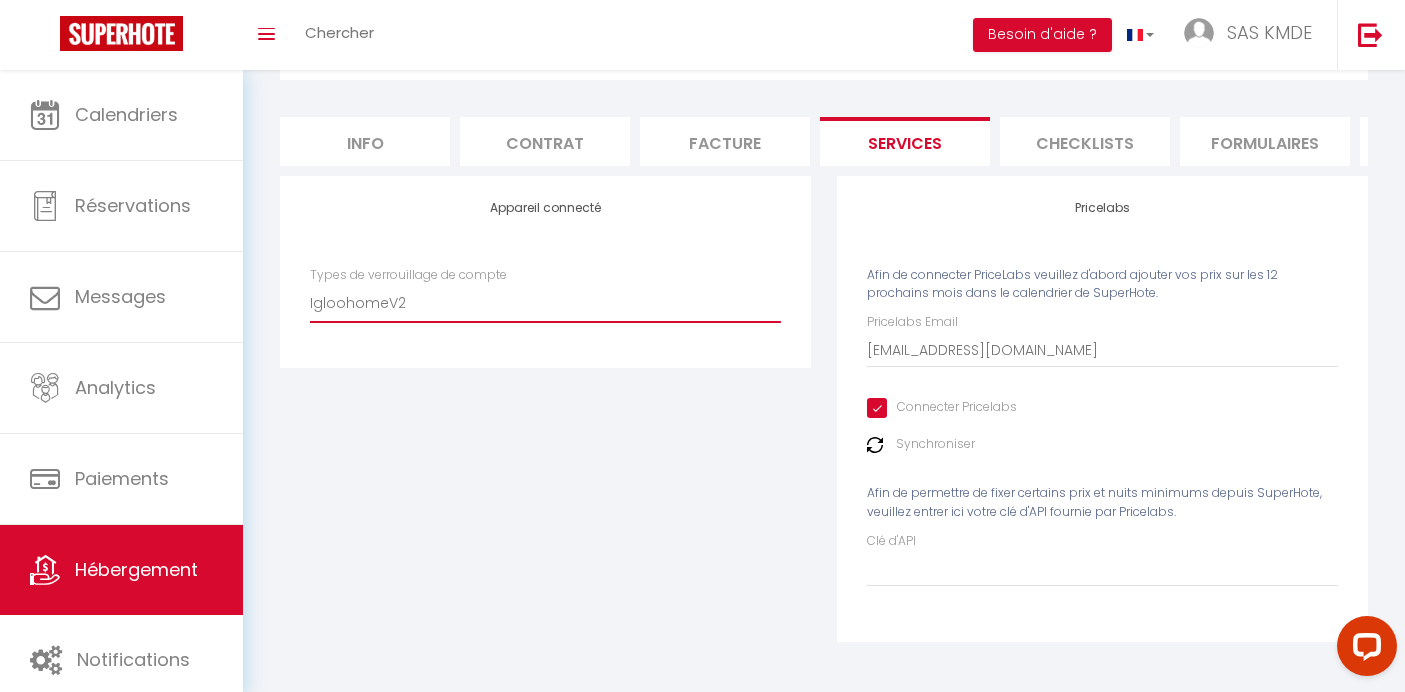 checkbox on "false" 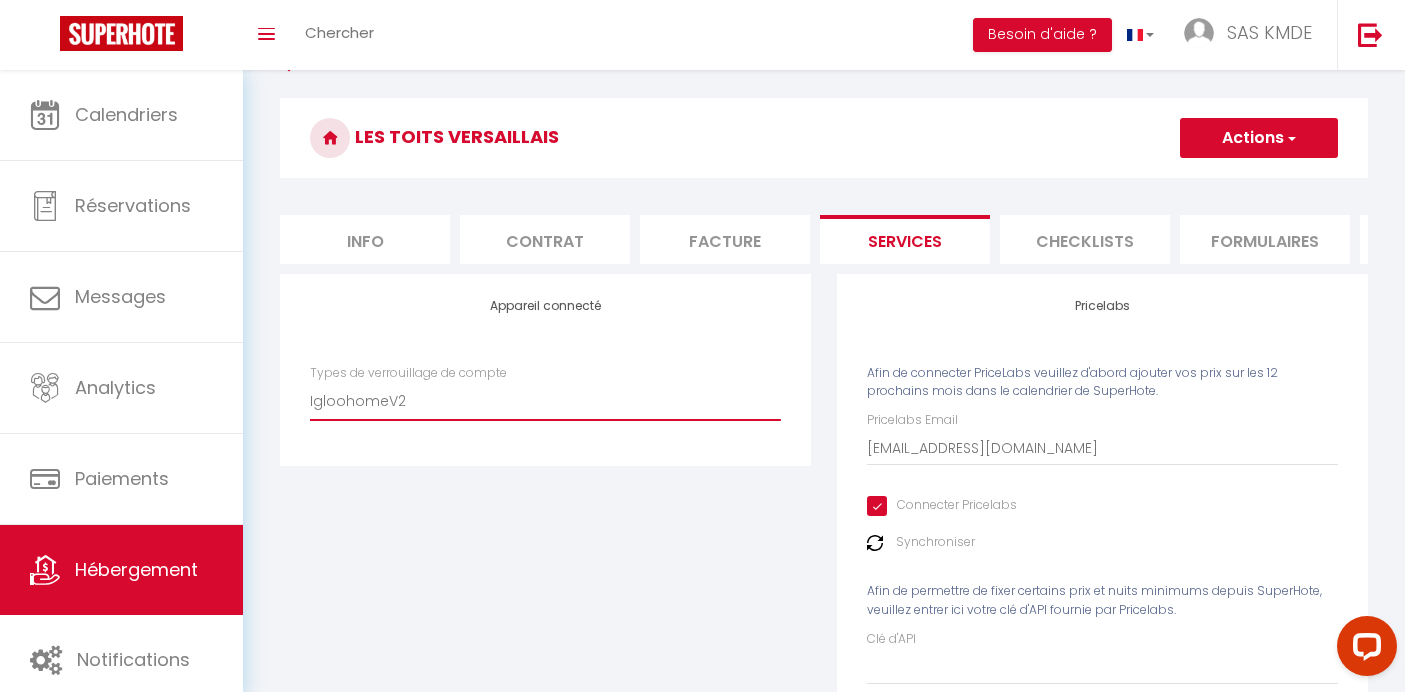 scroll, scrollTop: 0, scrollLeft: 0, axis: both 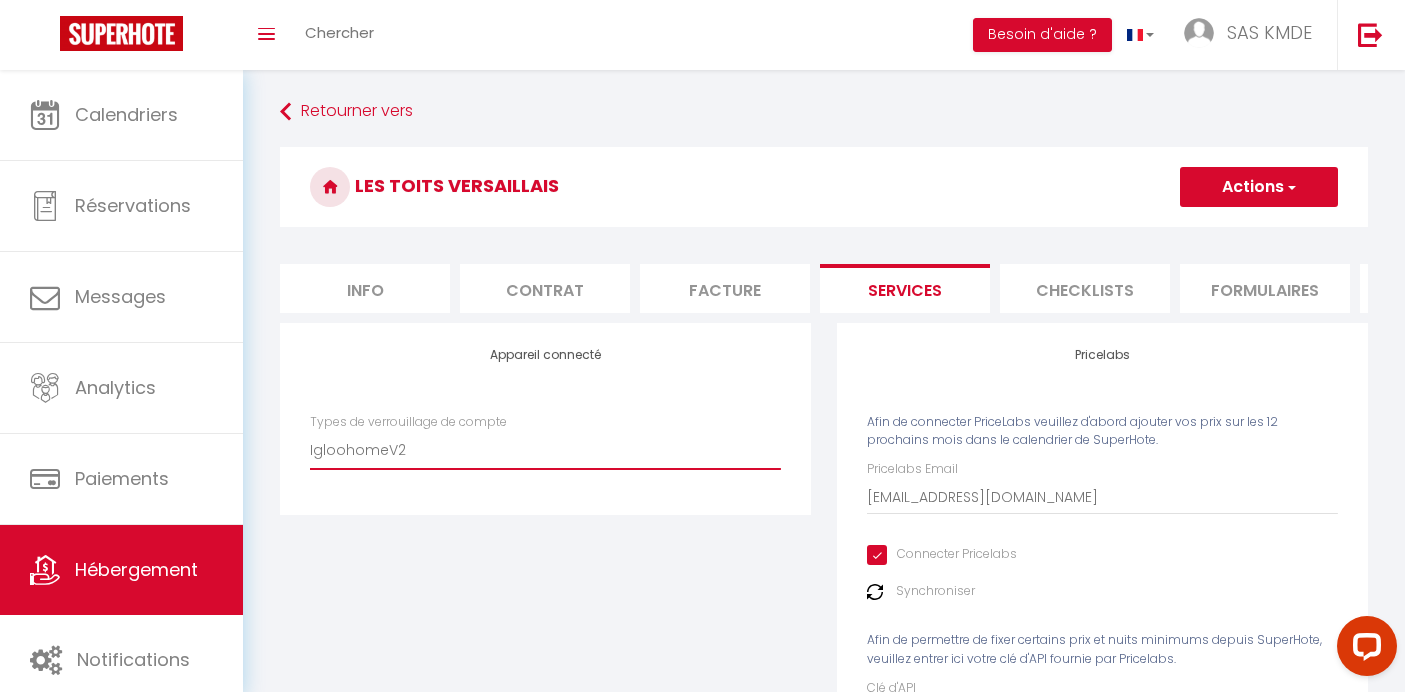 click on "Igloohome
IgloohomeV2
Nuki" at bounding box center [545, 450] 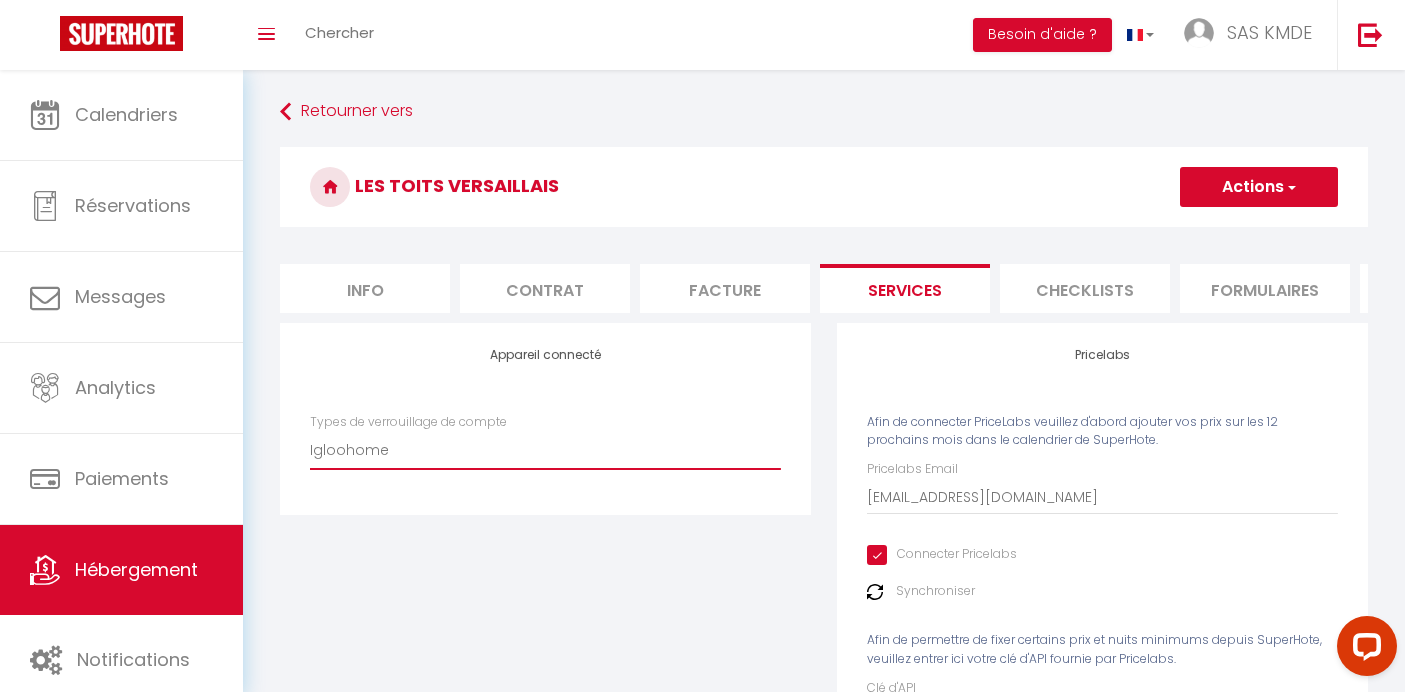 checkbox on "false" 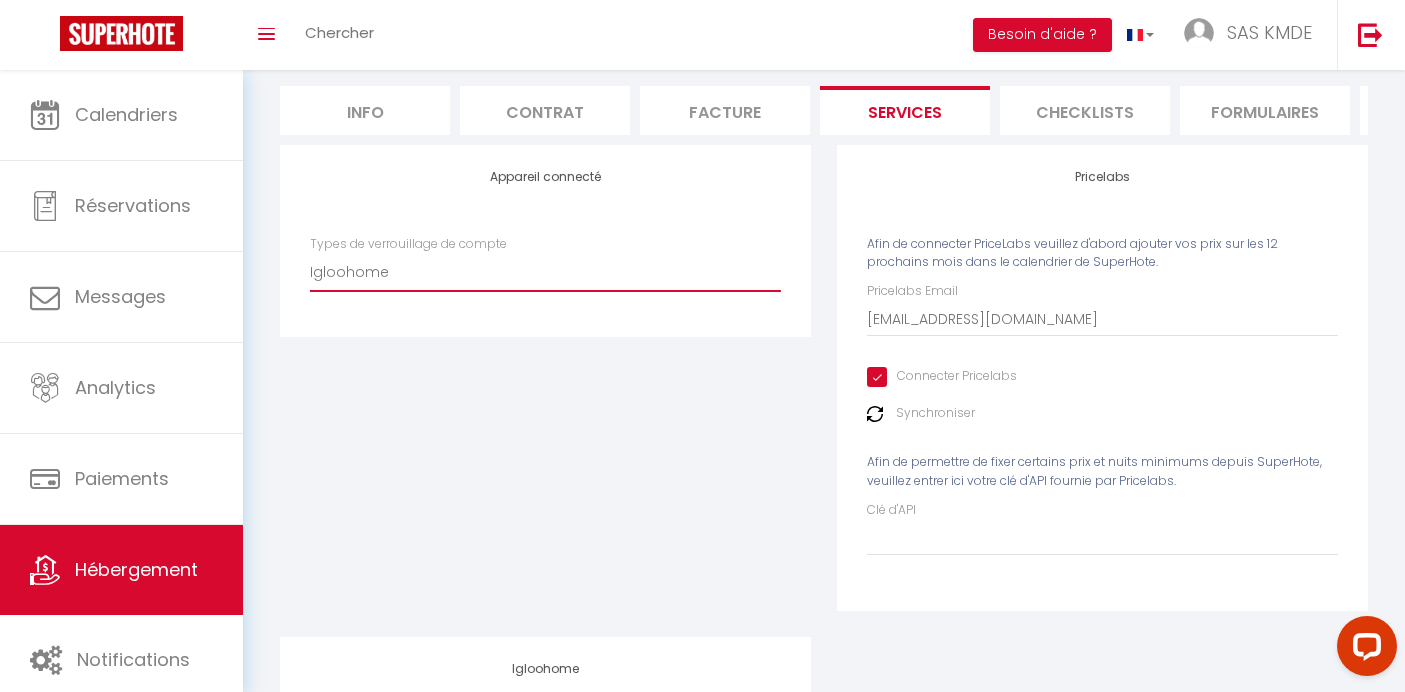 scroll, scrollTop: 0, scrollLeft: 0, axis: both 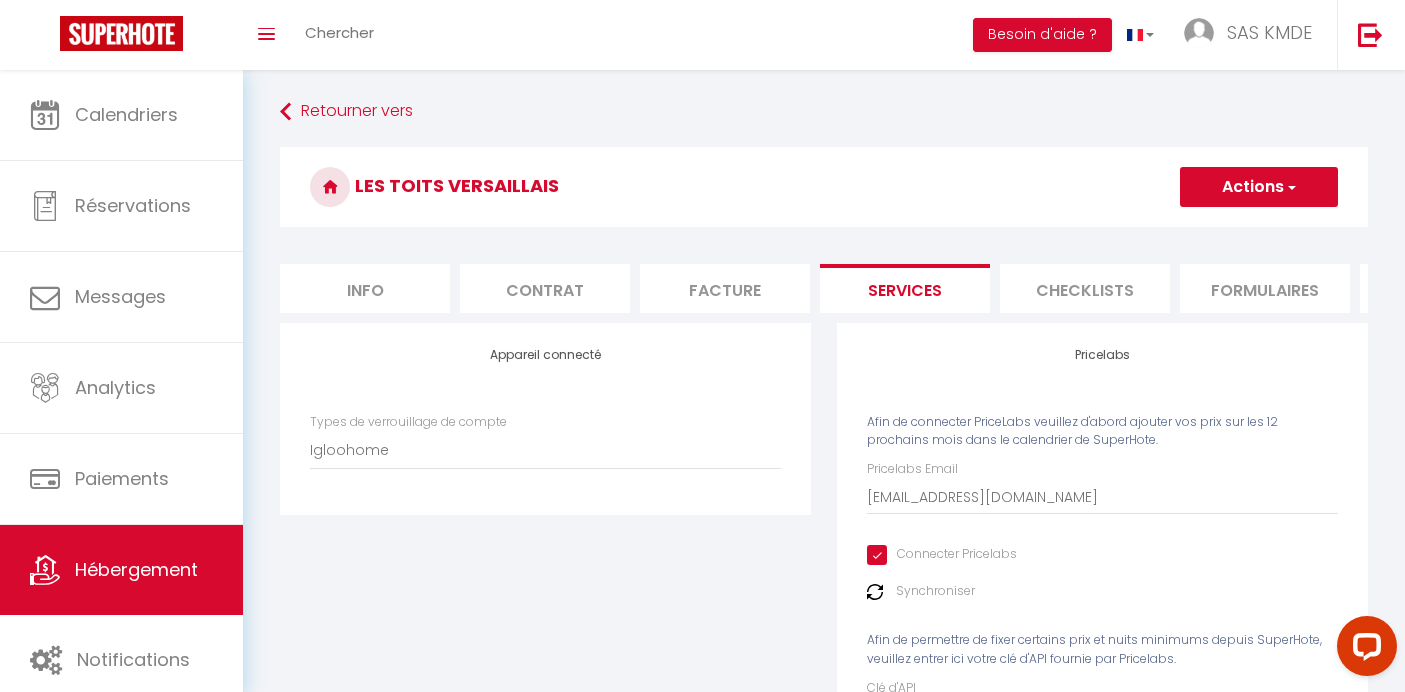 click on "Checklists" at bounding box center (1085, 288) 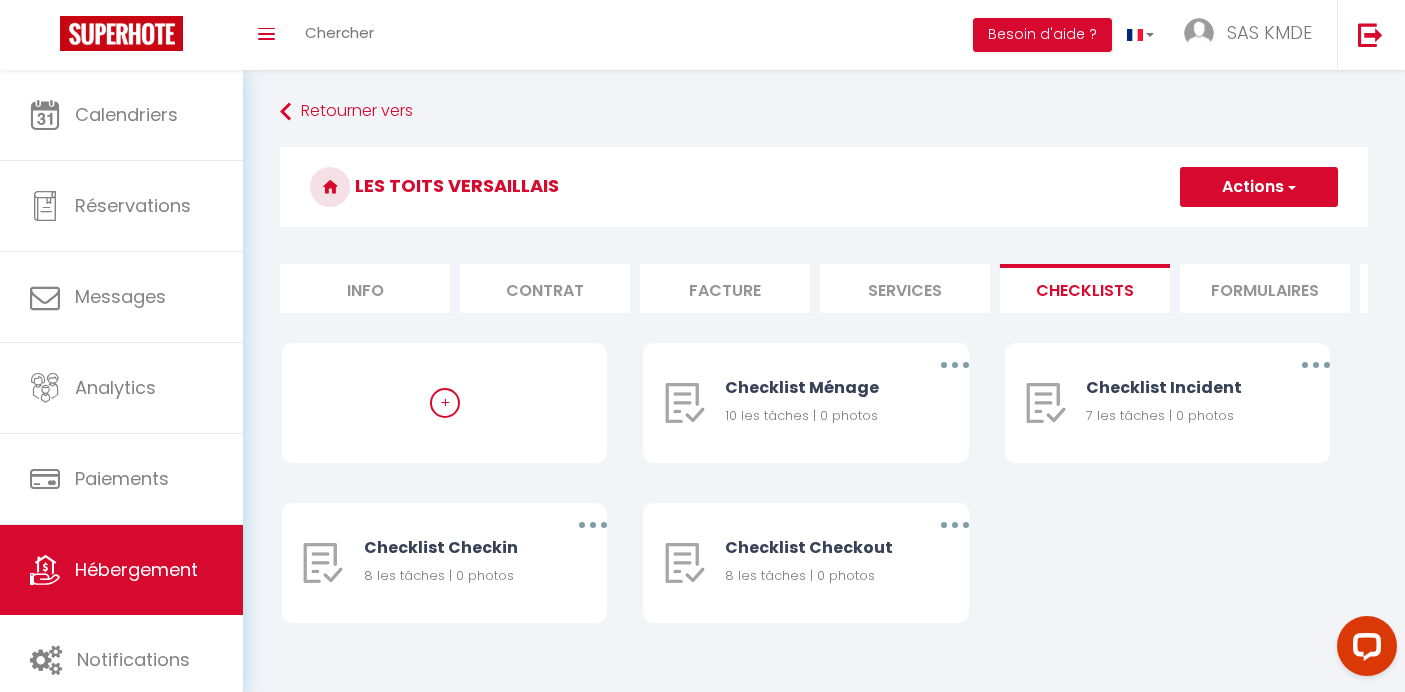 click on "Formulaires" at bounding box center (1265, 288) 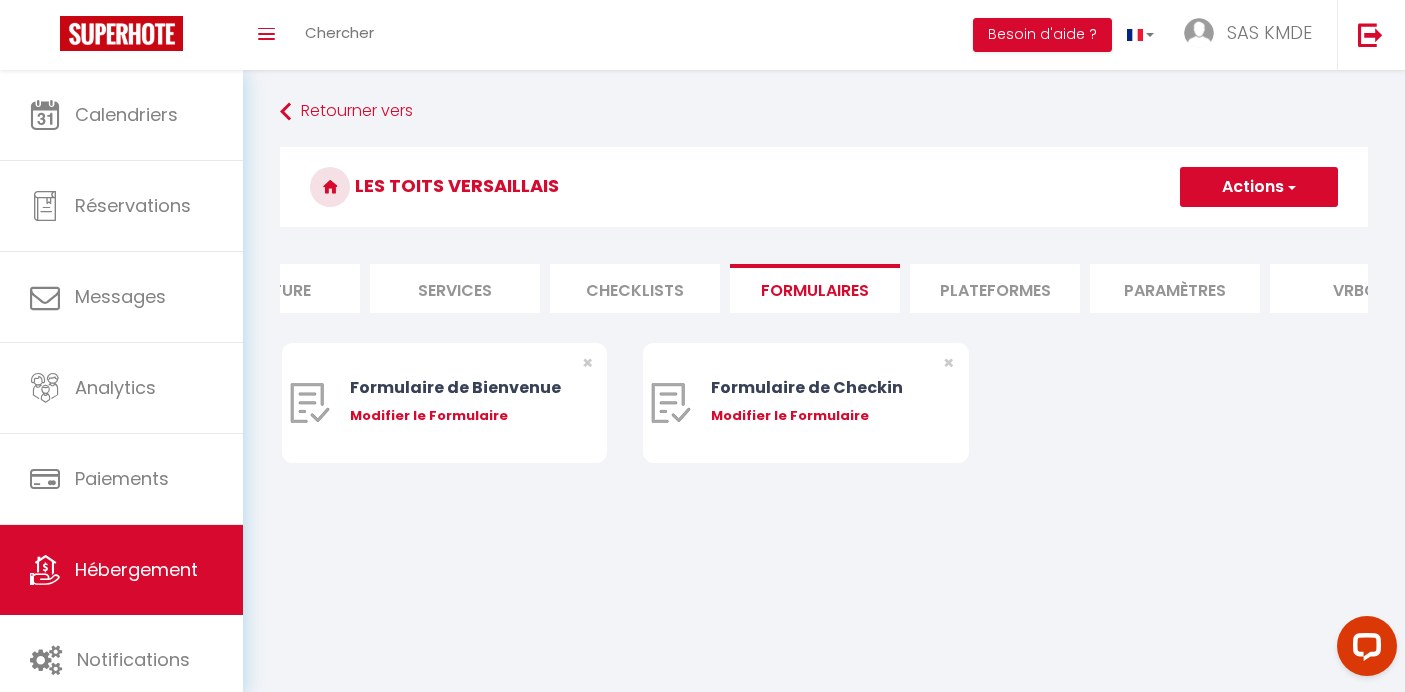 scroll, scrollTop: 0, scrollLeft: 466, axis: horizontal 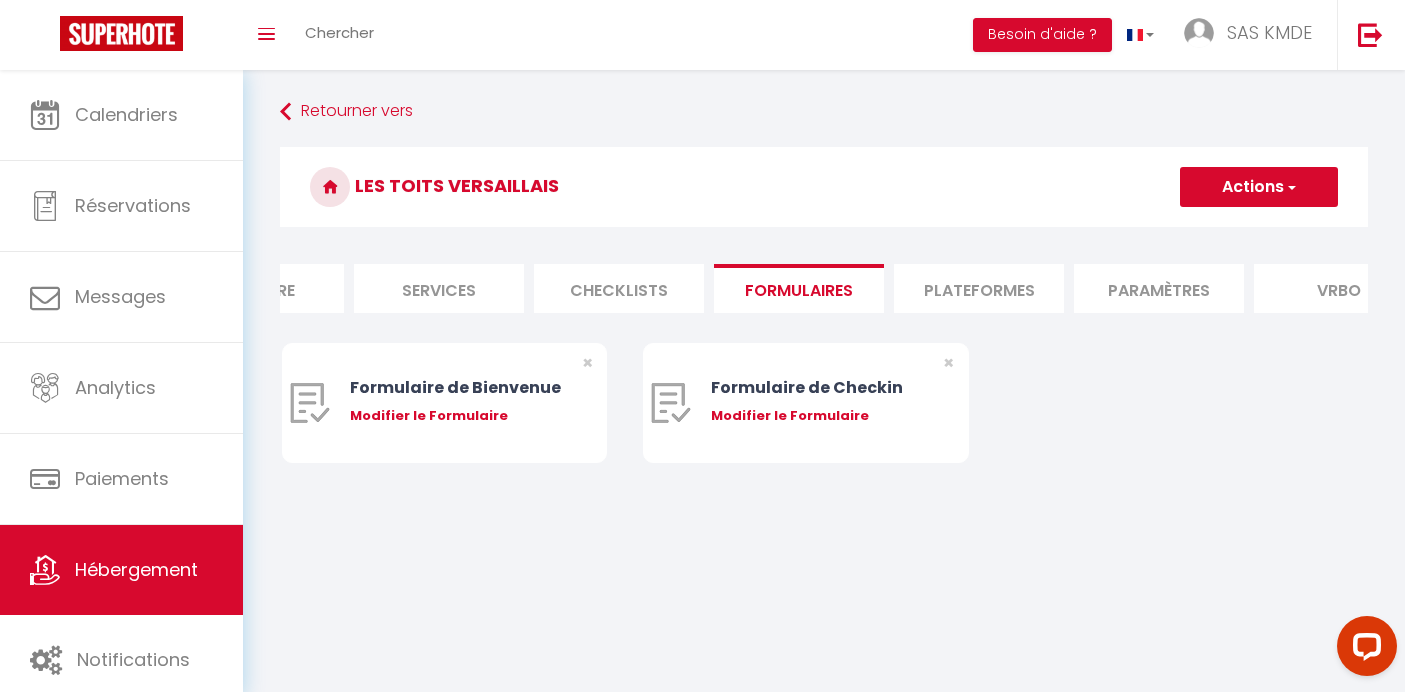 click on "Plateformes" at bounding box center [979, 288] 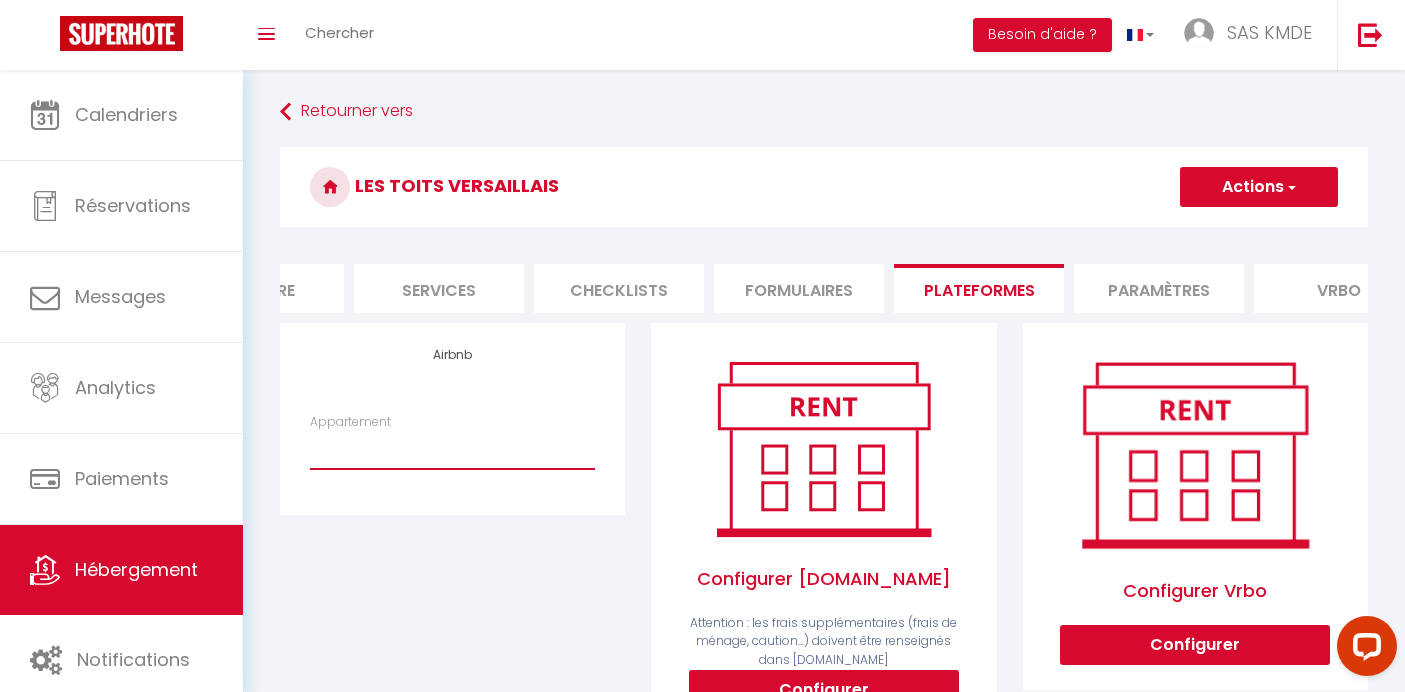 click on "Les Toits Versaillais - Duplex - Proche Château - contact@ici-conciergerie.com" at bounding box center (452, 450) 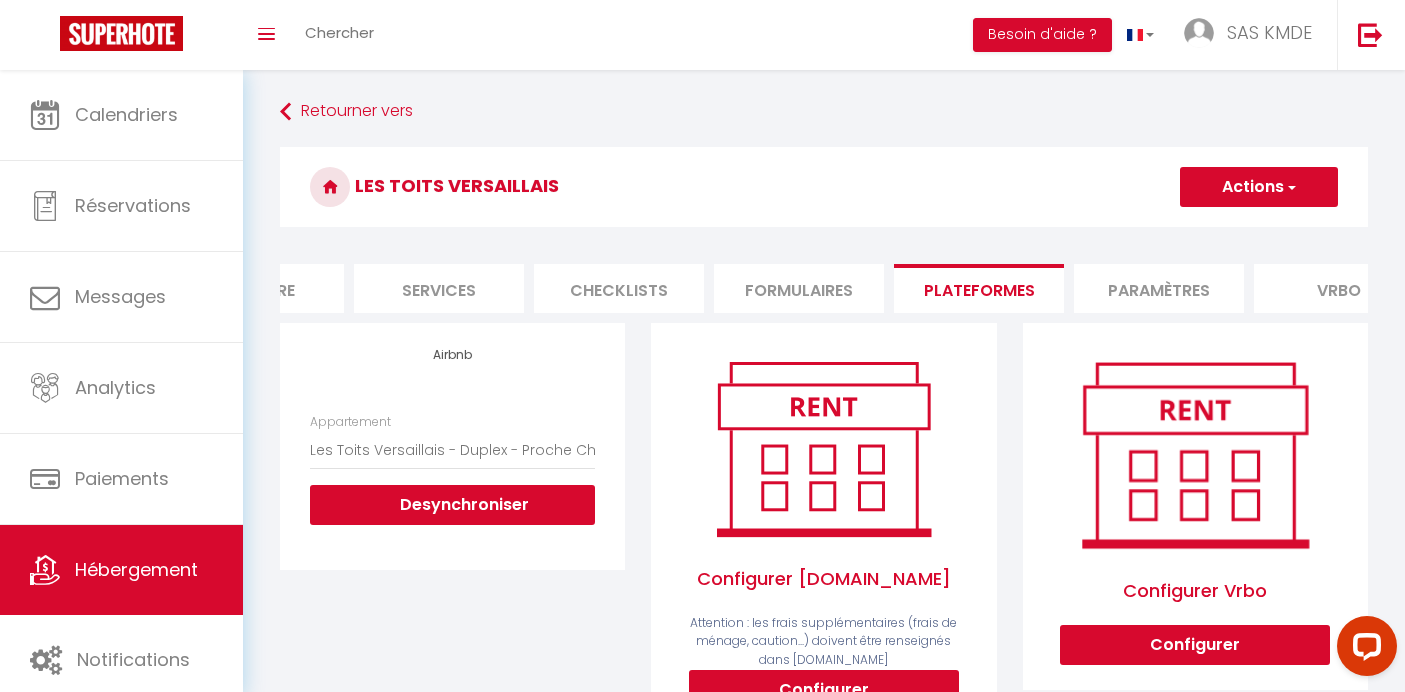 click on "Actions" at bounding box center [1259, 187] 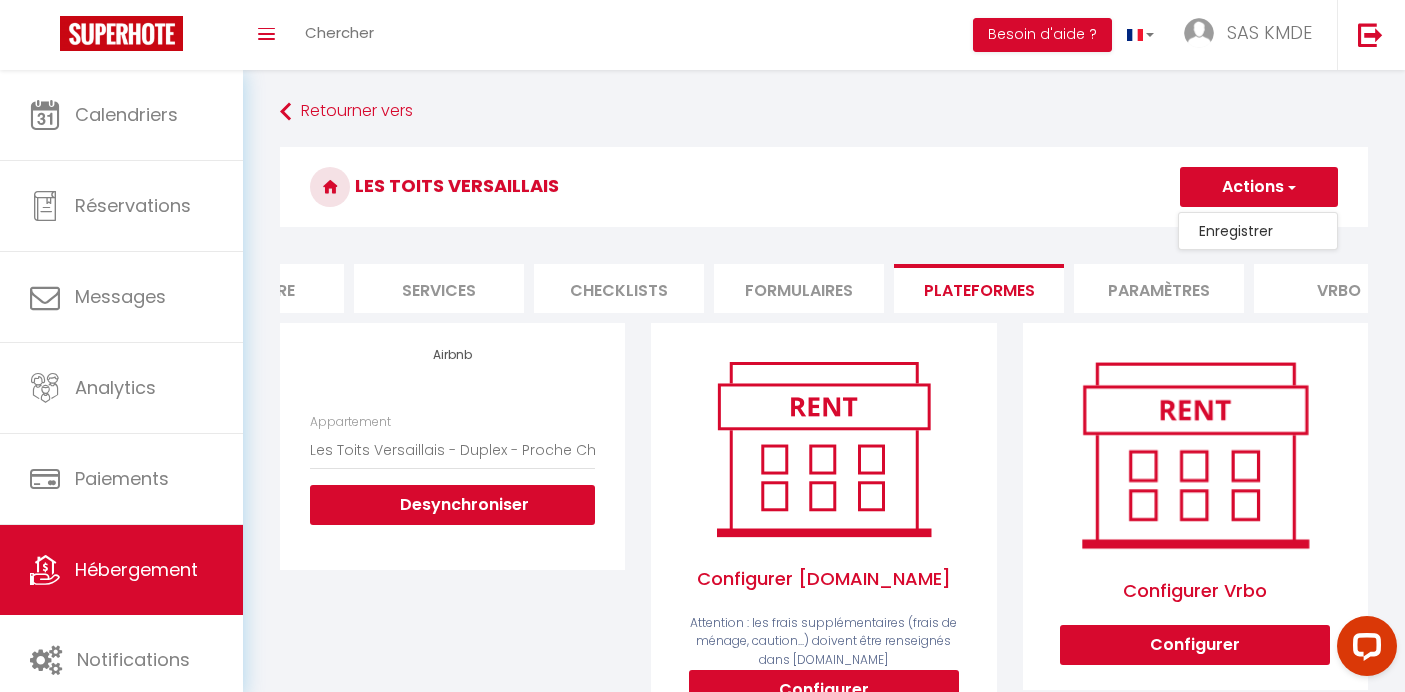 click on "Enregistrer" at bounding box center (1258, 231) 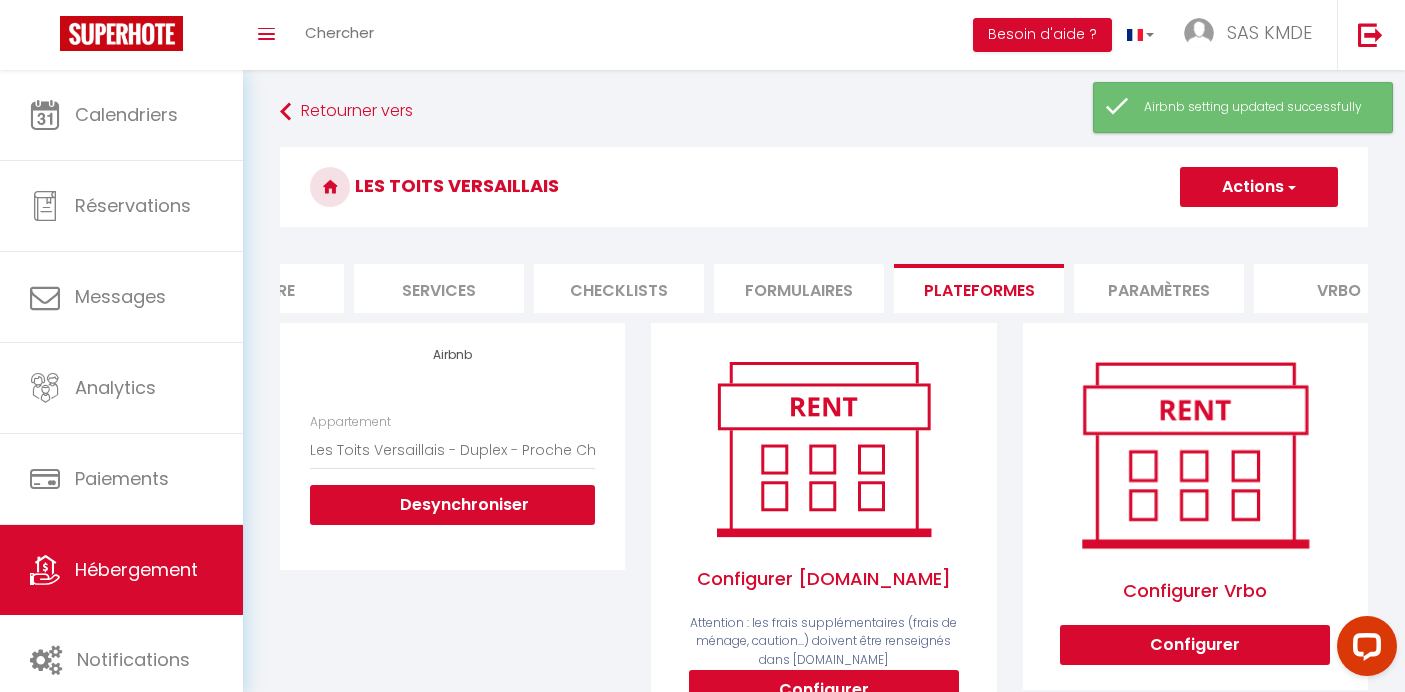 click on "Paramètres" at bounding box center (1159, 288) 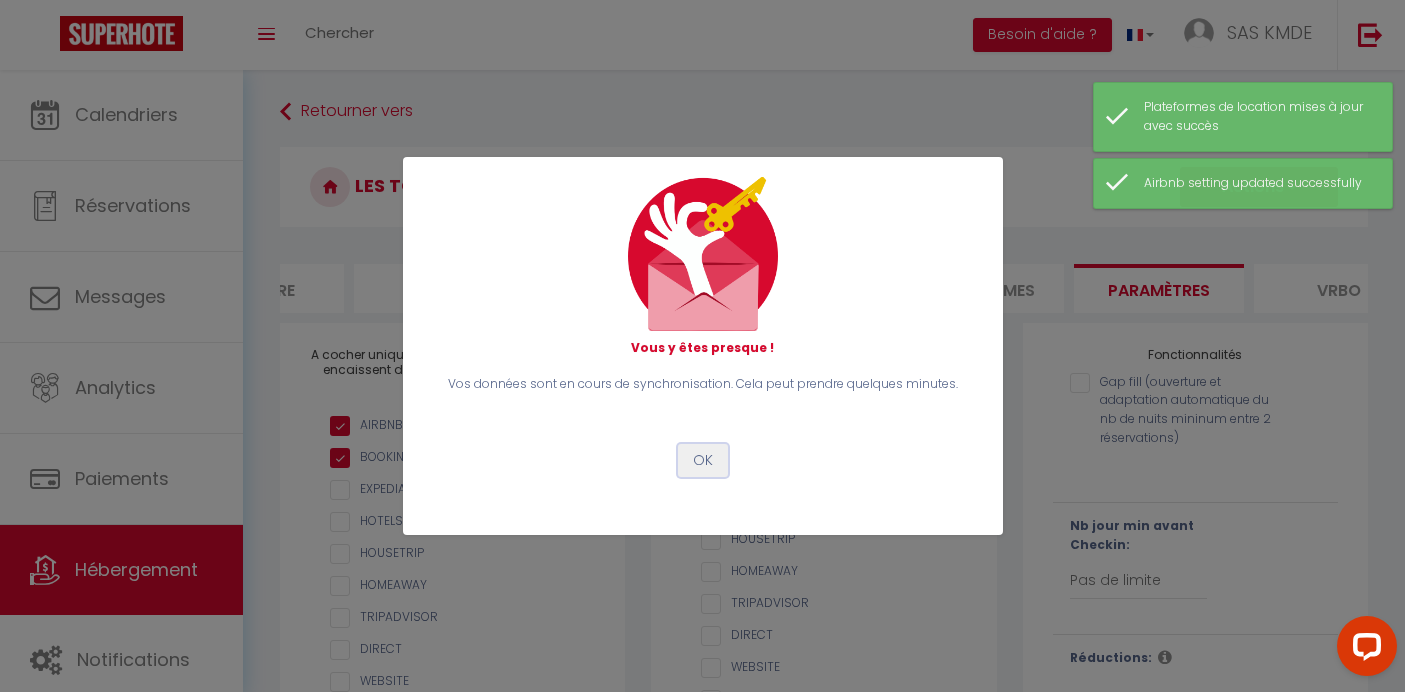 click on "OK" at bounding box center [703, 461] 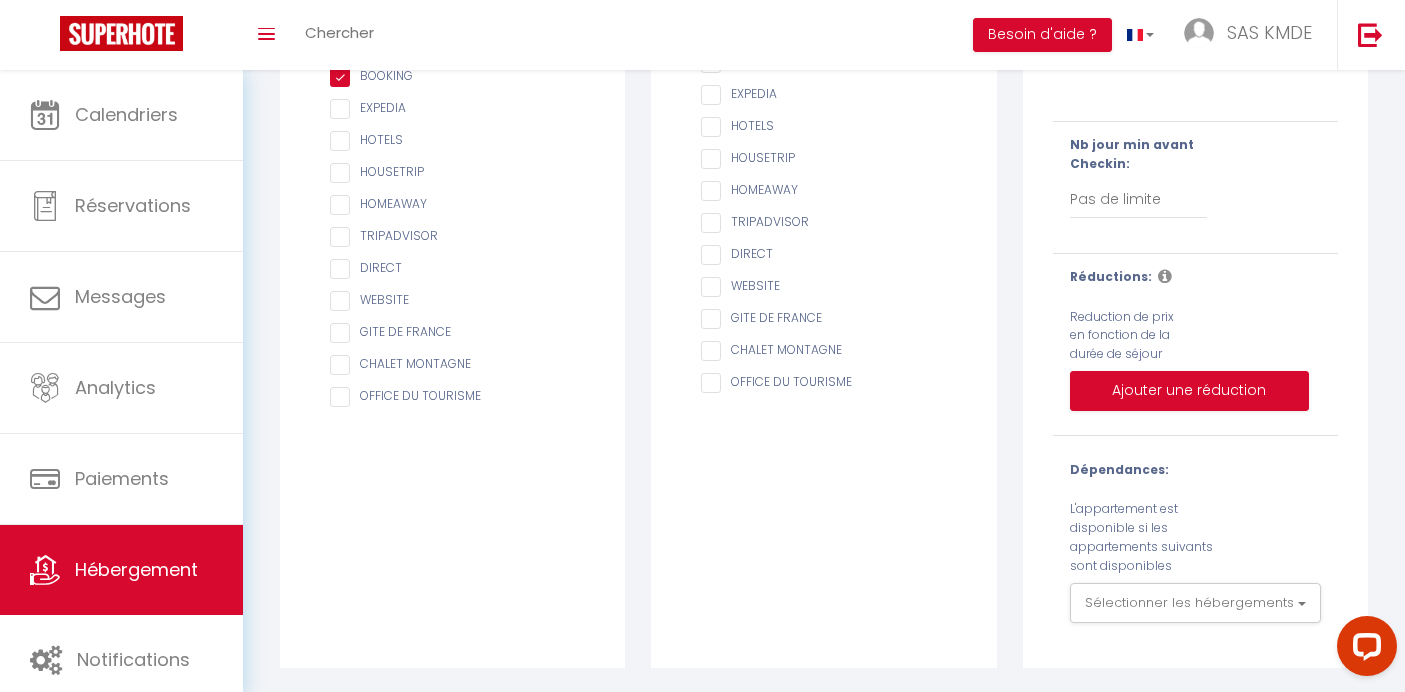 scroll, scrollTop: 0, scrollLeft: 0, axis: both 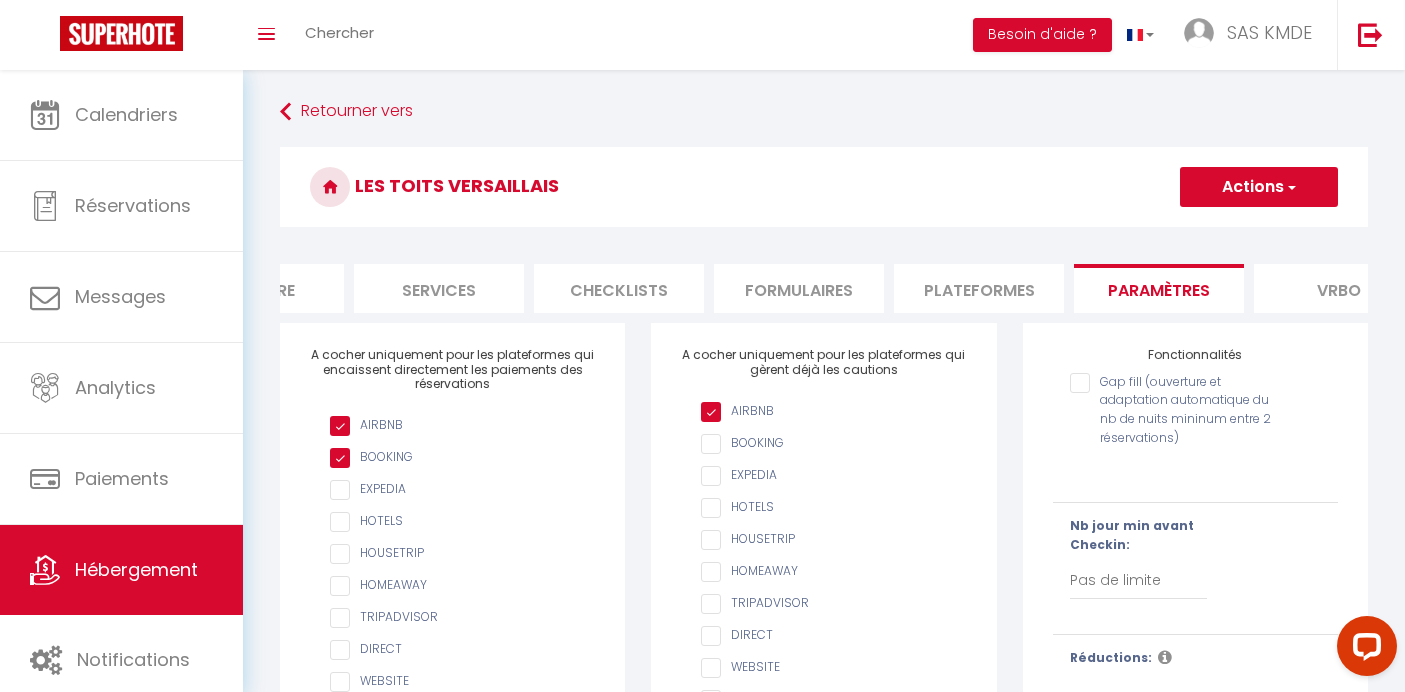 click on "Vrbo" at bounding box center [1339, 288] 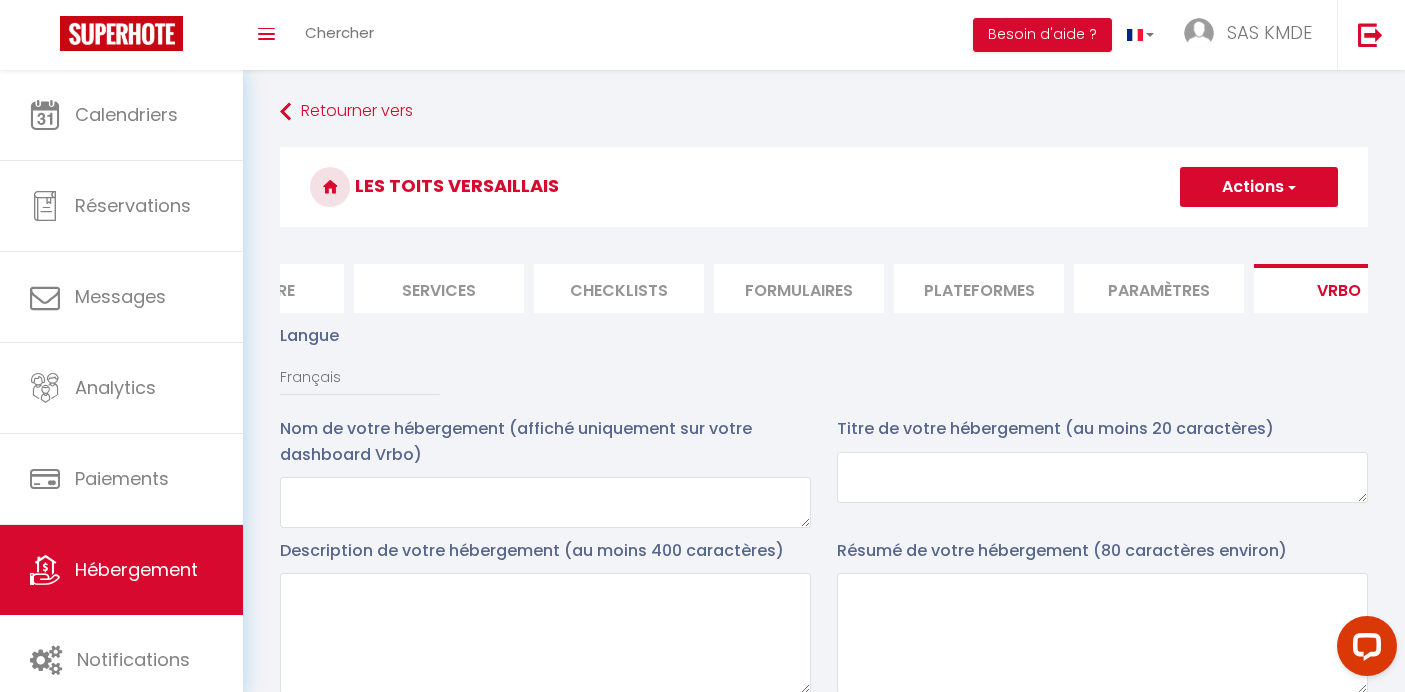 scroll, scrollTop: 0, scrollLeft: 0, axis: both 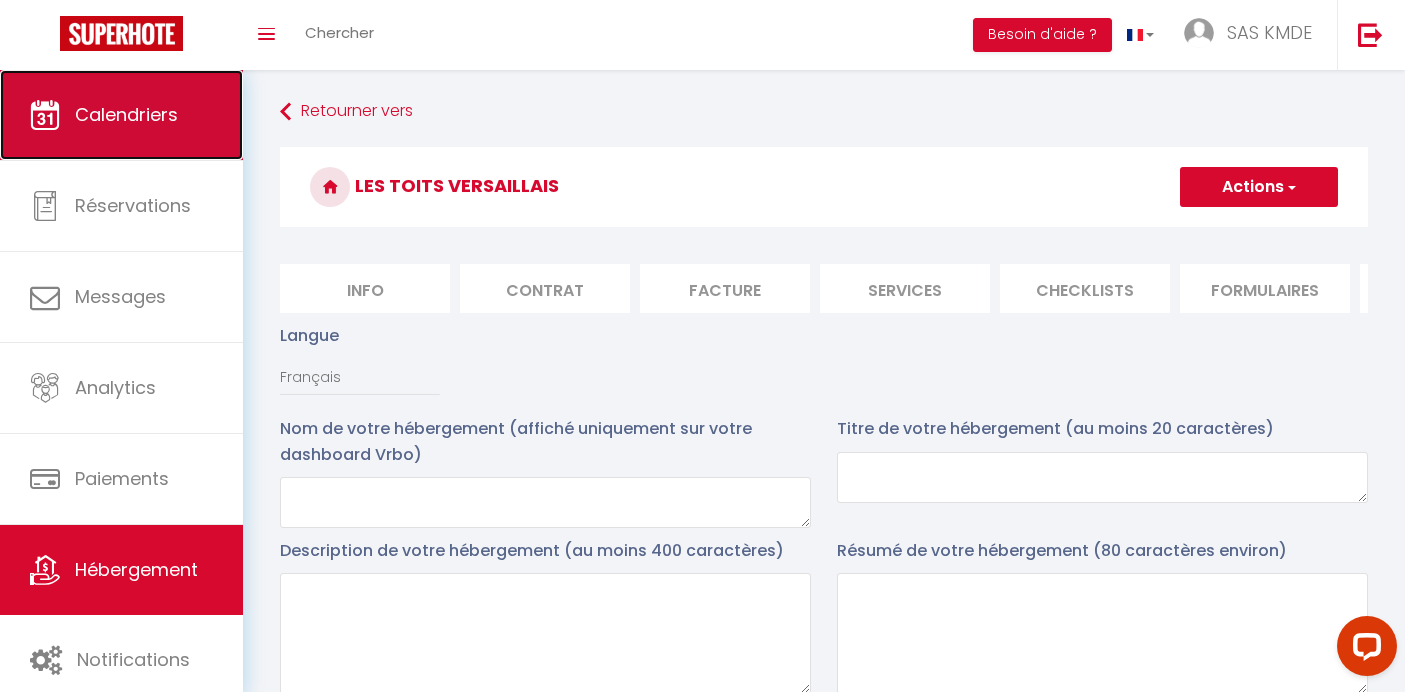 click on "Calendriers" at bounding box center [126, 114] 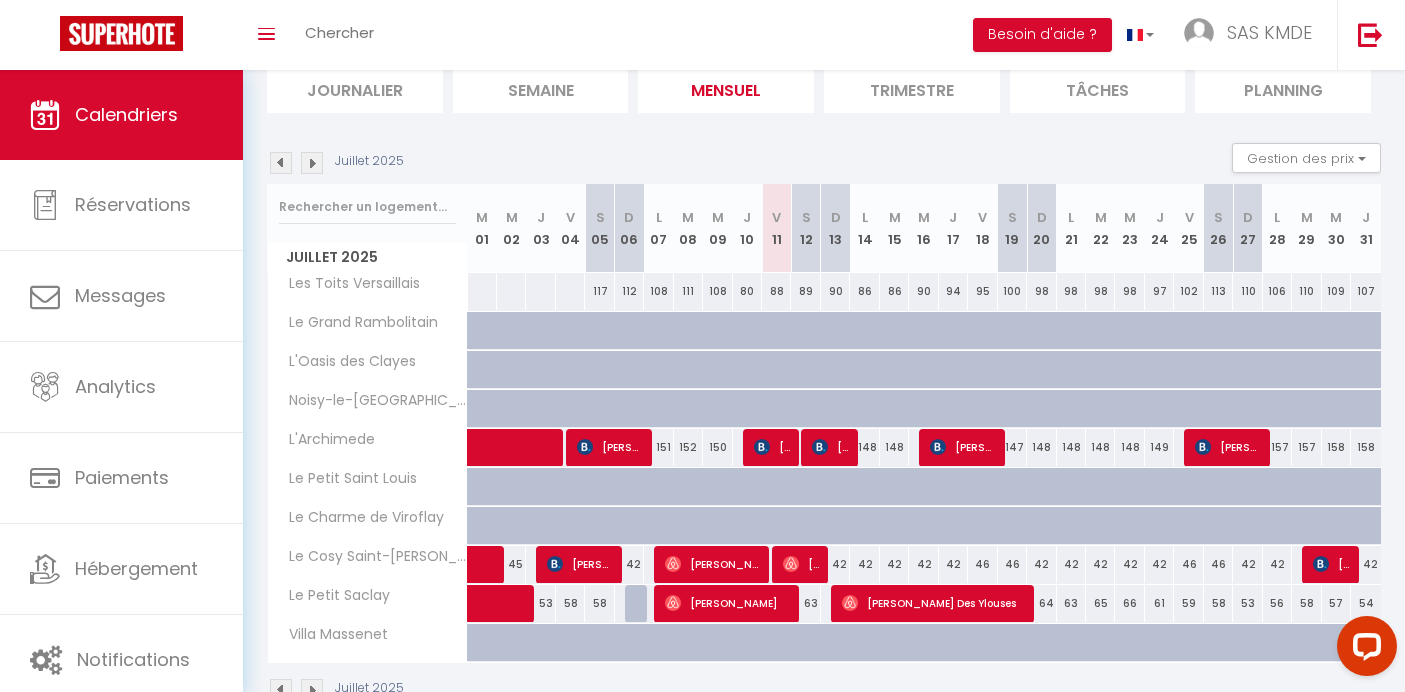 scroll, scrollTop: 197, scrollLeft: 0, axis: vertical 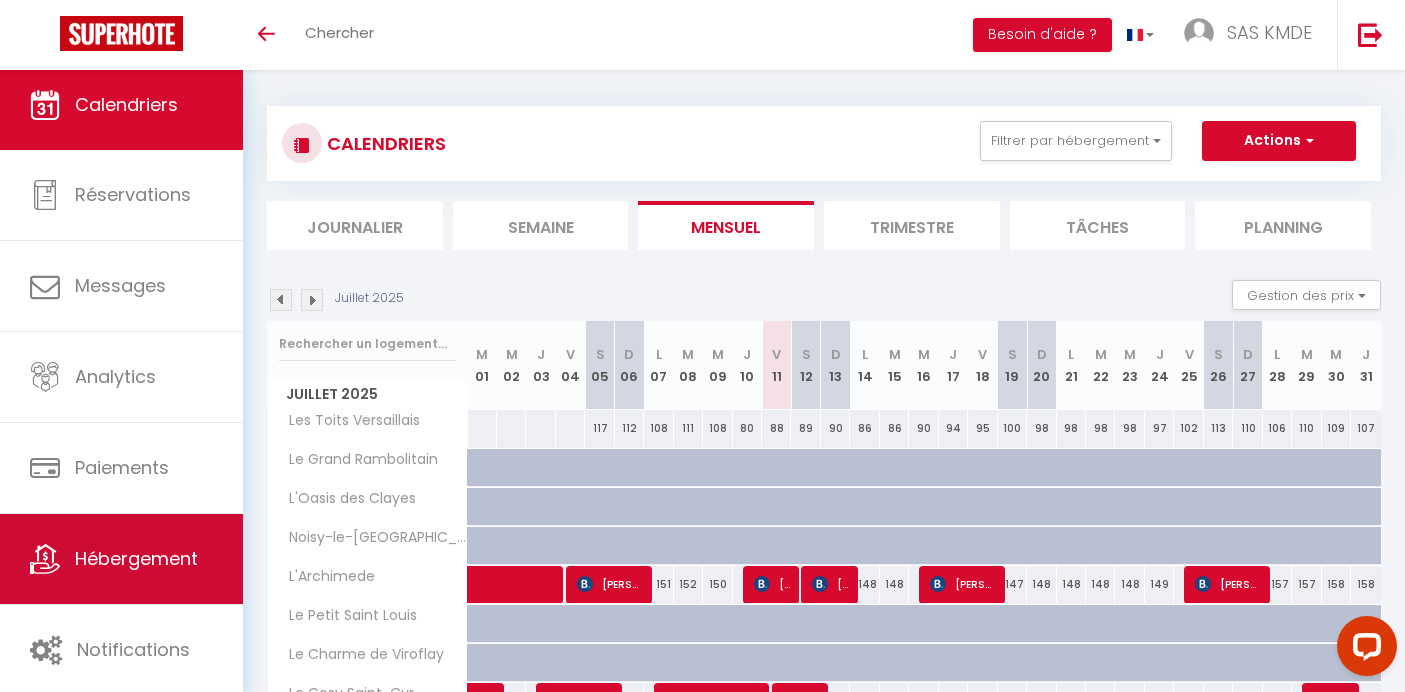click on "Hébergement" at bounding box center (121, 559) 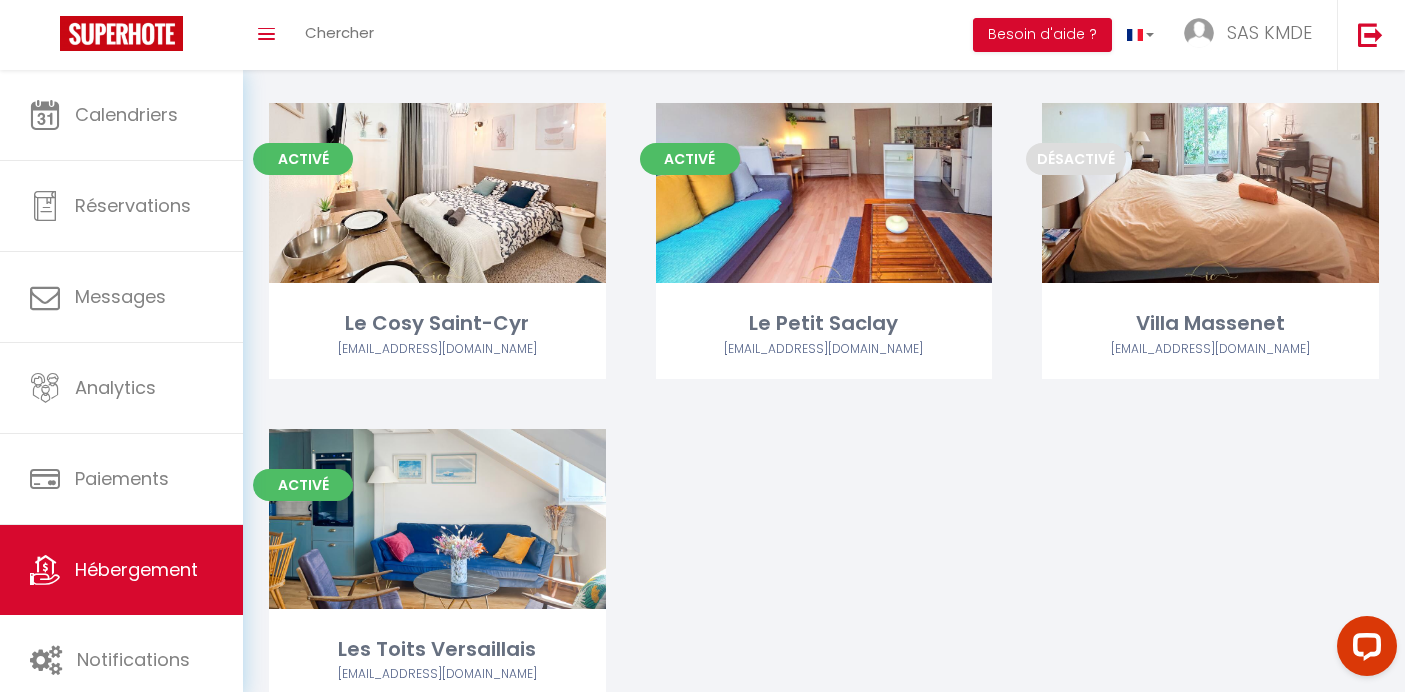 scroll, scrollTop: 851, scrollLeft: 0, axis: vertical 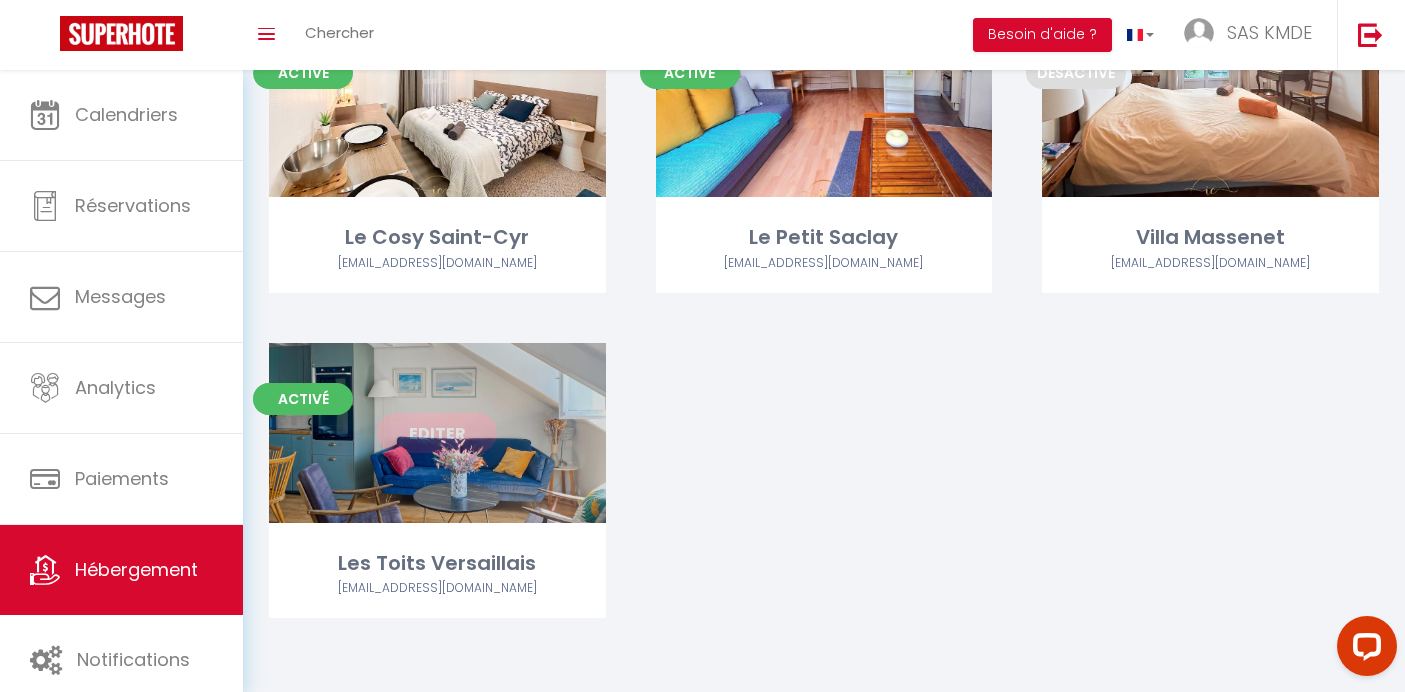 click on "Editer" at bounding box center (437, 433) 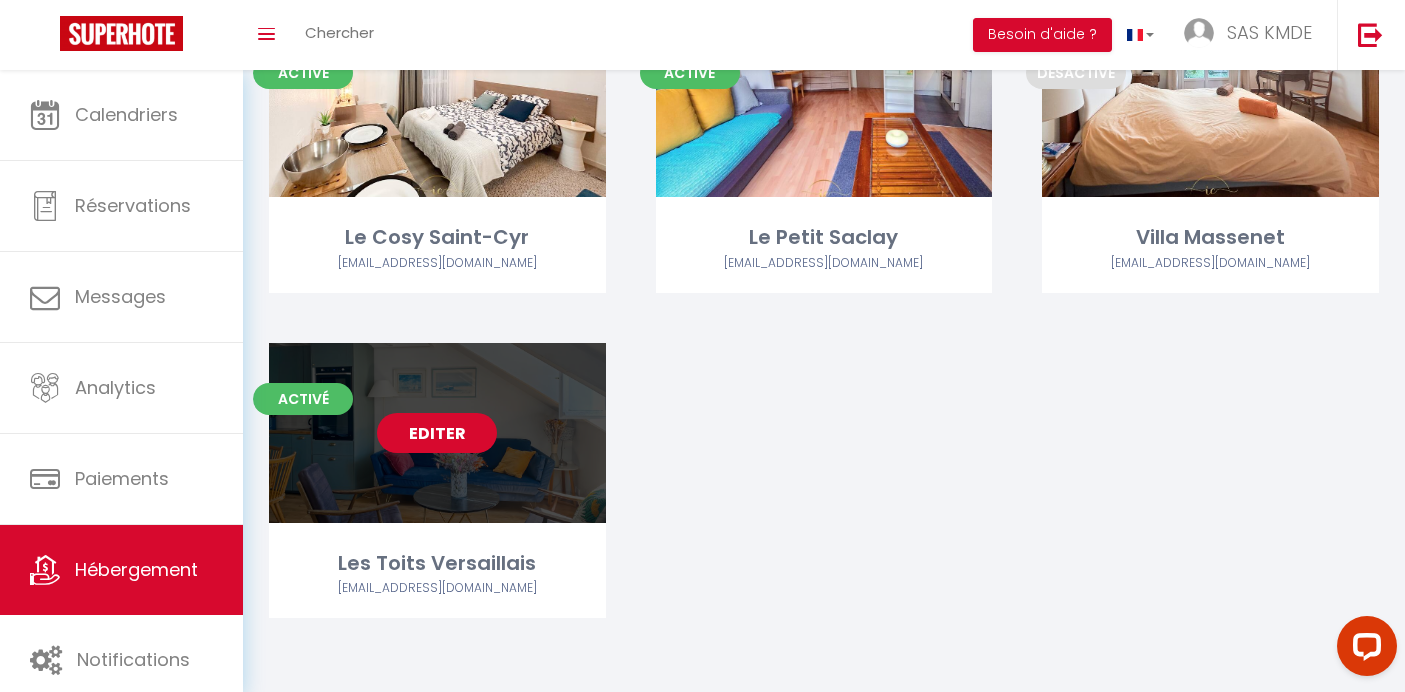click on "Editer" at bounding box center [437, 433] 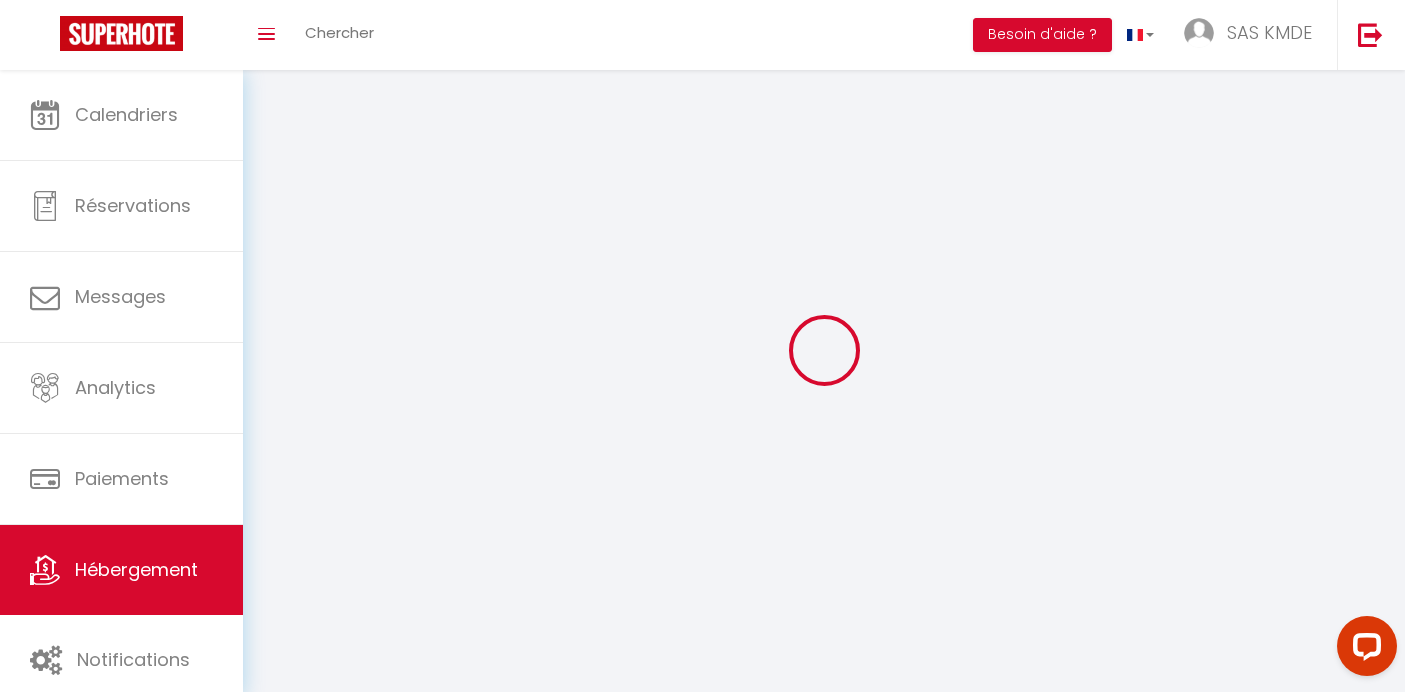 select 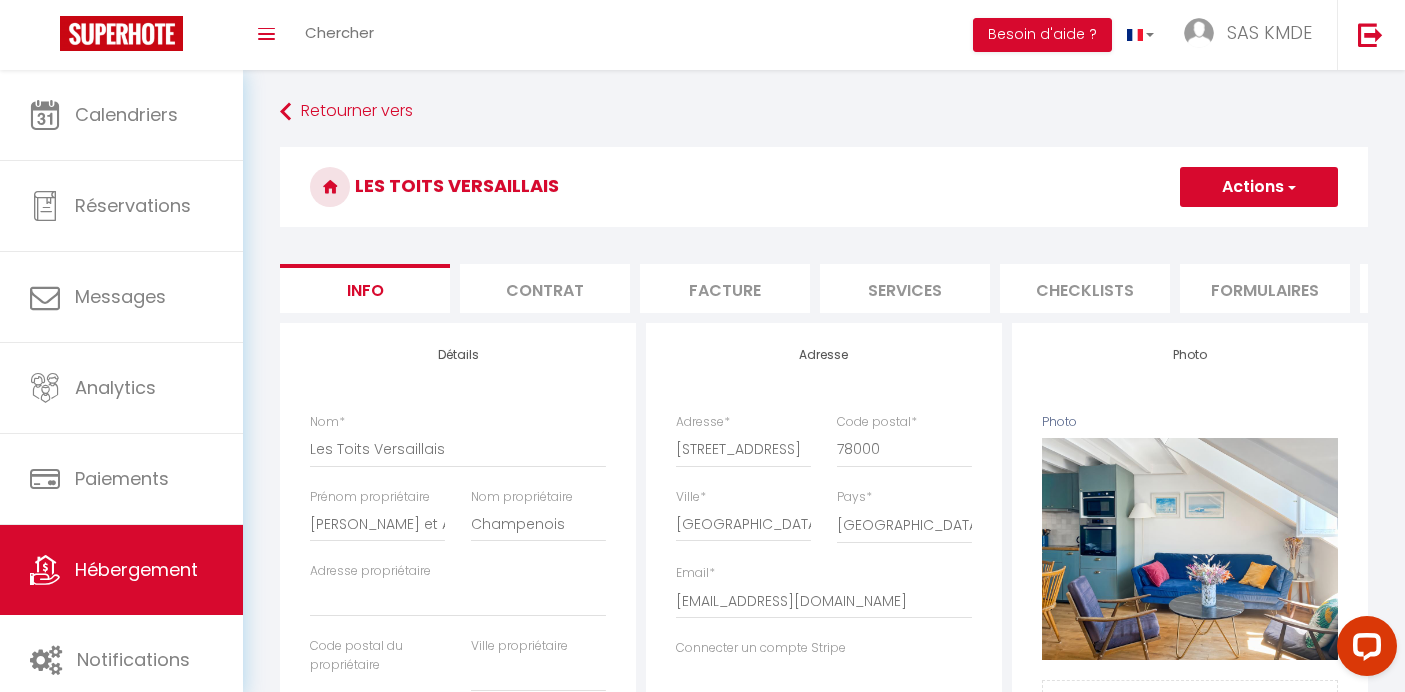 select 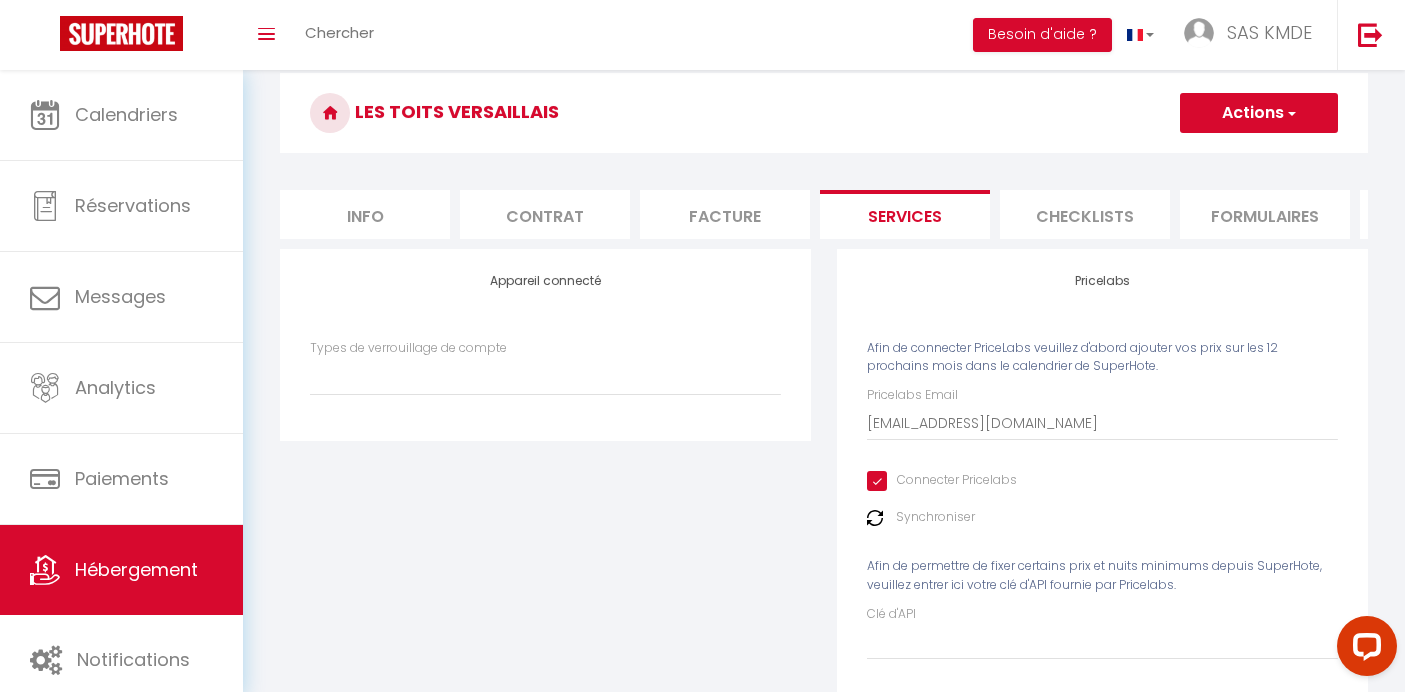 scroll, scrollTop: 147, scrollLeft: 0, axis: vertical 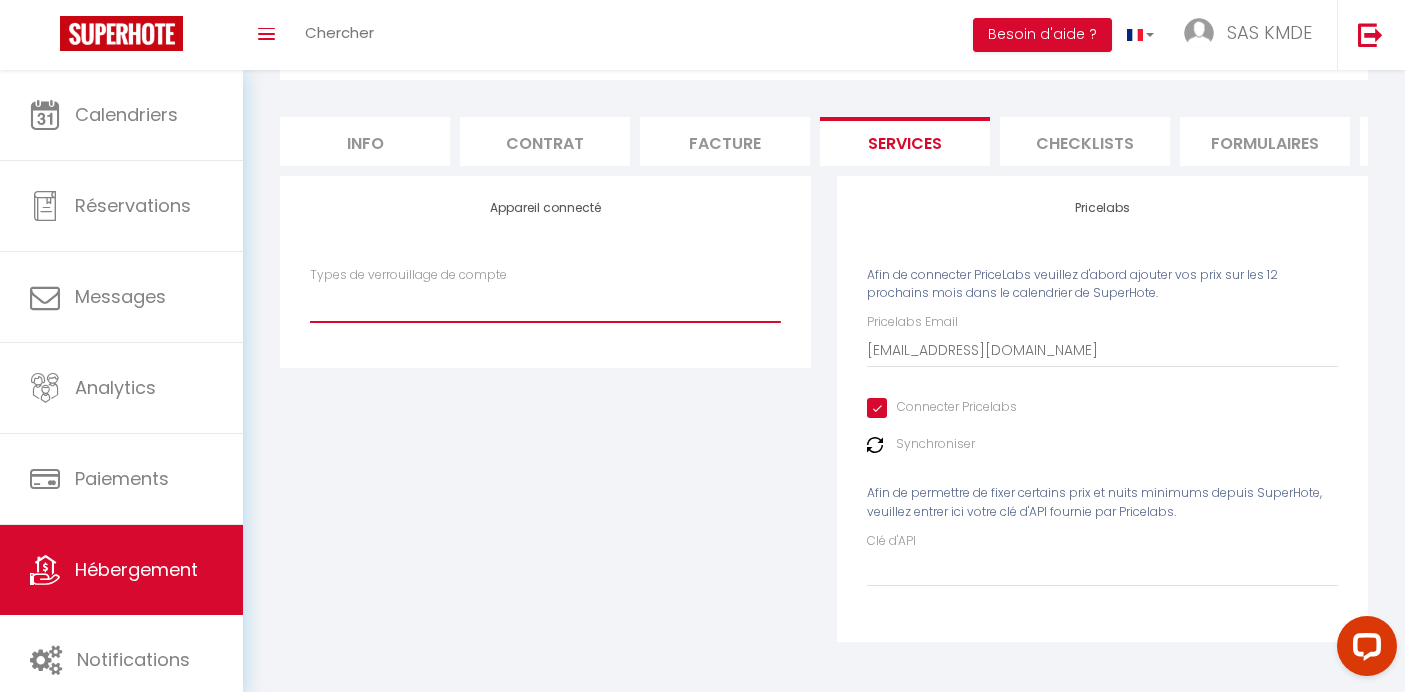 click on "Igloohome
IgloohomeV2
Nuki" at bounding box center [545, 303] 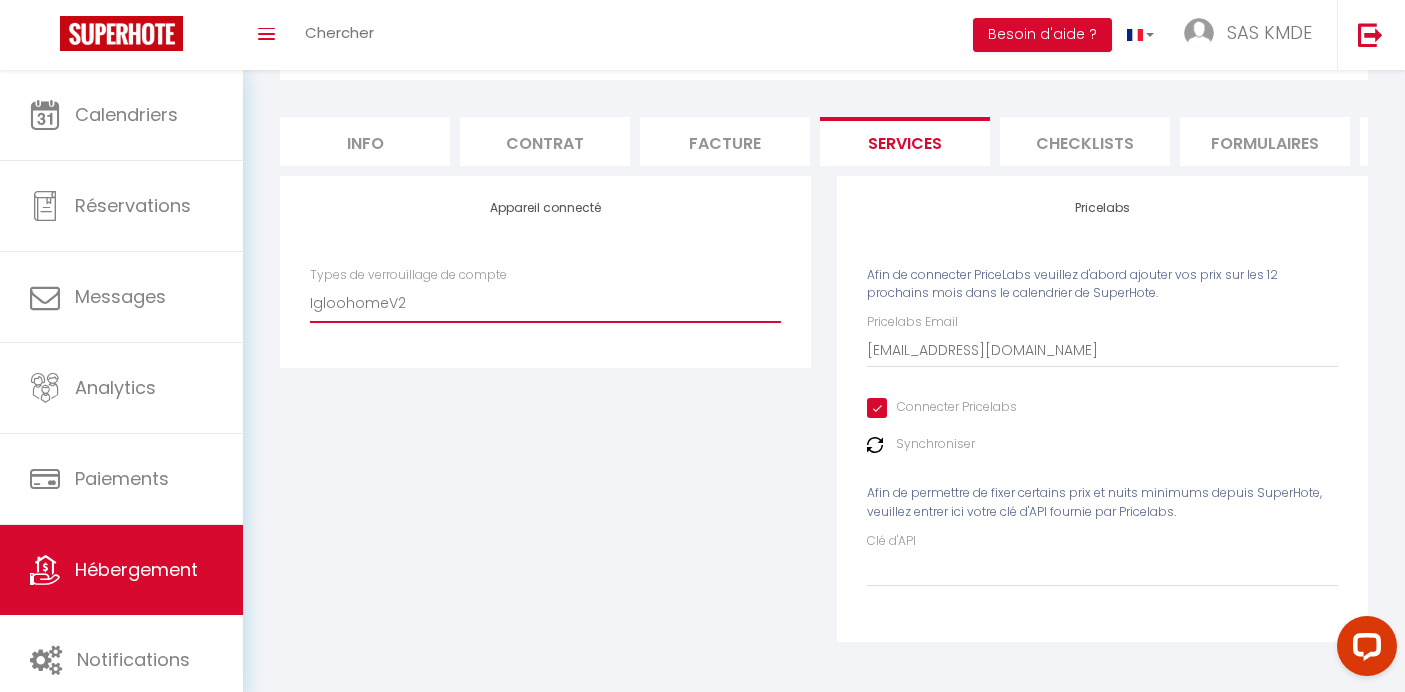 checkbox on "false" 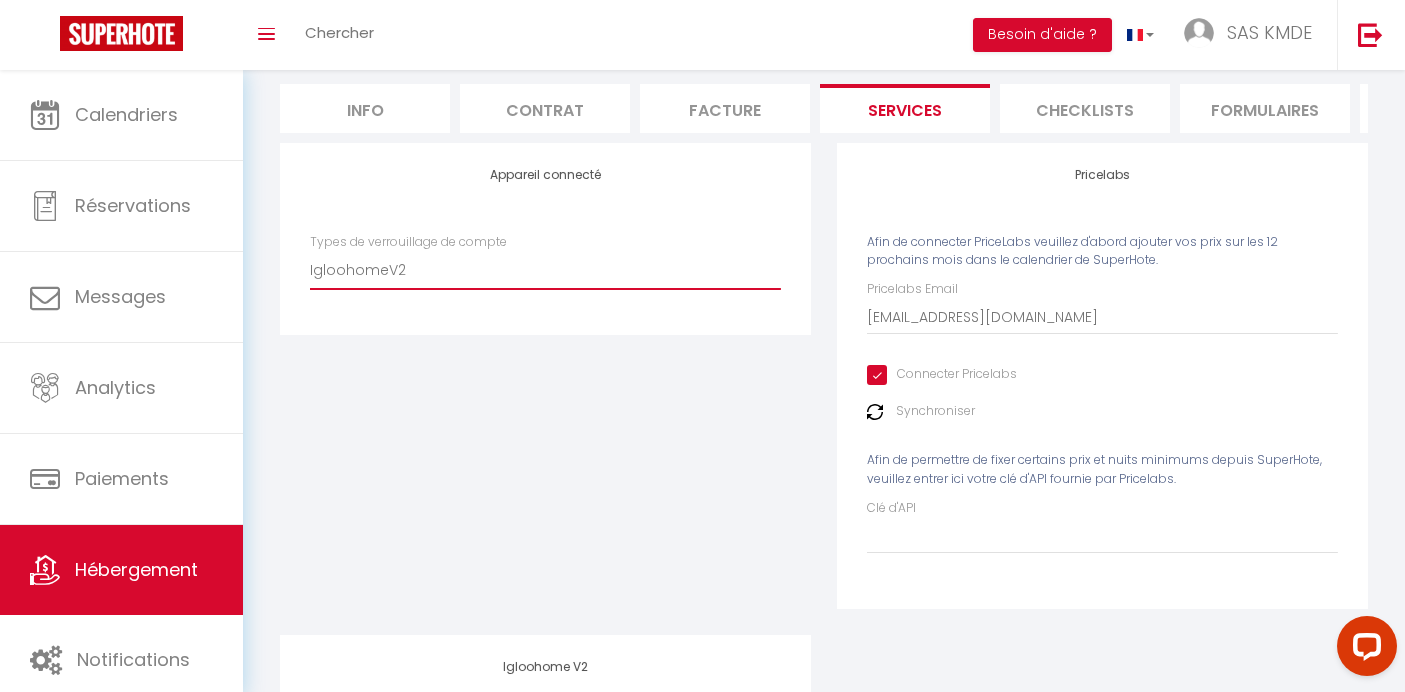 scroll, scrollTop: 0, scrollLeft: 0, axis: both 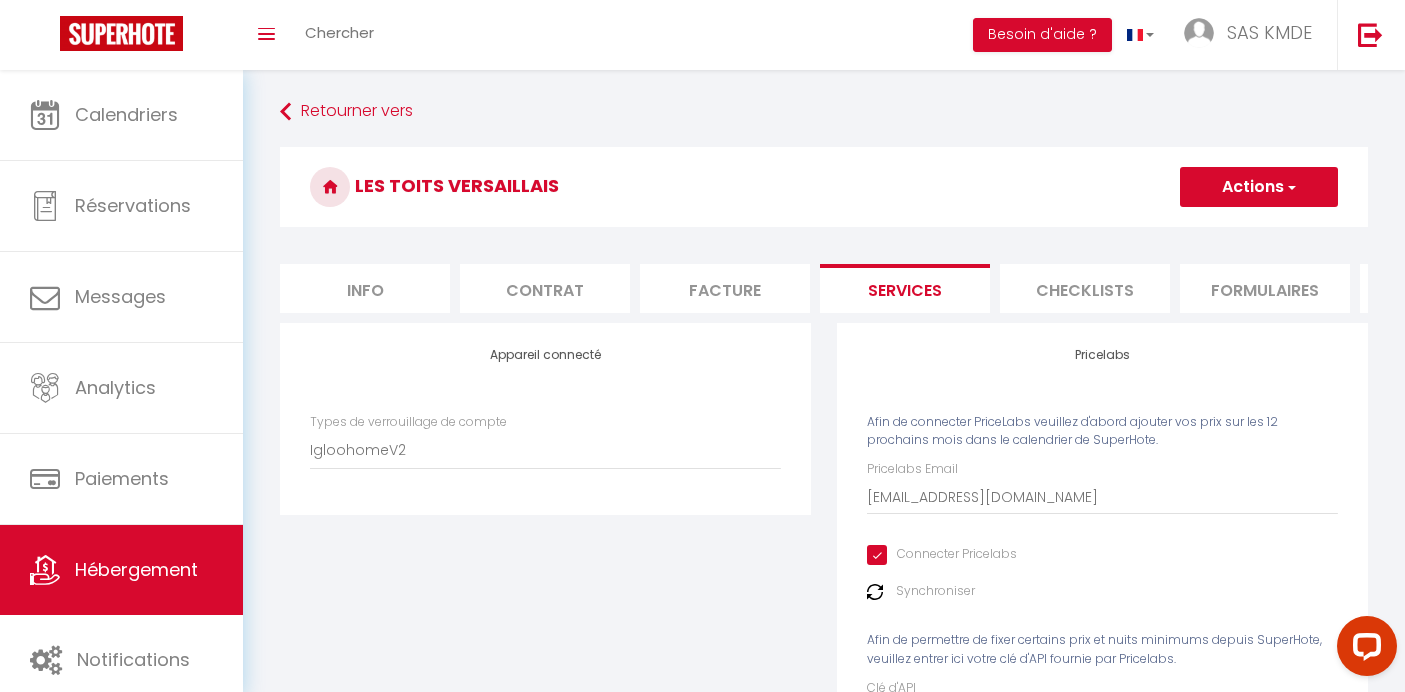 click on "Actions" at bounding box center (1259, 187) 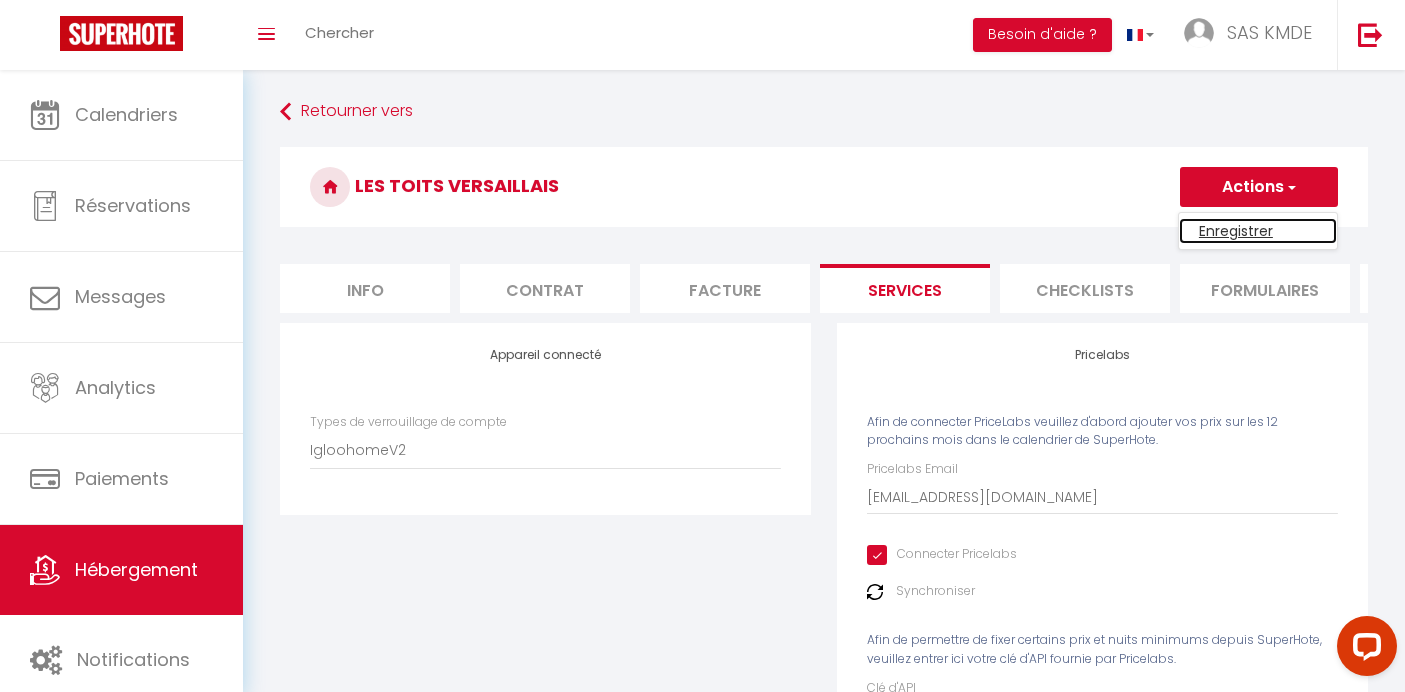 click on "Enregistrer" at bounding box center (1258, 231) 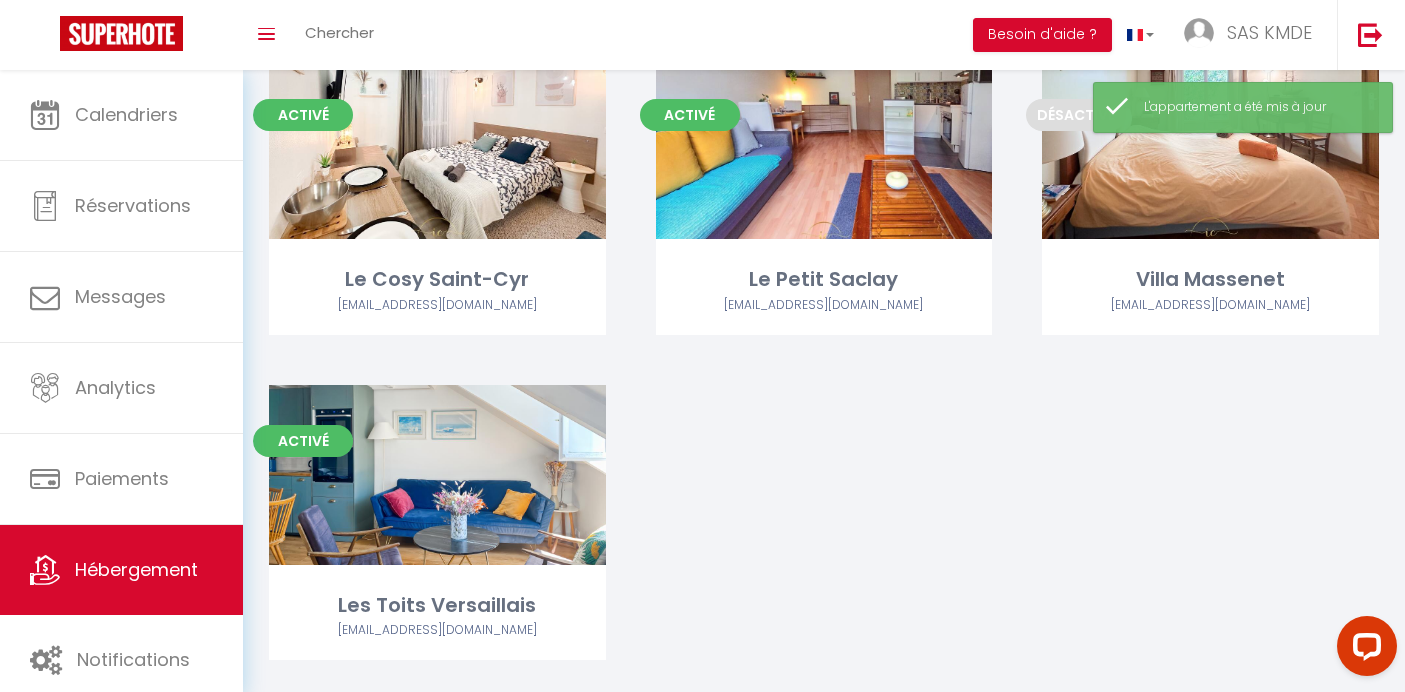 scroll, scrollTop: 851, scrollLeft: 0, axis: vertical 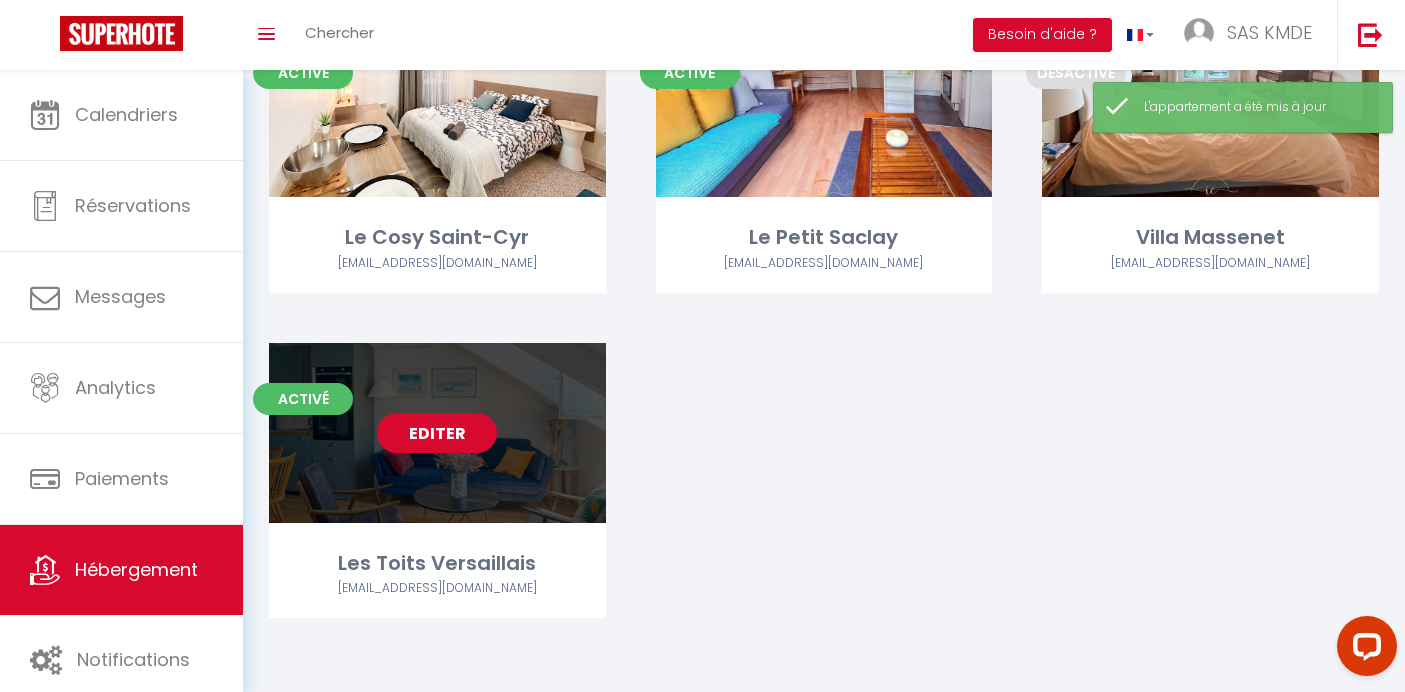 click on "Editer" at bounding box center (437, 433) 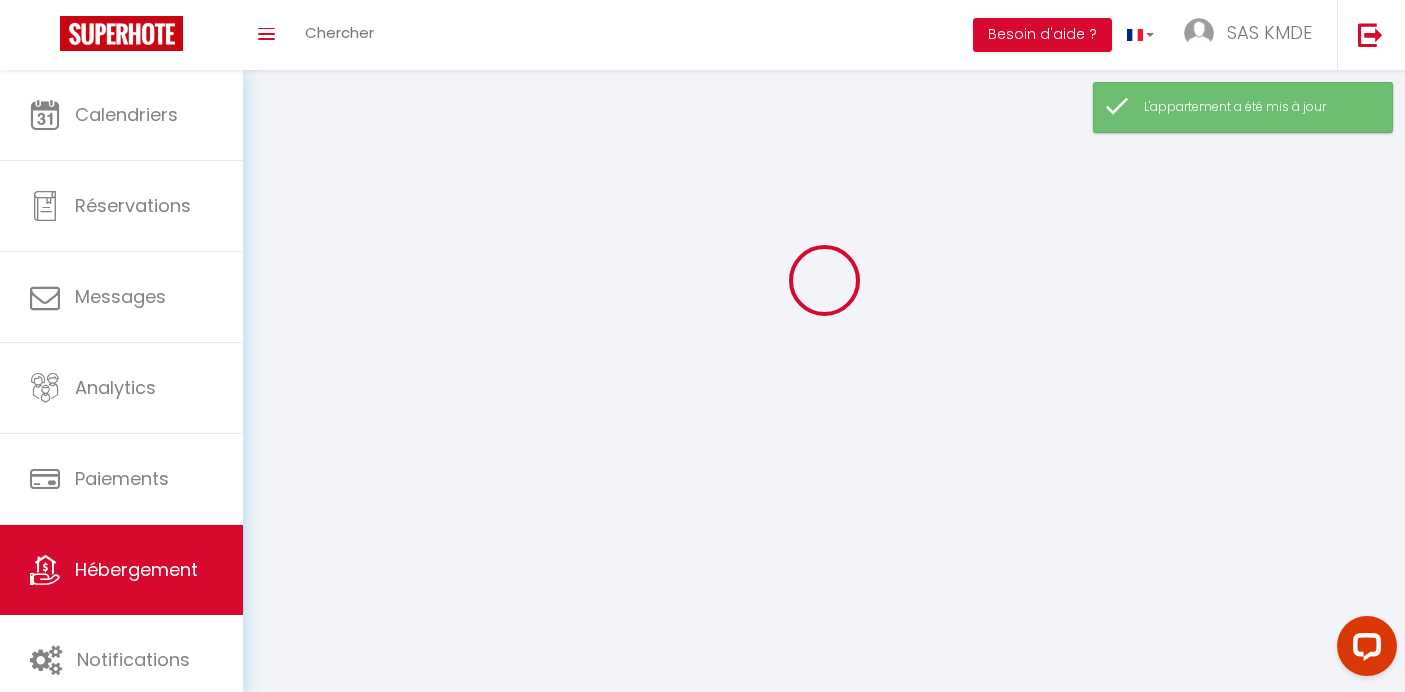 scroll, scrollTop: 0, scrollLeft: 0, axis: both 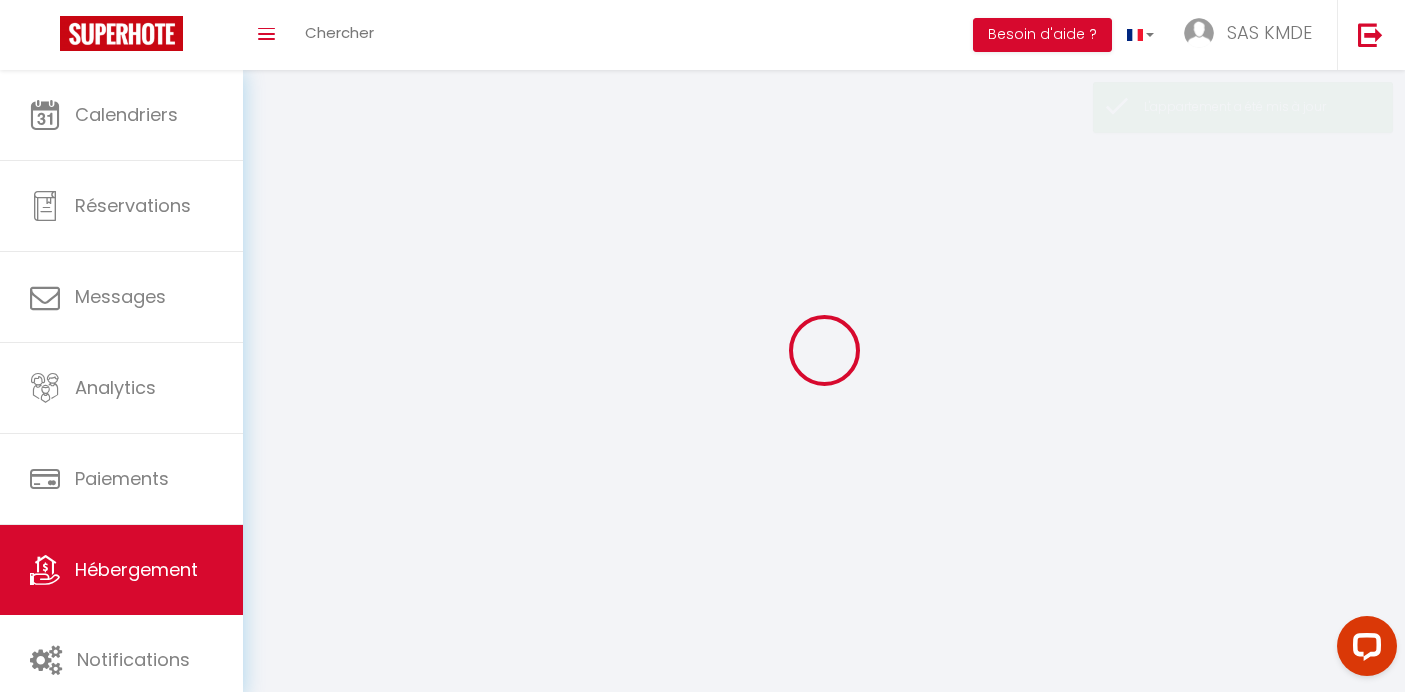 select 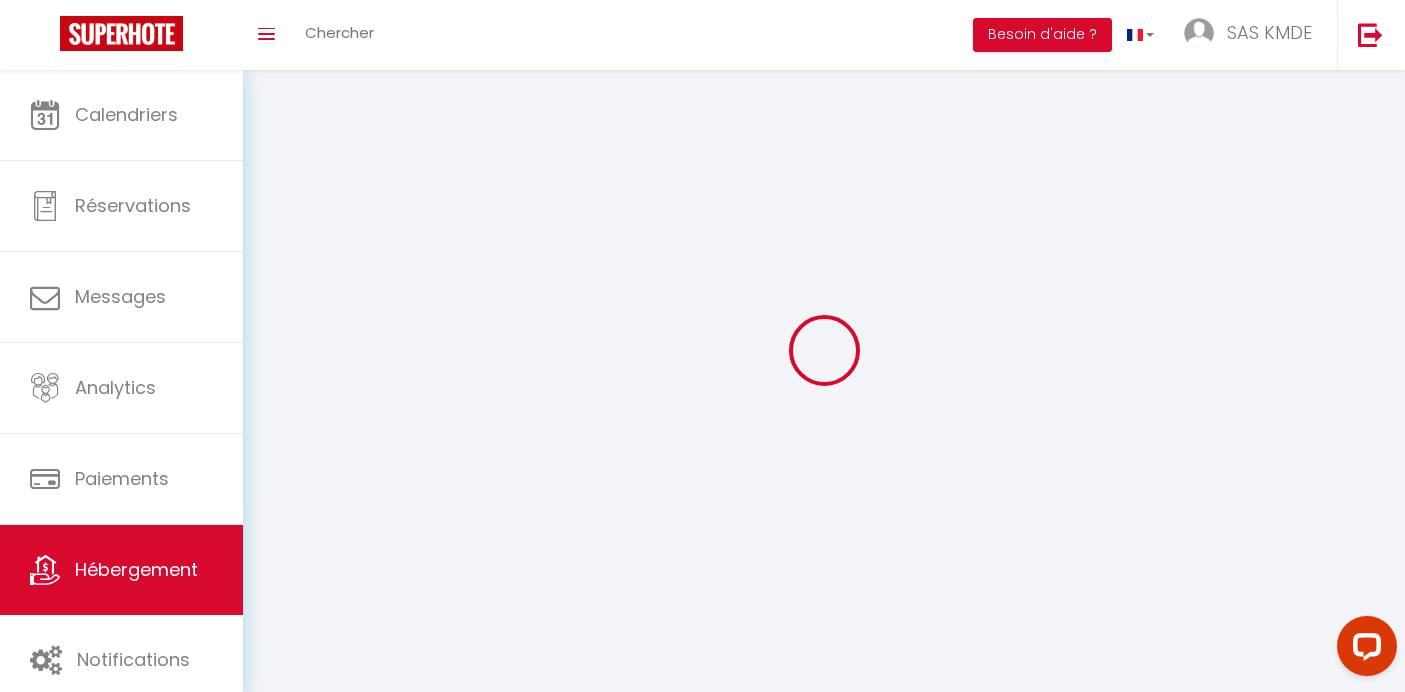 select 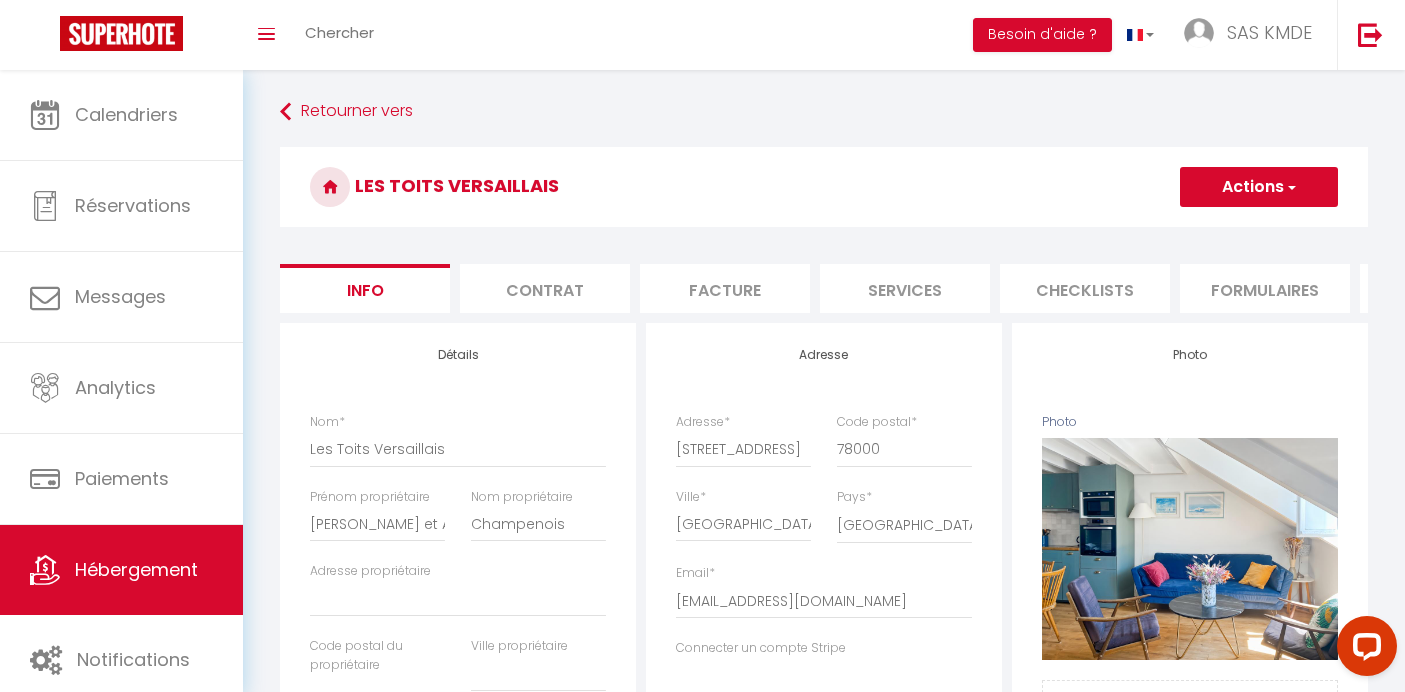 select 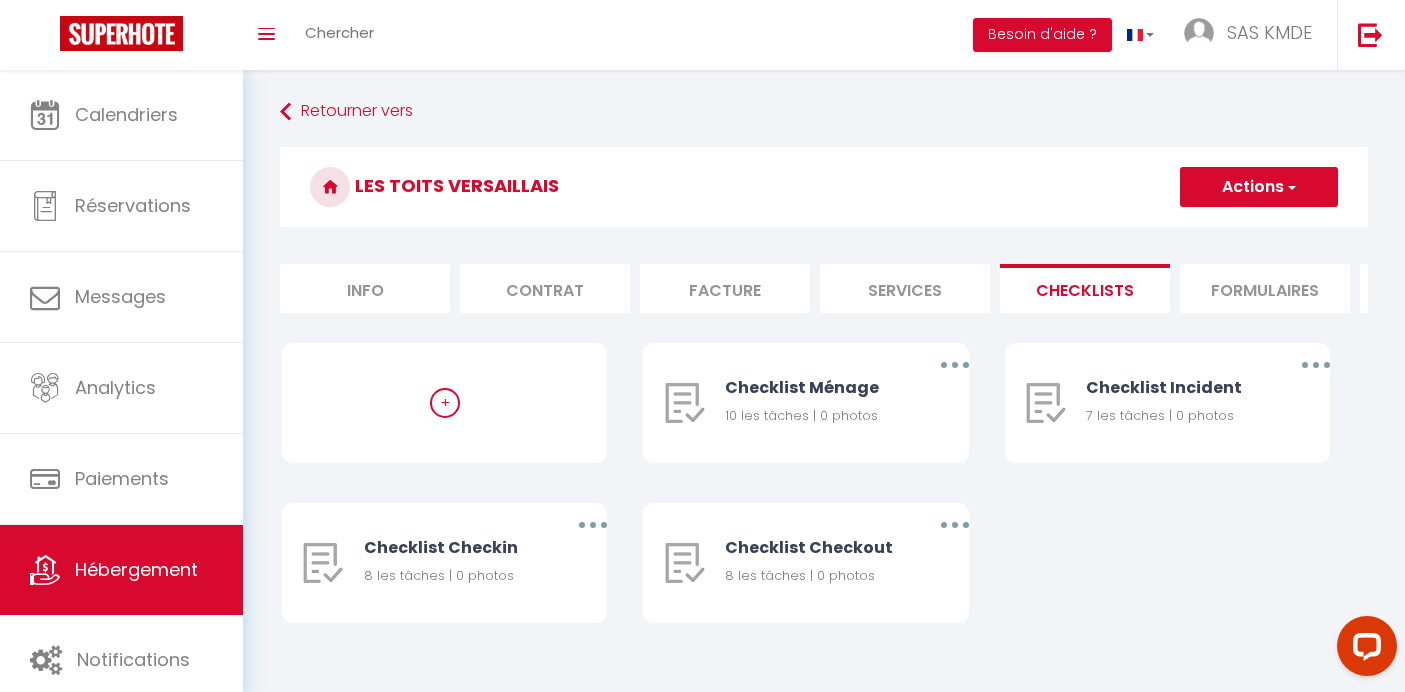 click on "Formulaires" at bounding box center (1265, 288) 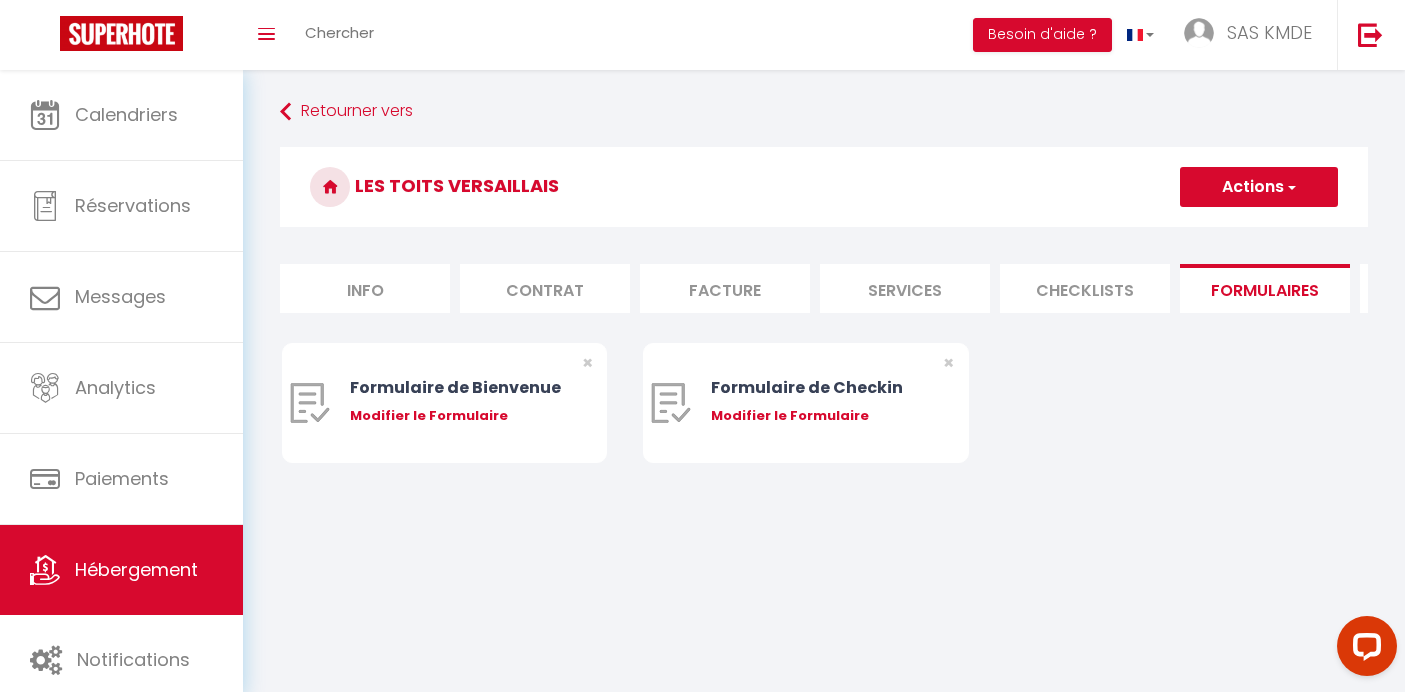 click on "Info" at bounding box center [365, 288] 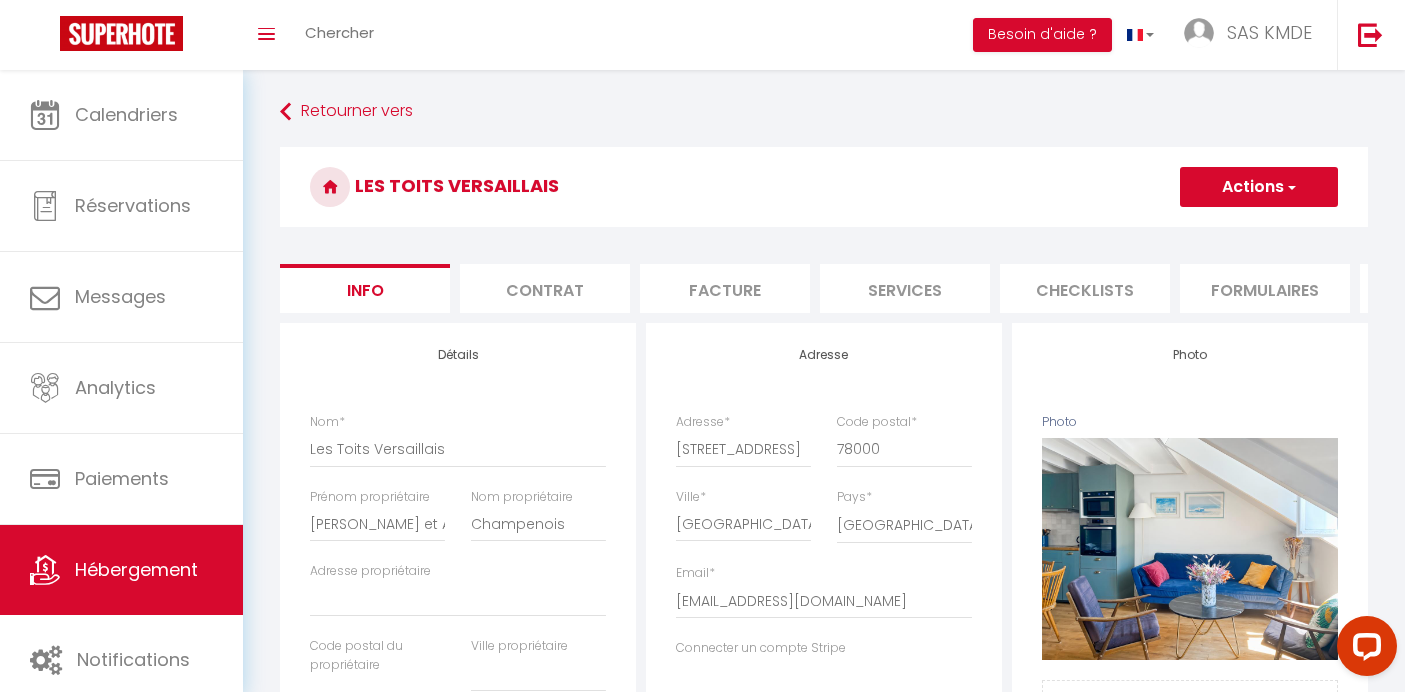 click on "Les Toits Versaillais
Actions
Enregistrer   Dupliquer   Supprimer   Importer les réservations
Info
Contrat
Facture
Services
Checklists
Formulaires
Plateformes
Paramètres
Vrbo
website
Journal
Modèle personnalisé
×         Titre Modèle
Annuler
Enregistrer
Liste de checklist
×" at bounding box center (824, 909) 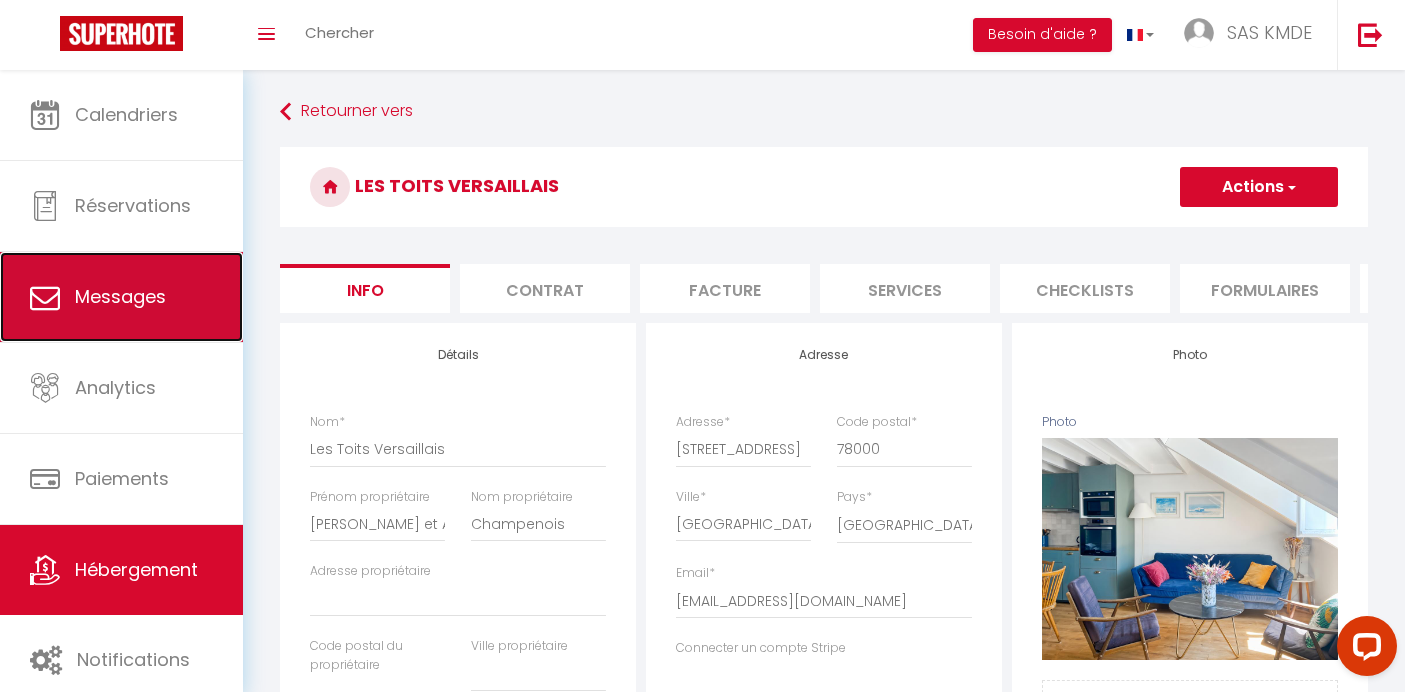 click on "Messages" at bounding box center [120, 296] 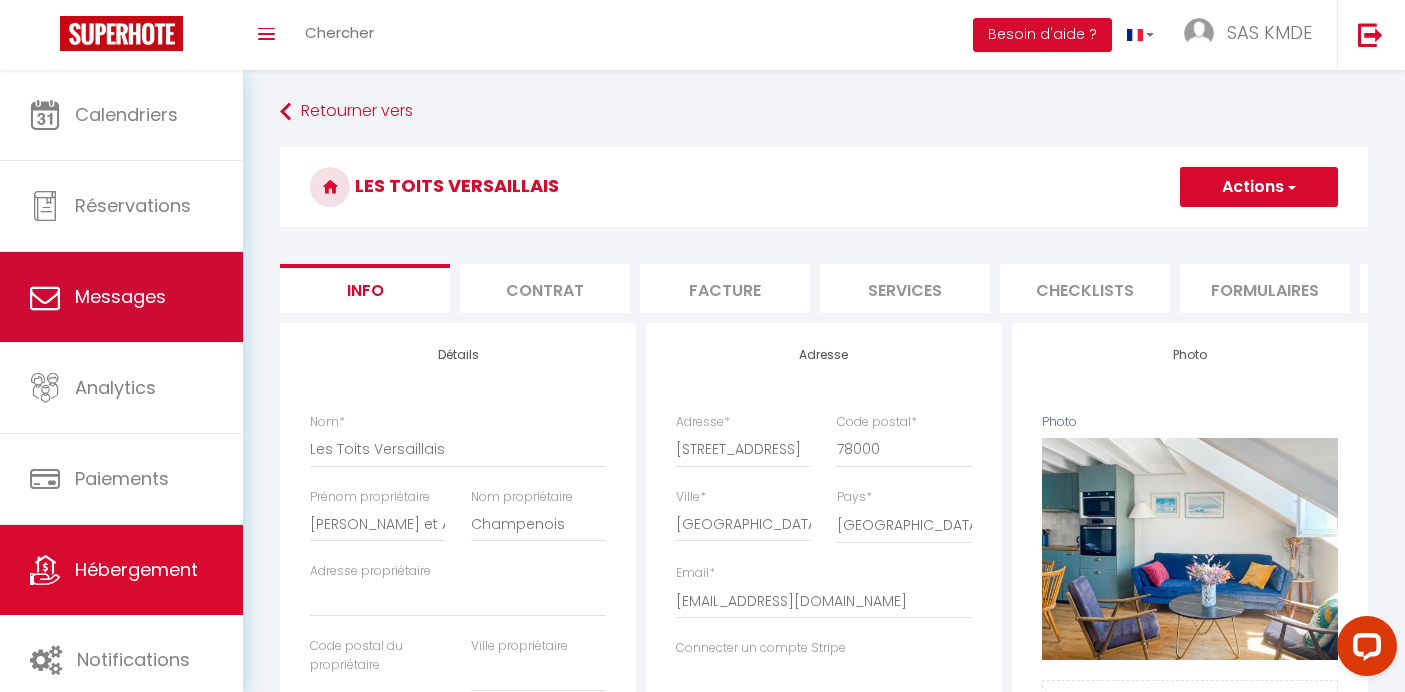 select on "message" 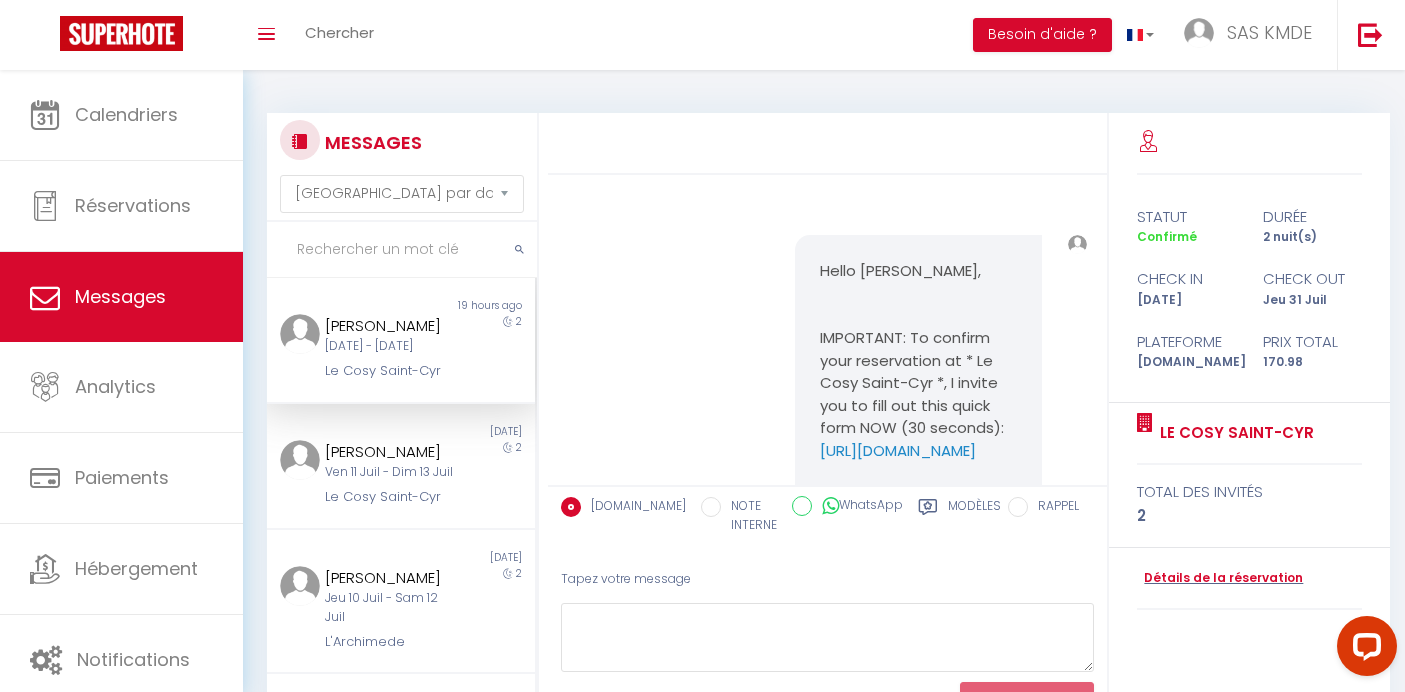 scroll, scrollTop: 1454, scrollLeft: 0, axis: vertical 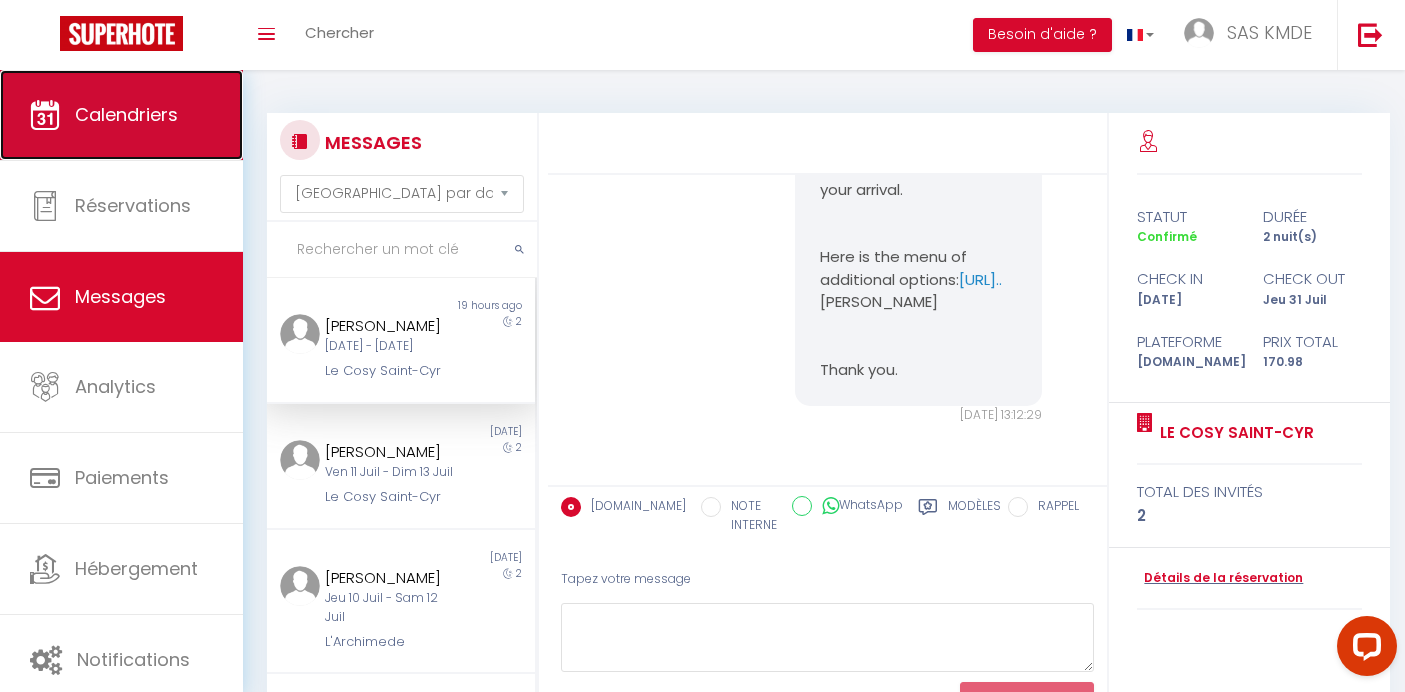 click on "Calendriers" at bounding box center (126, 114) 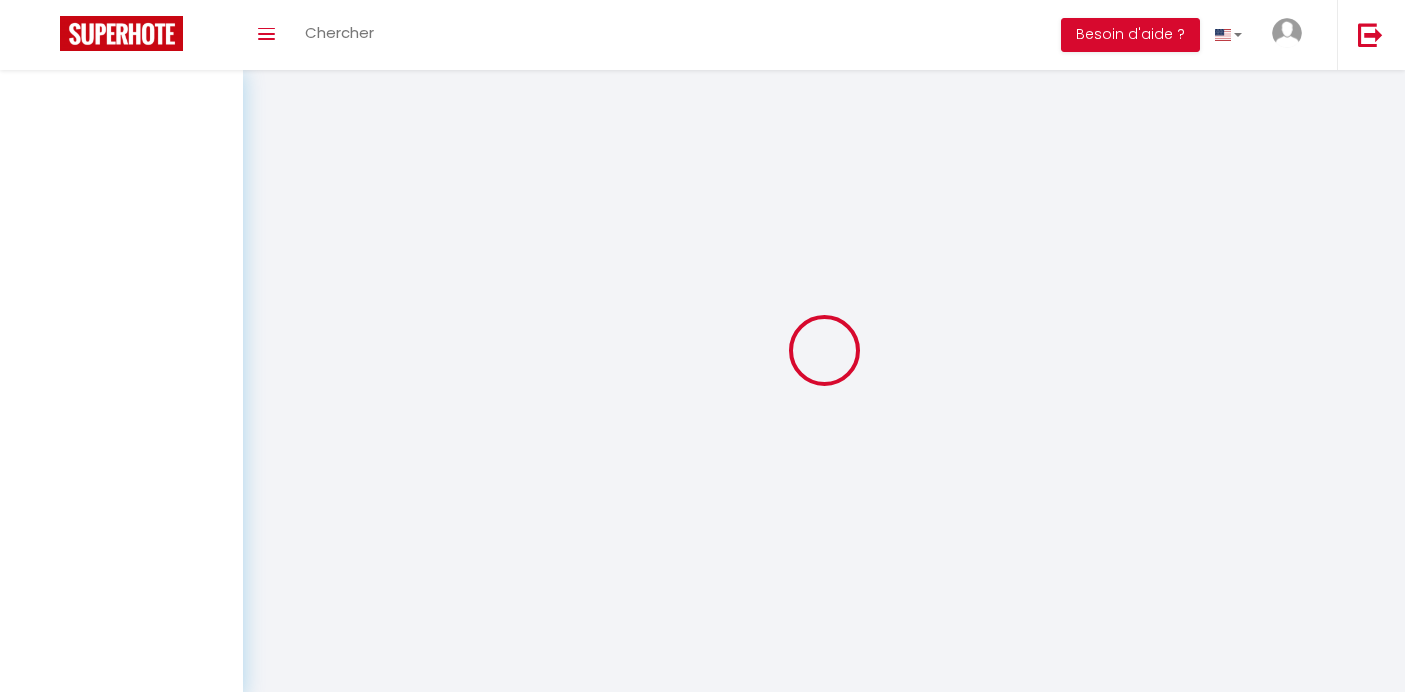 scroll, scrollTop: 0, scrollLeft: 0, axis: both 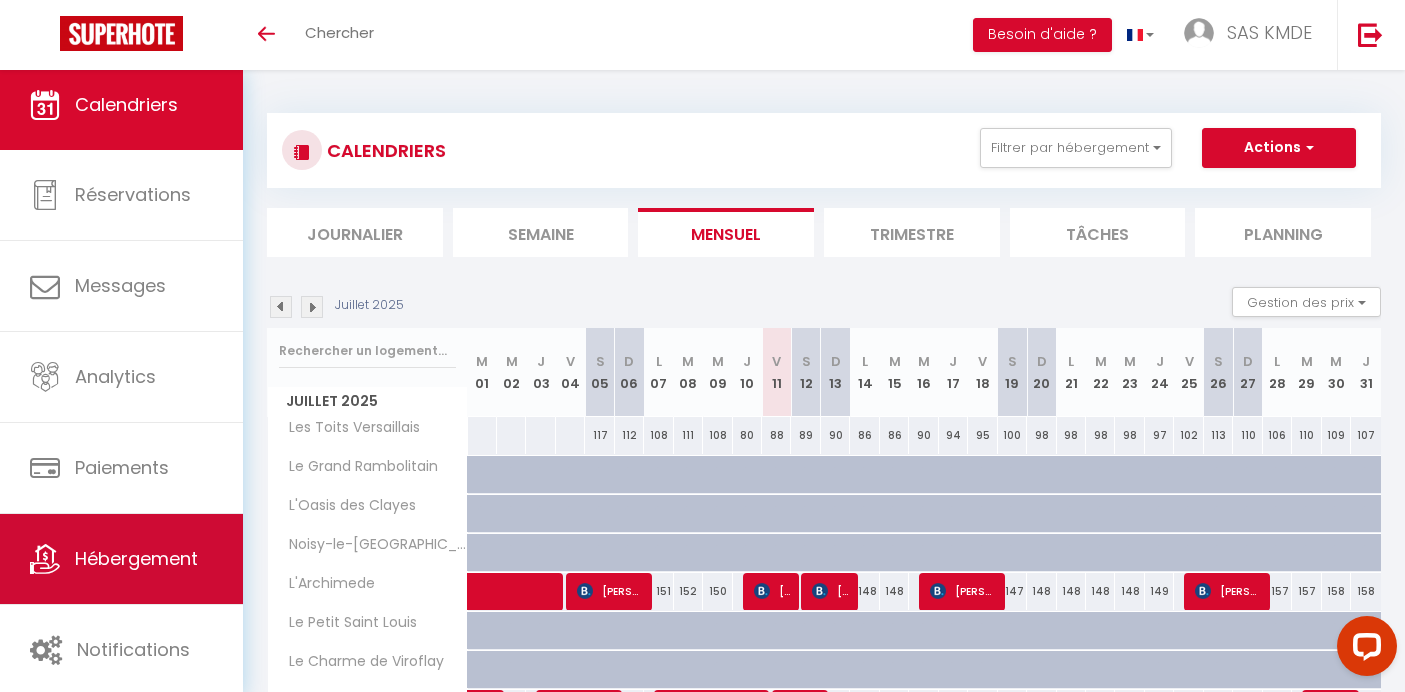 click on "Hébergement" at bounding box center [136, 558] 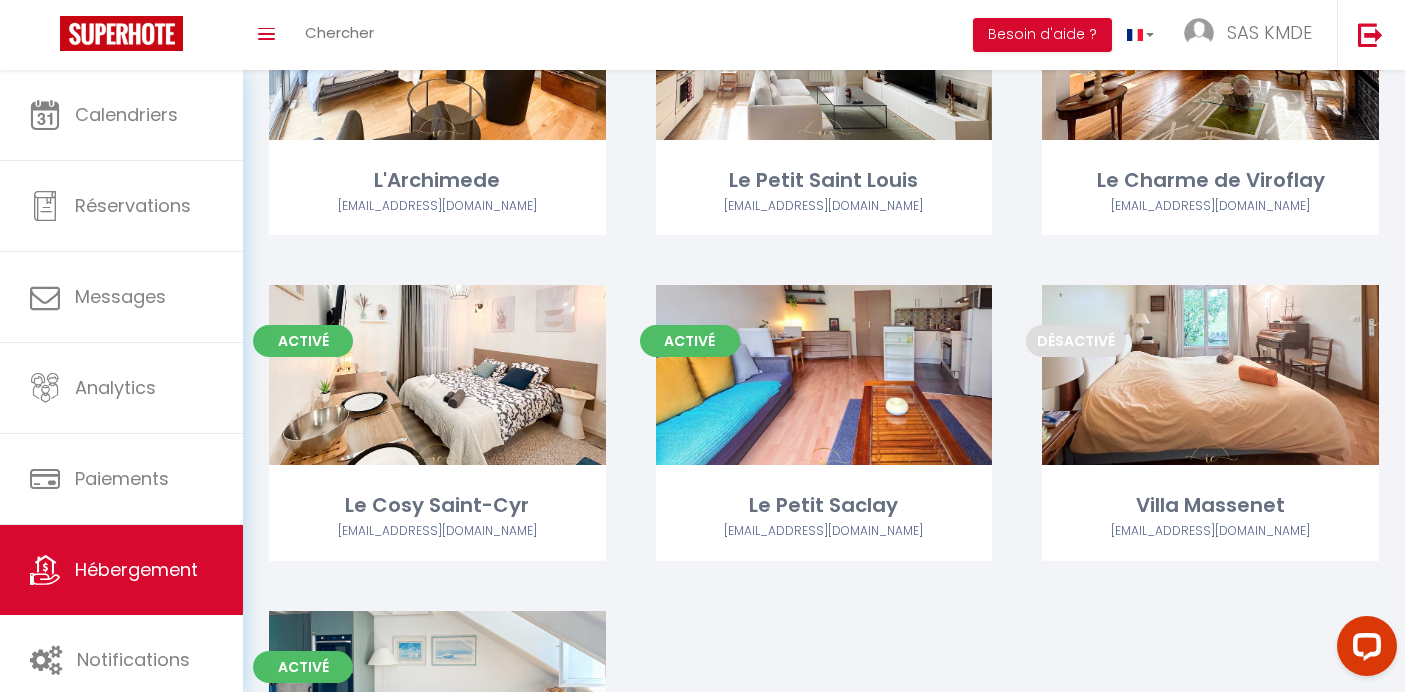 scroll, scrollTop: 851, scrollLeft: 0, axis: vertical 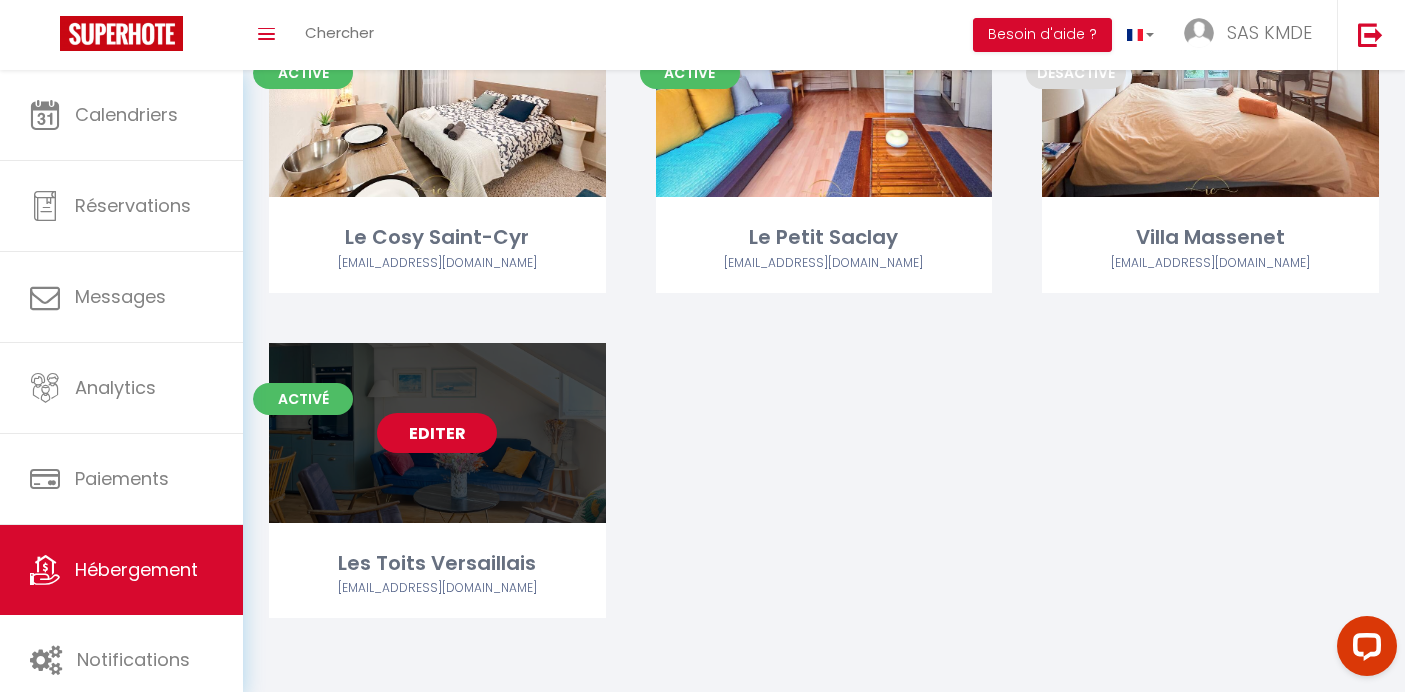 click on "Editer" at bounding box center (437, 433) 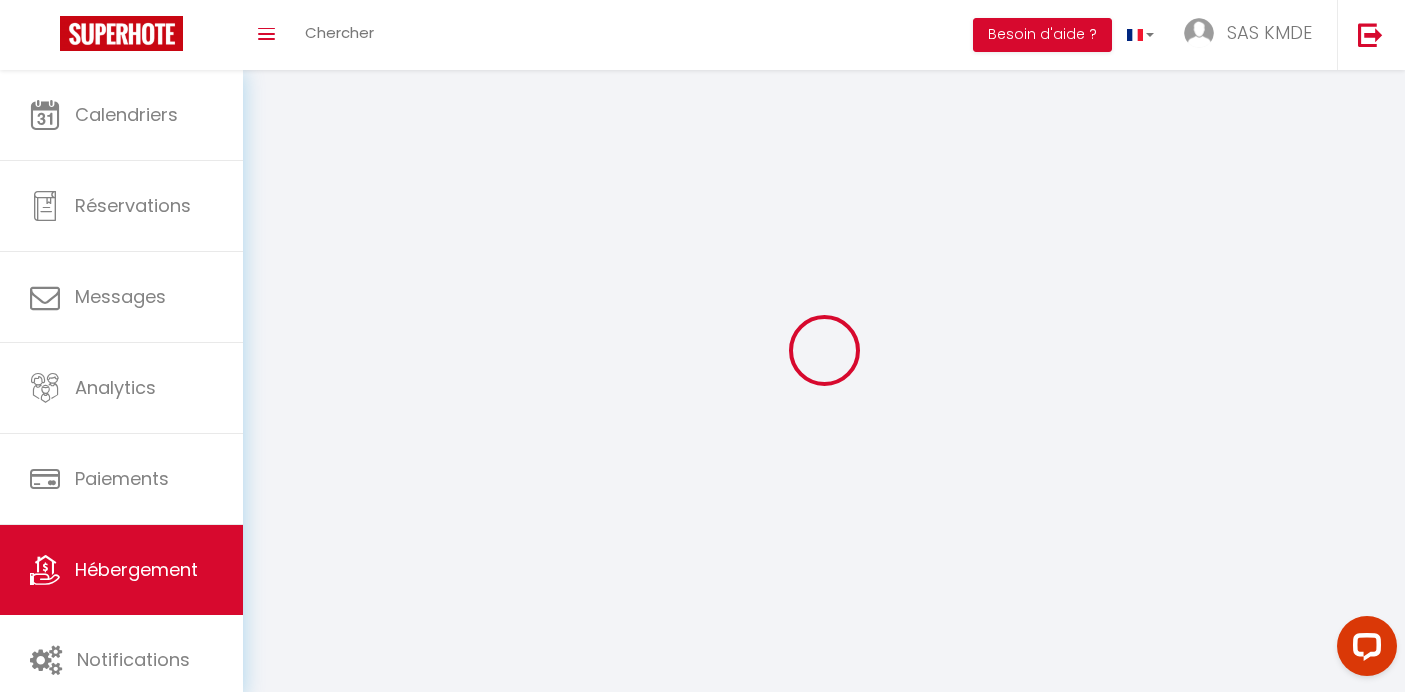 select on "IgloohomeV2" 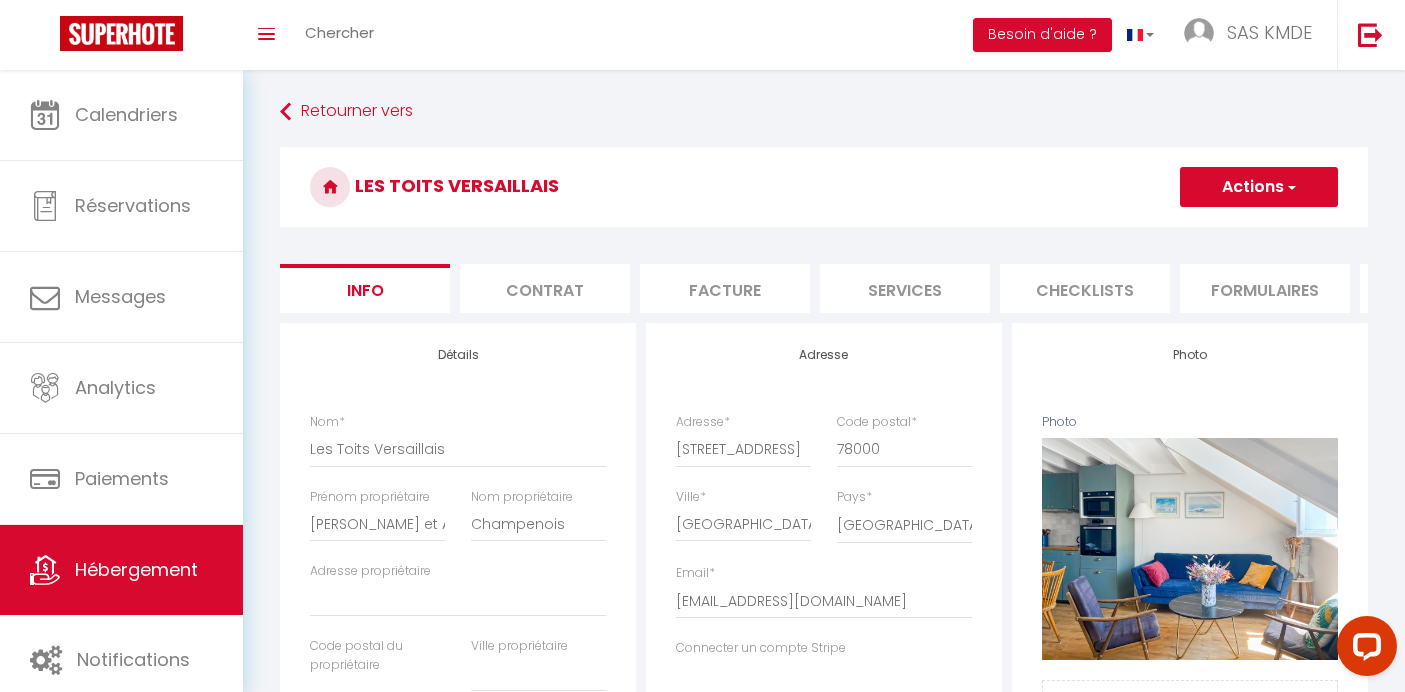 select 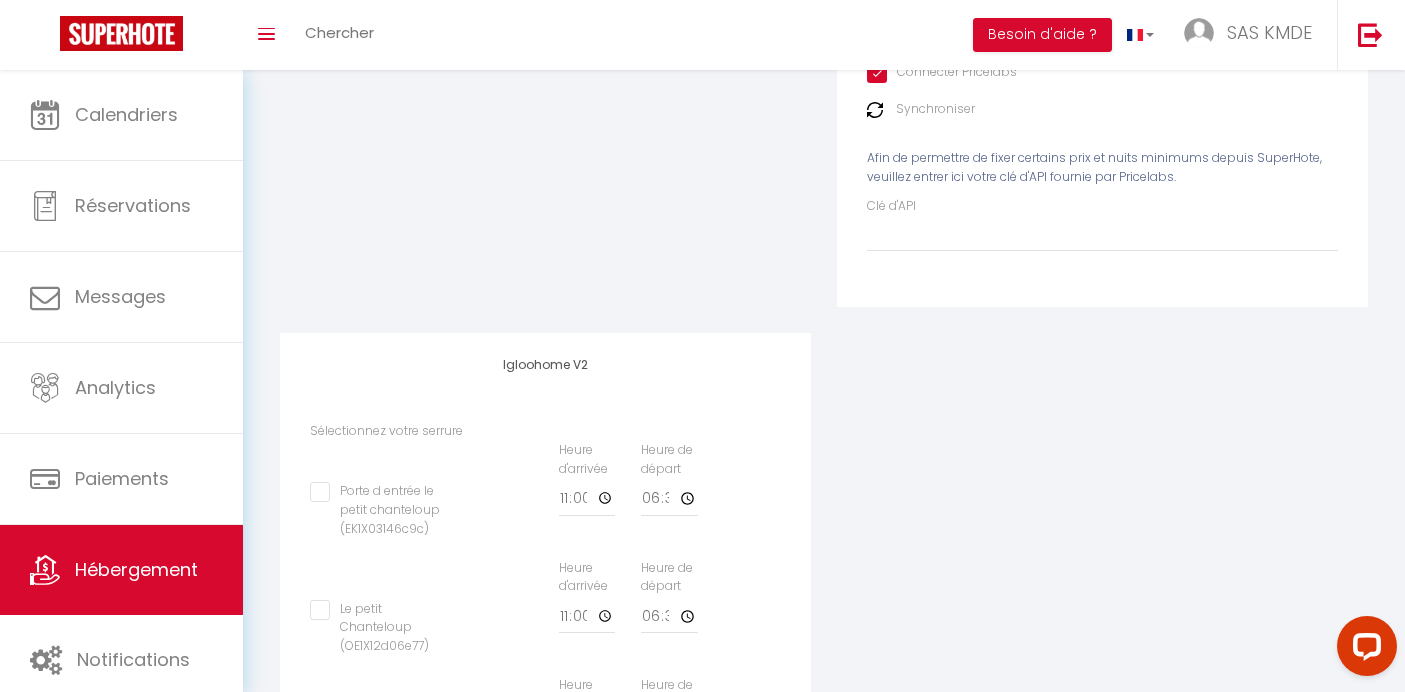 scroll, scrollTop: 0, scrollLeft: 0, axis: both 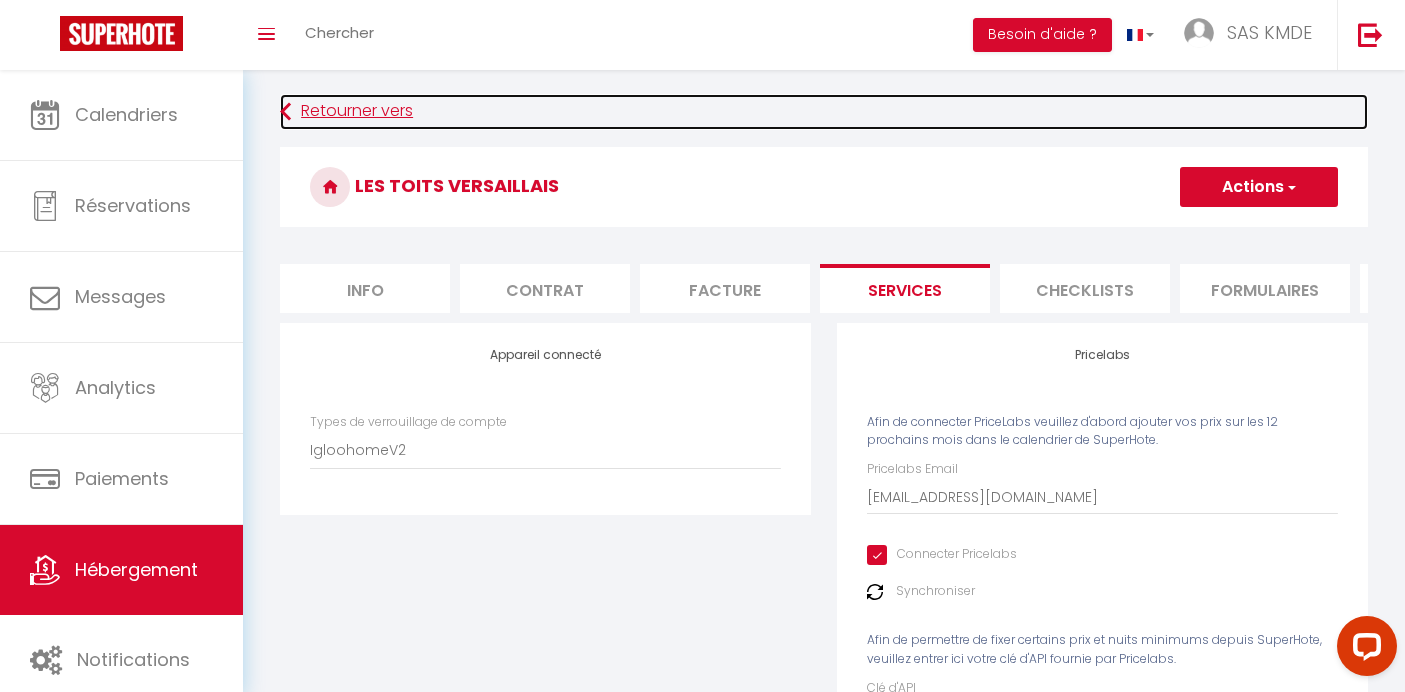 click on "Retourner vers" at bounding box center [824, 112] 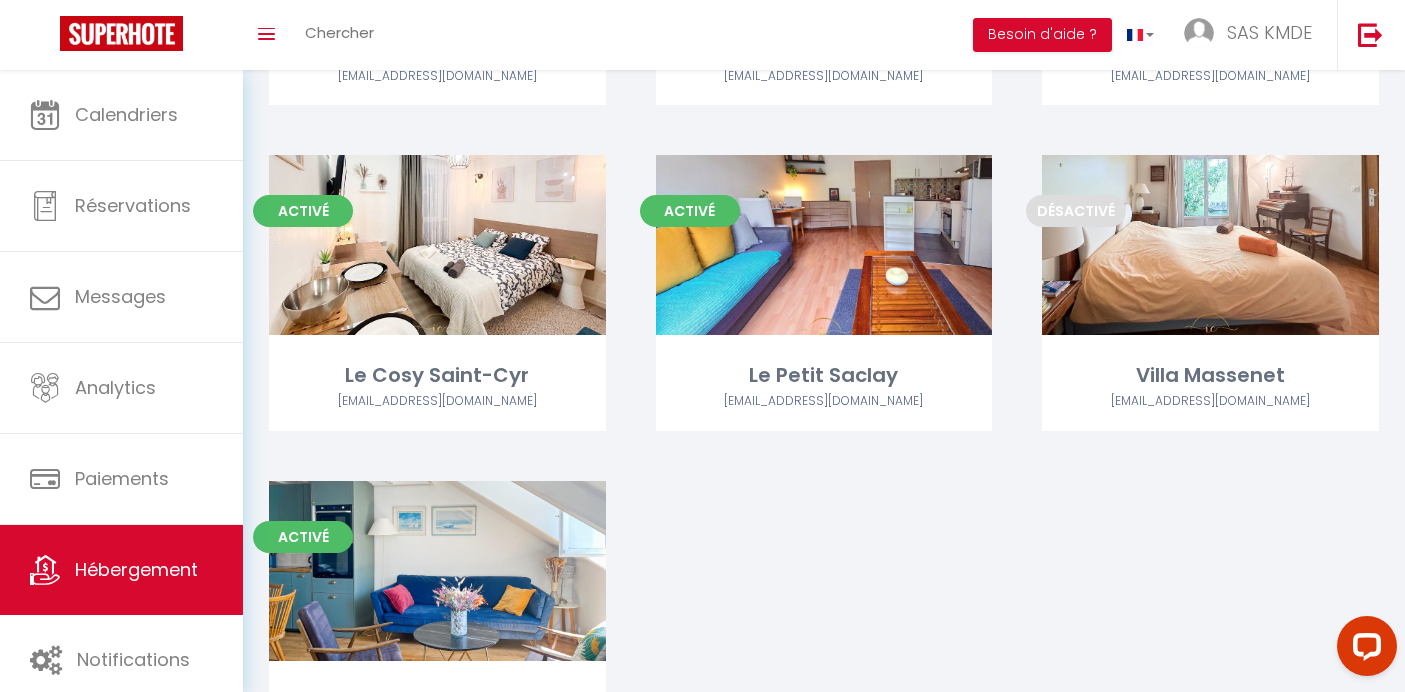scroll, scrollTop: 712, scrollLeft: 0, axis: vertical 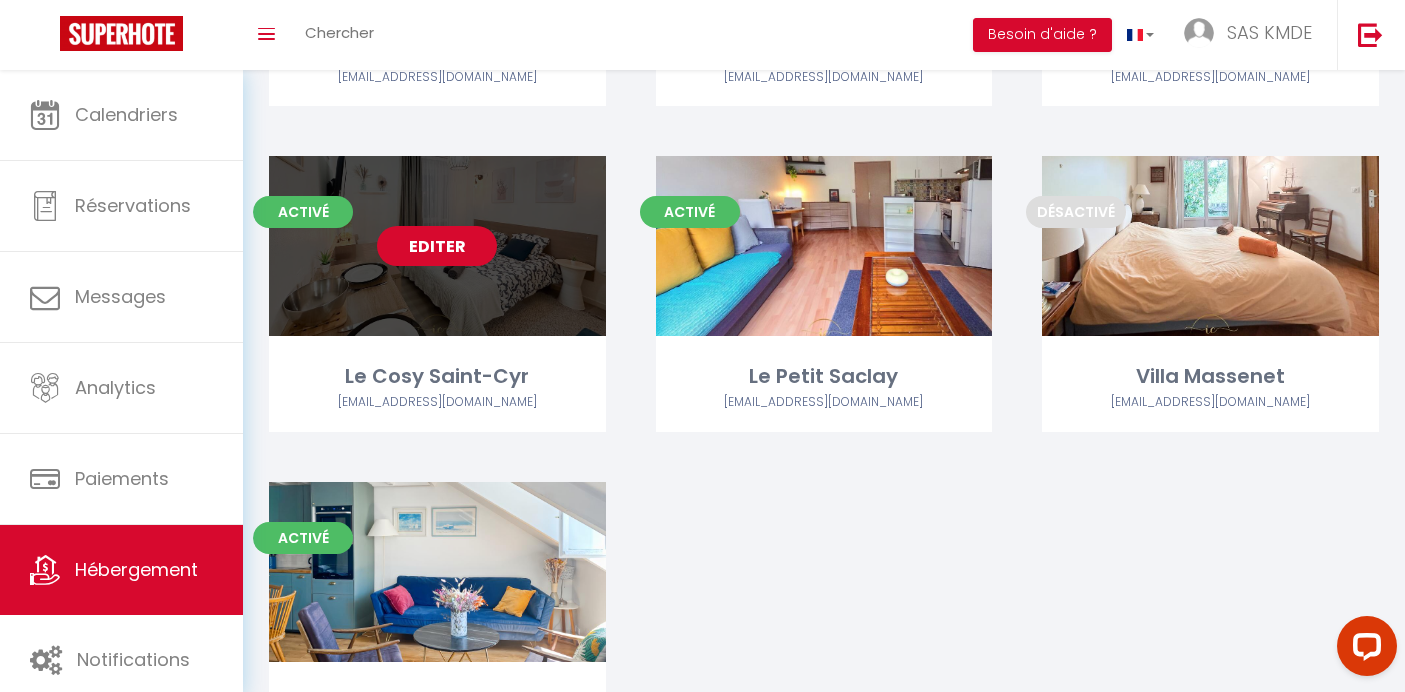 click on "Editer" at bounding box center [437, 246] 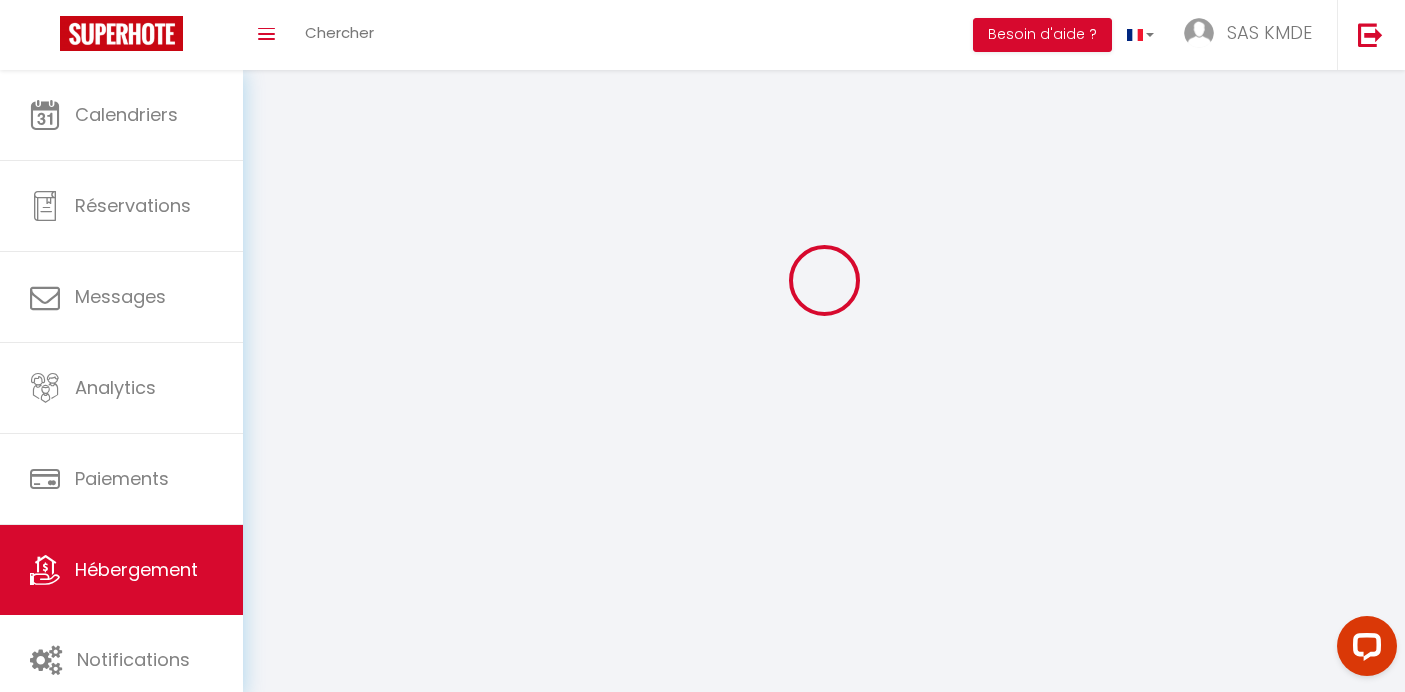 scroll, scrollTop: 0, scrollLeft: 0, axis: both 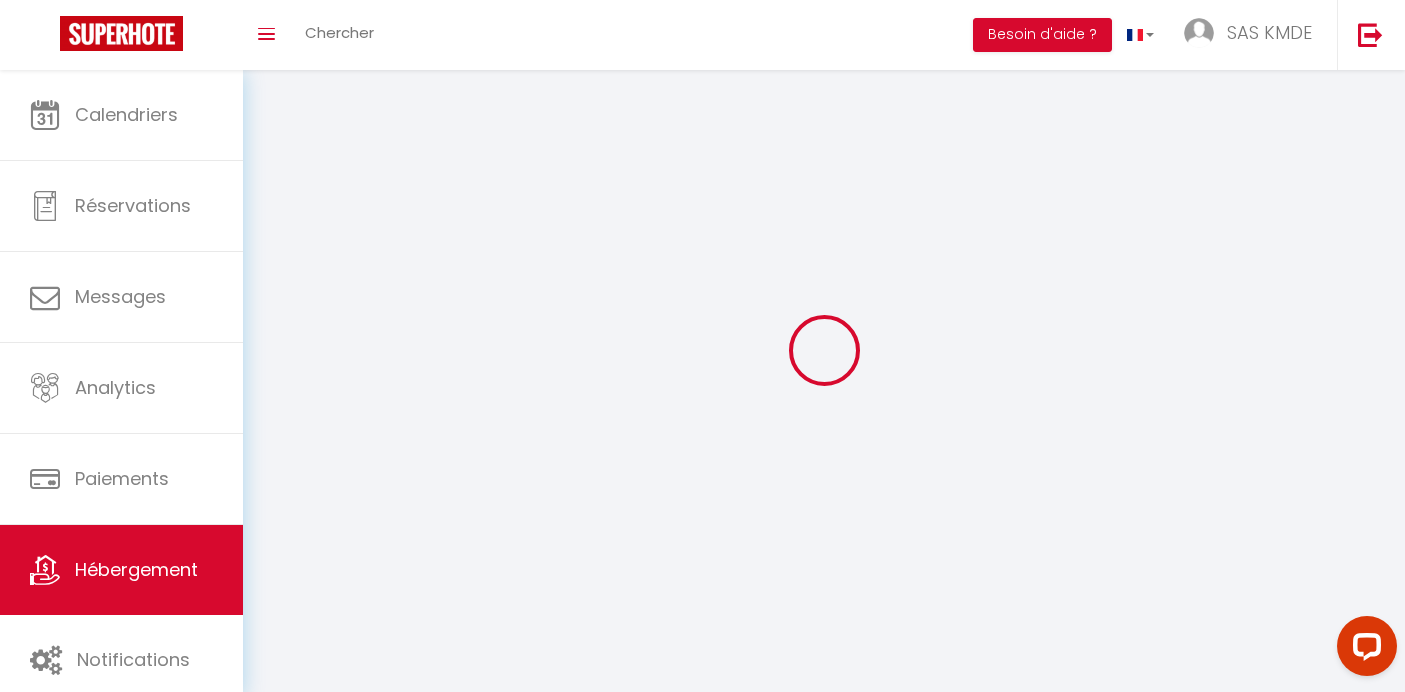 select on "IgloohomeV2" 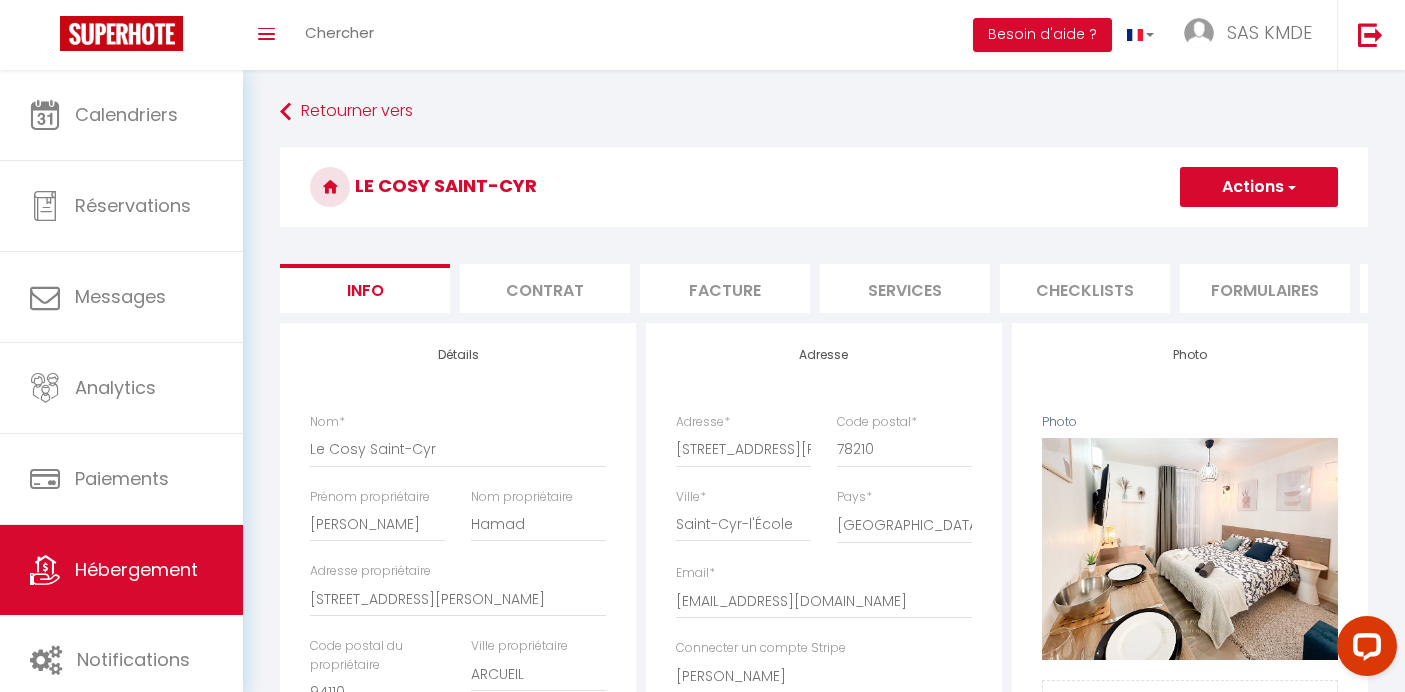 click on "Services" at bounding box center [905, 288] 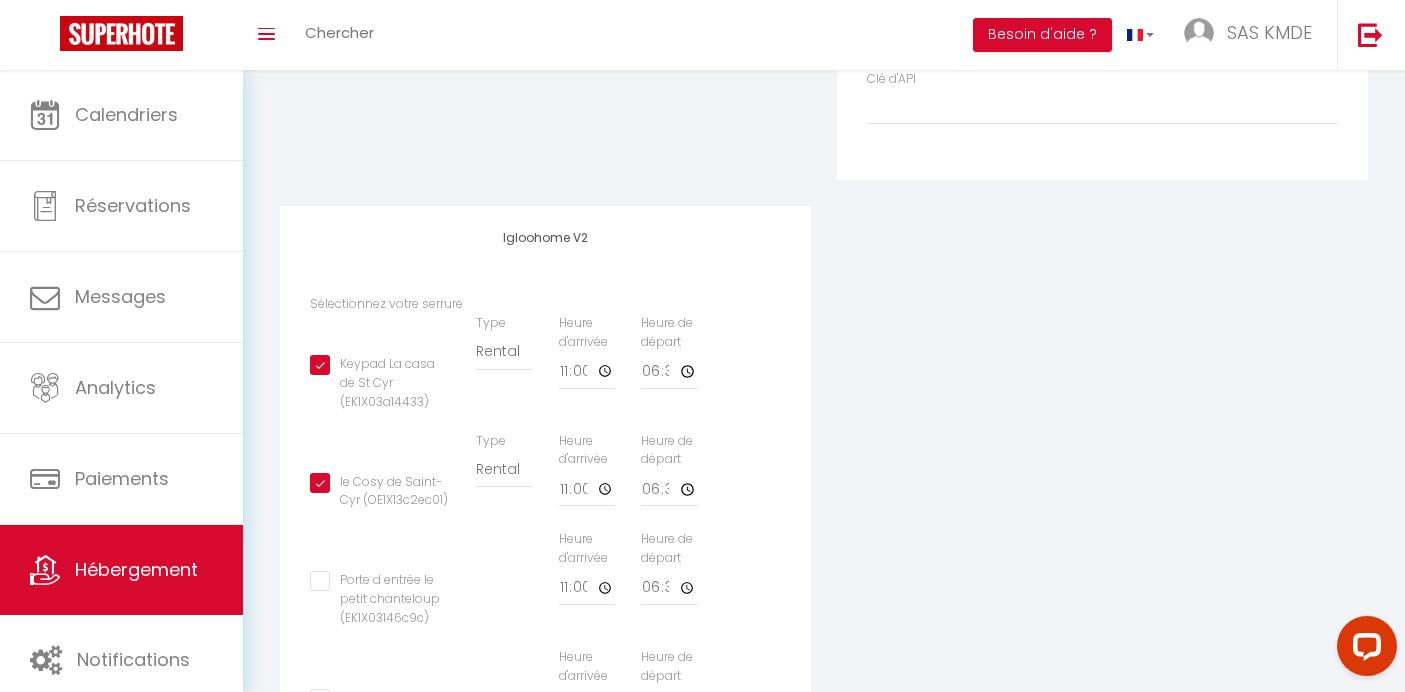 scroll, scrollTop: 0, scrollLeft: 0, axis: both 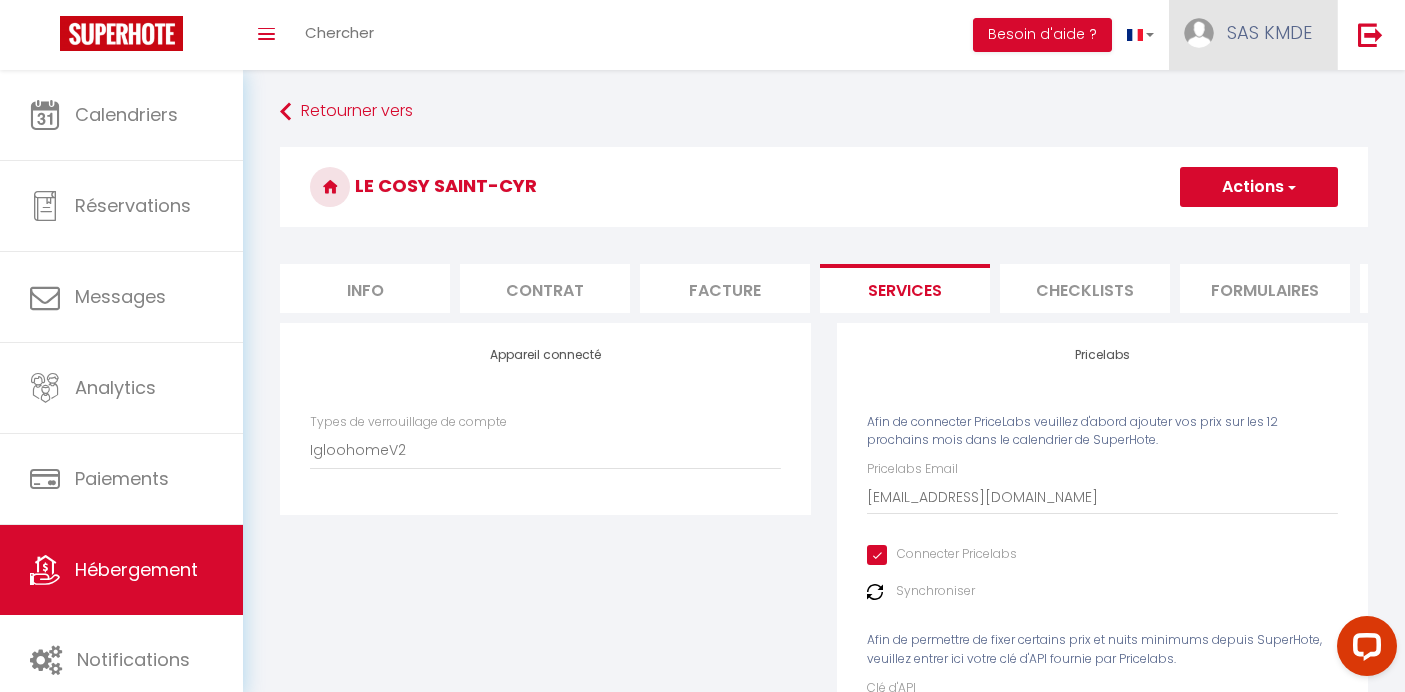 click on "SAS KMDE" at bounding box center (1269, 32) 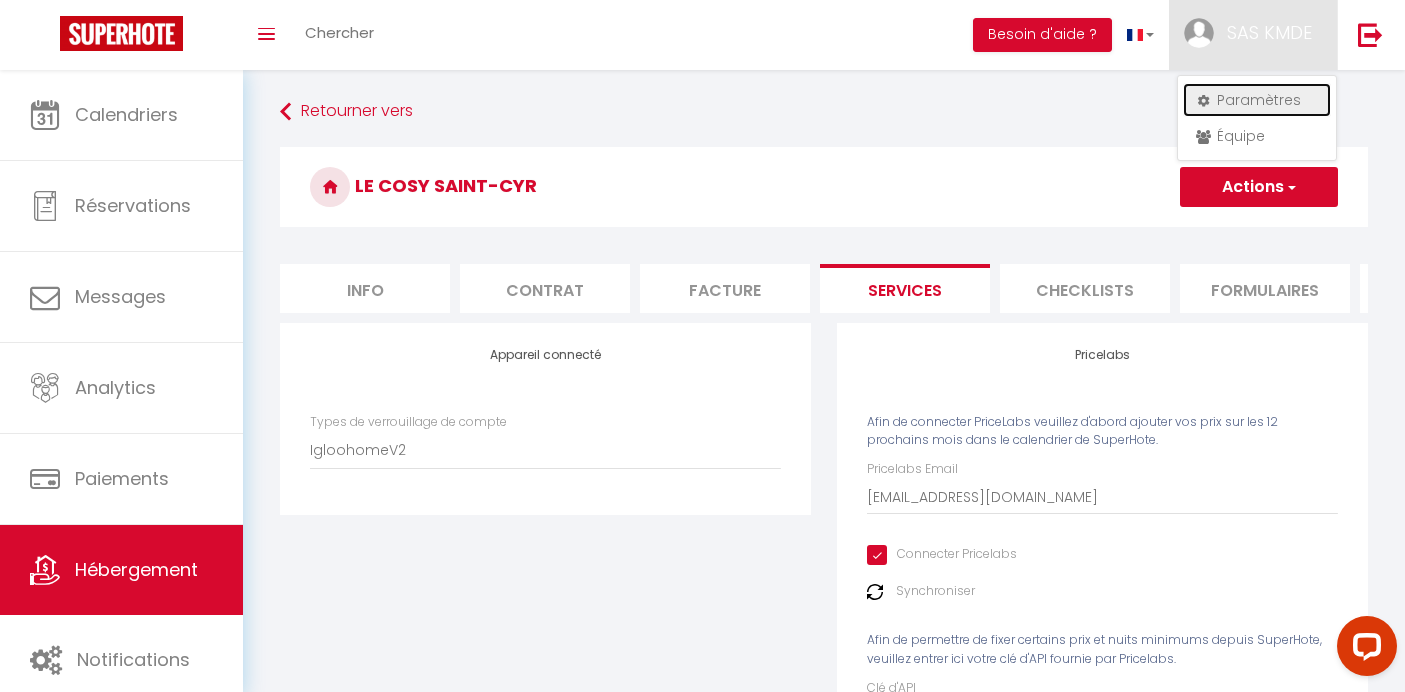 click on "Paramètres" at bounding box center [1257, 100] 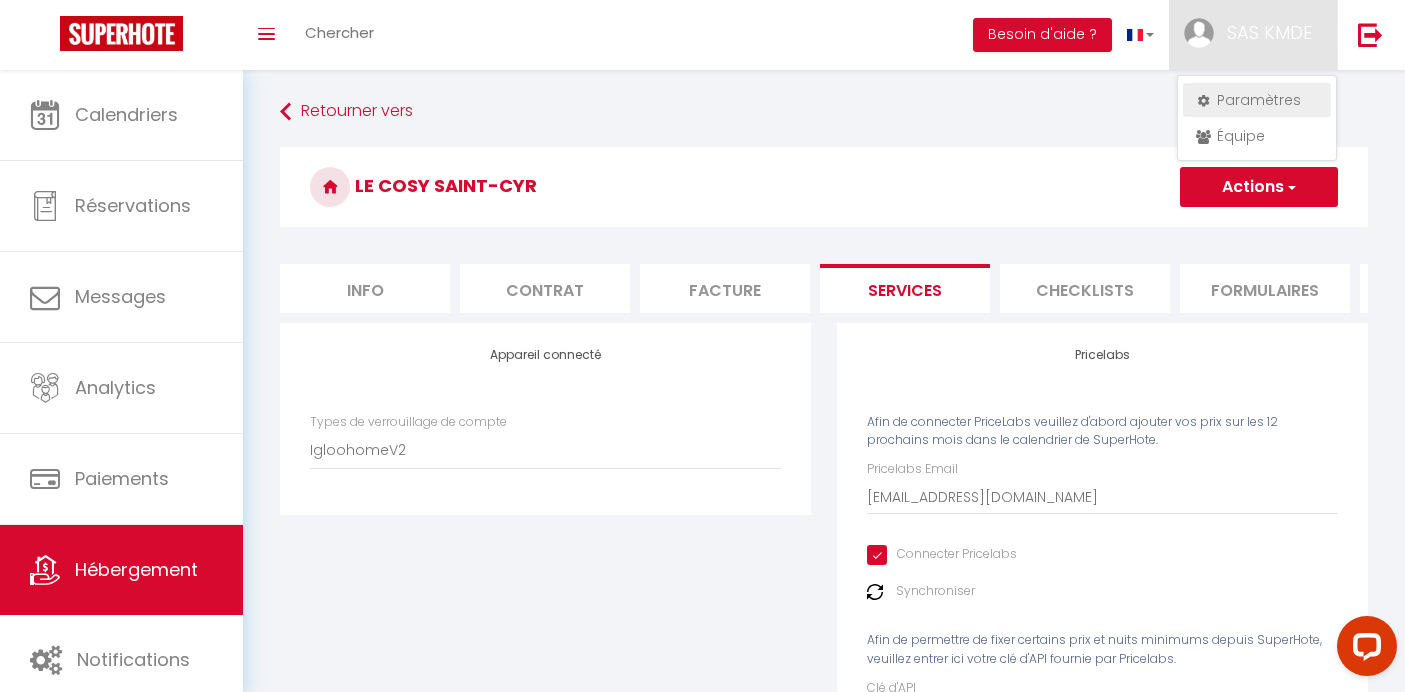 select on "fr" 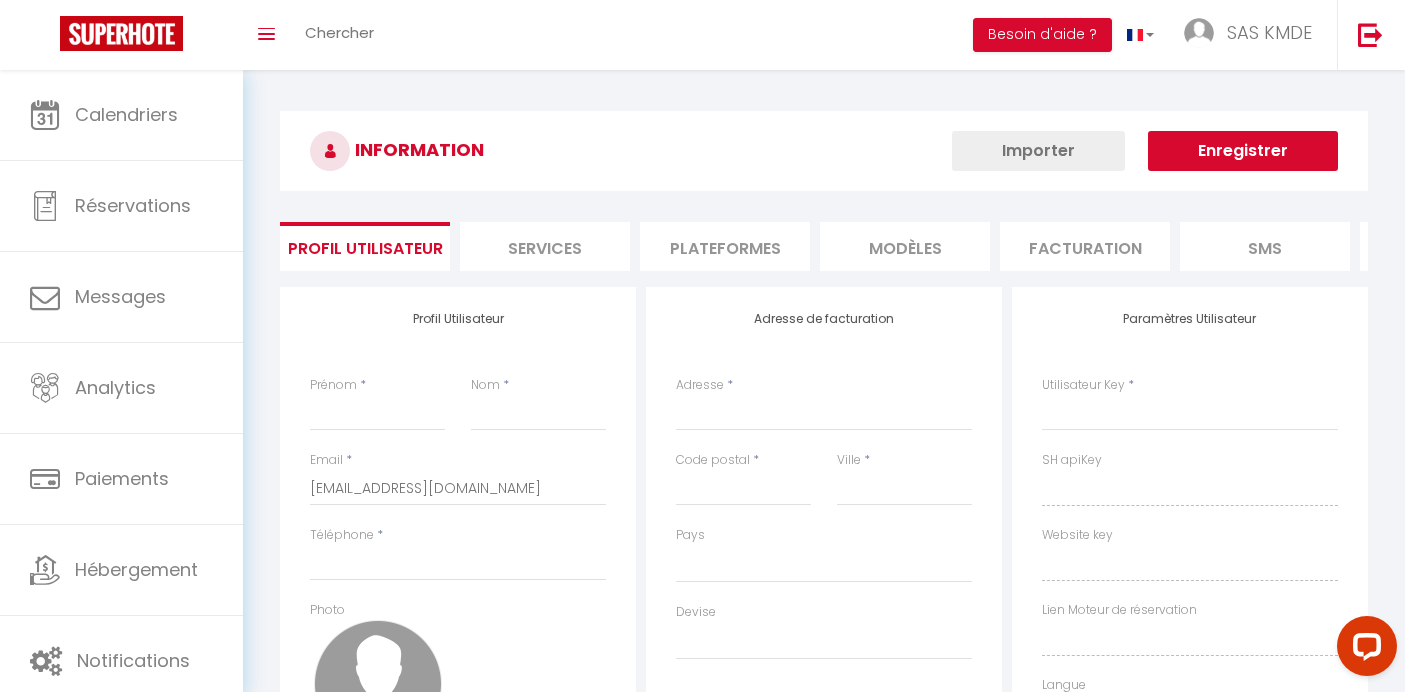 type on "SAS KMDE" 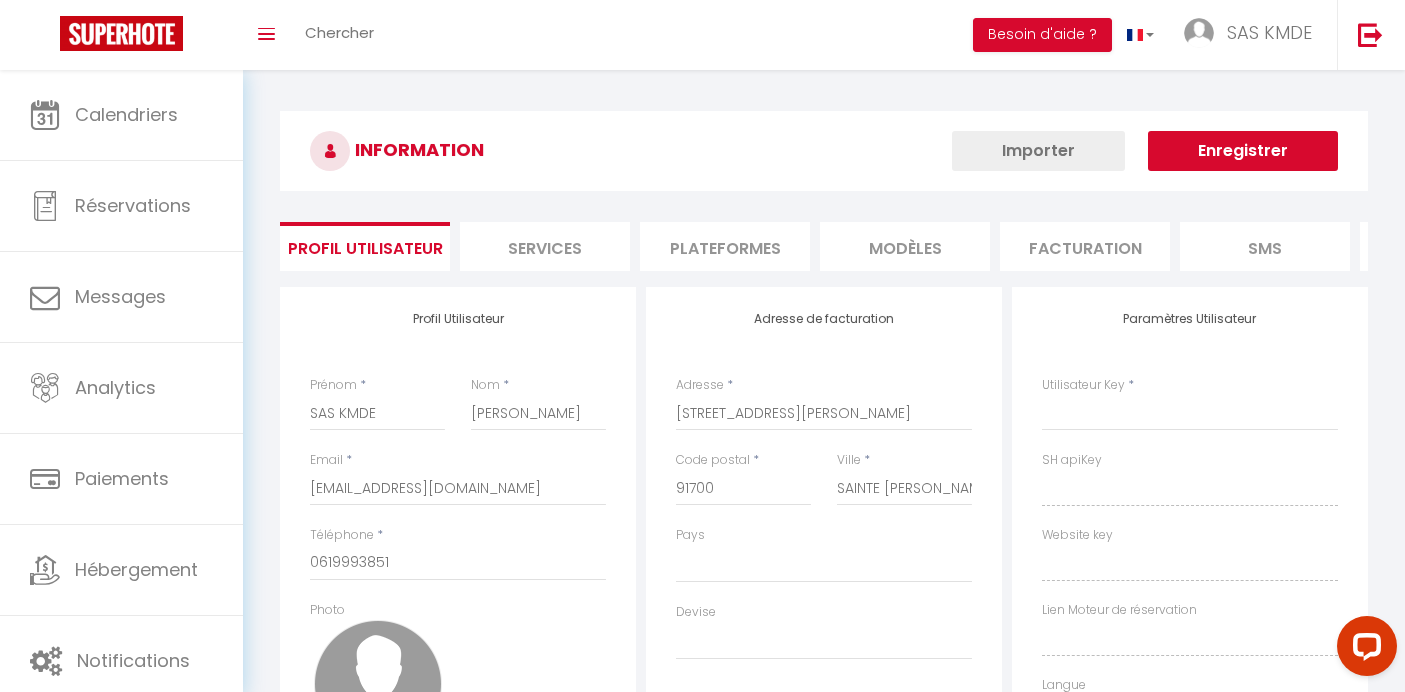 type on "cECIaDzTAncNC8GU3HJaVrxOl" 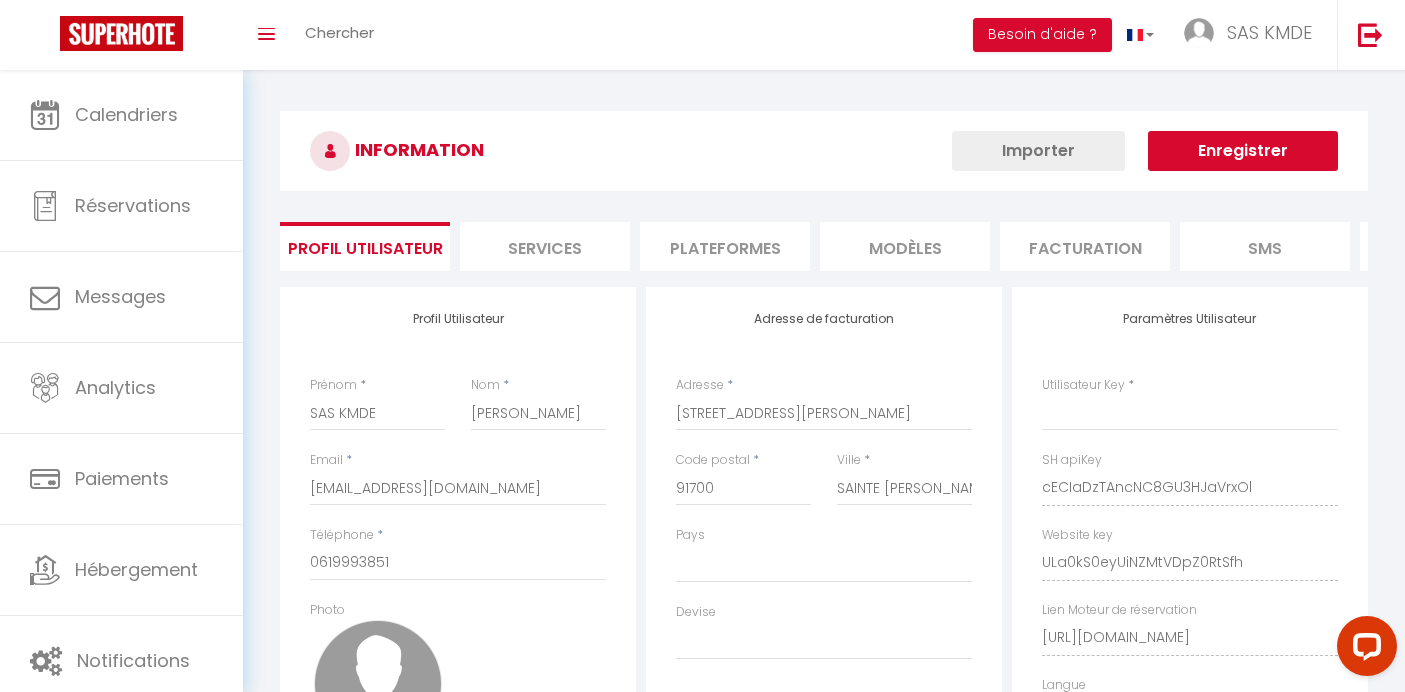 select on "28" 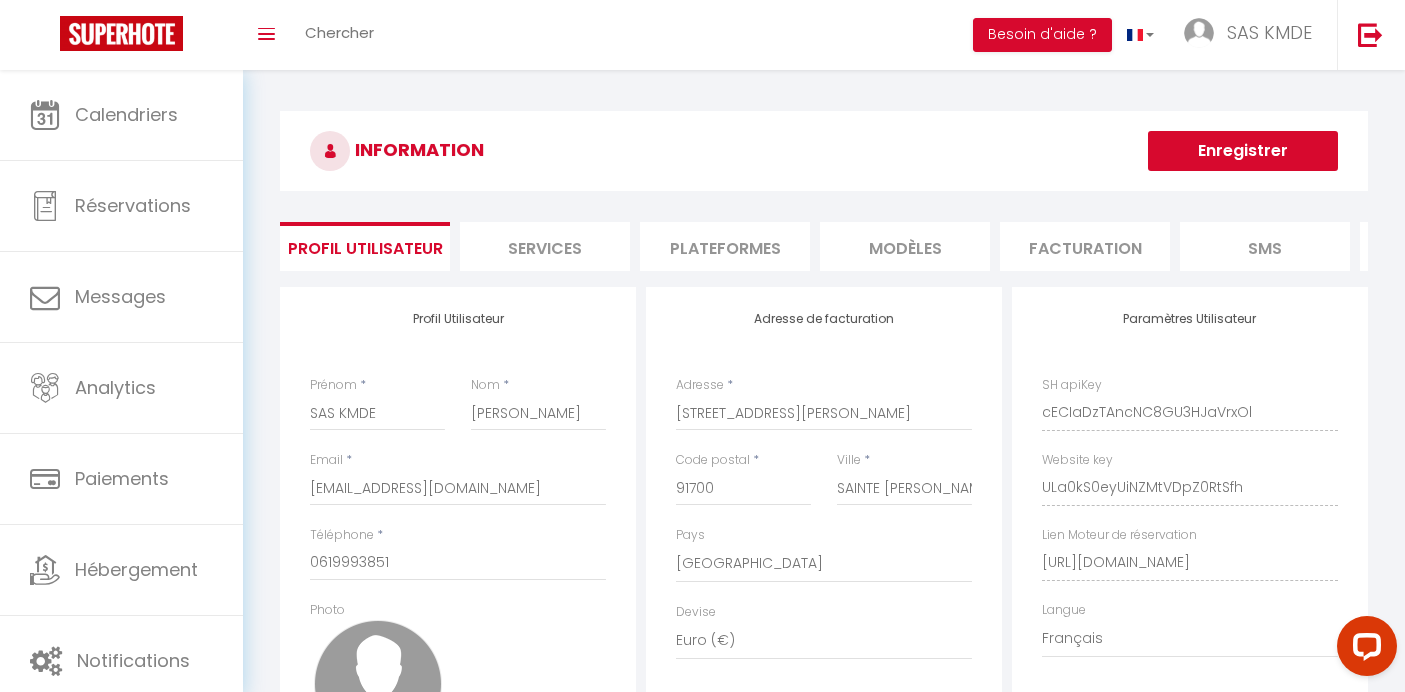 click on "Services" at bounding box center (545, 246) 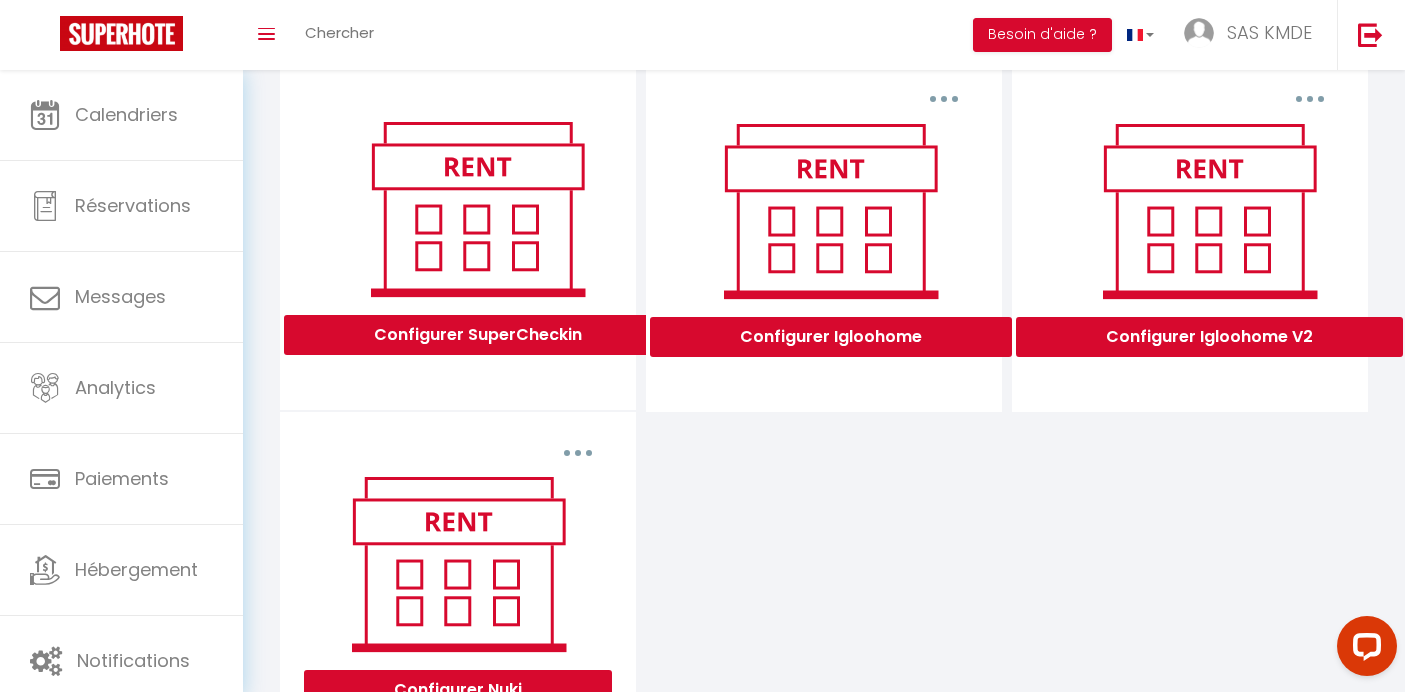 scroll, scrollTop: 450, scrollLeft: 0, axis: vertical 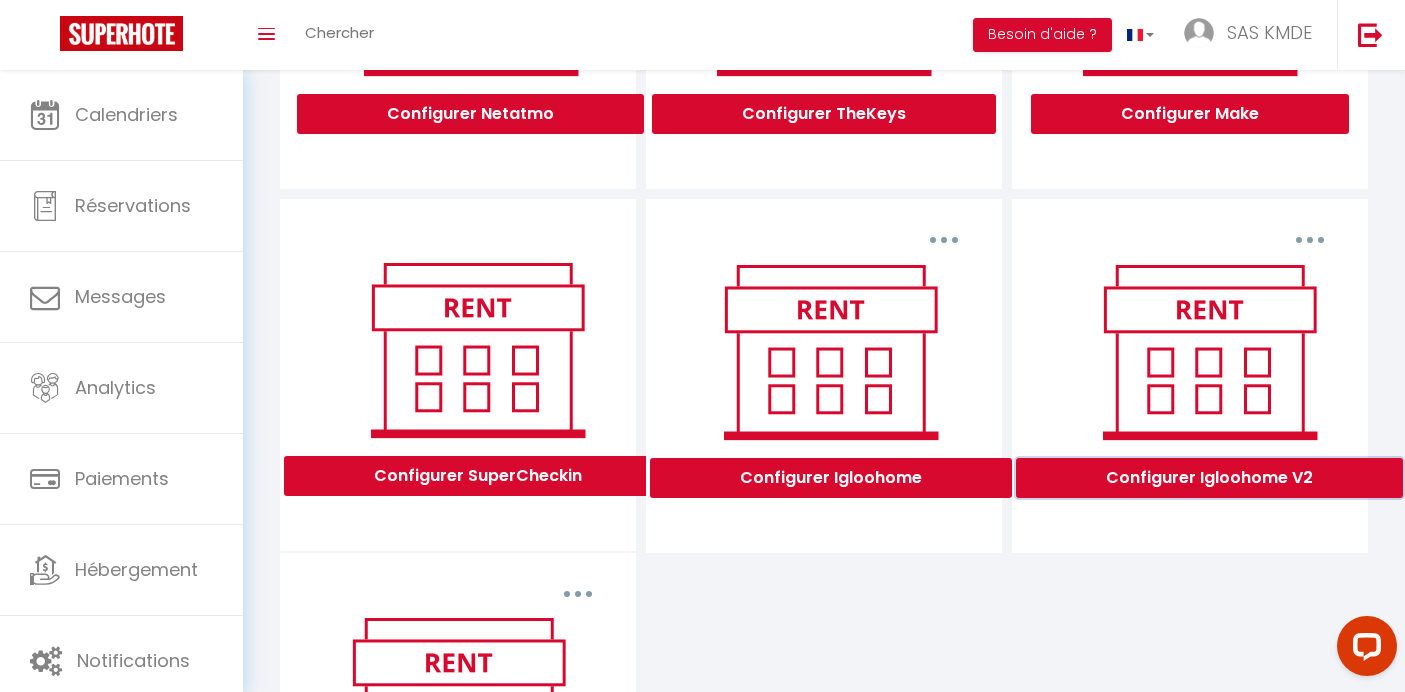 click on "Configurer Igloohome V2" at bounding box center (1209, 478) 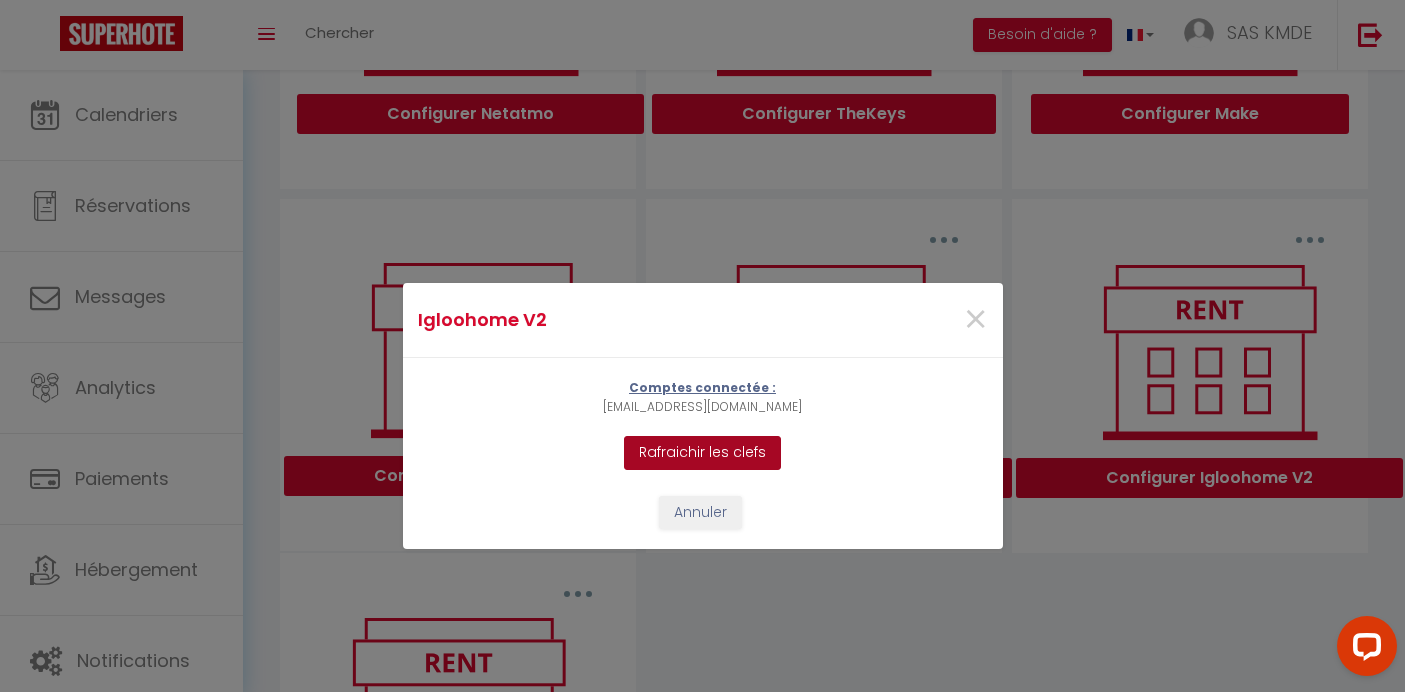 click on "Rafraichir les clefs" at bounding box center [702, 453] 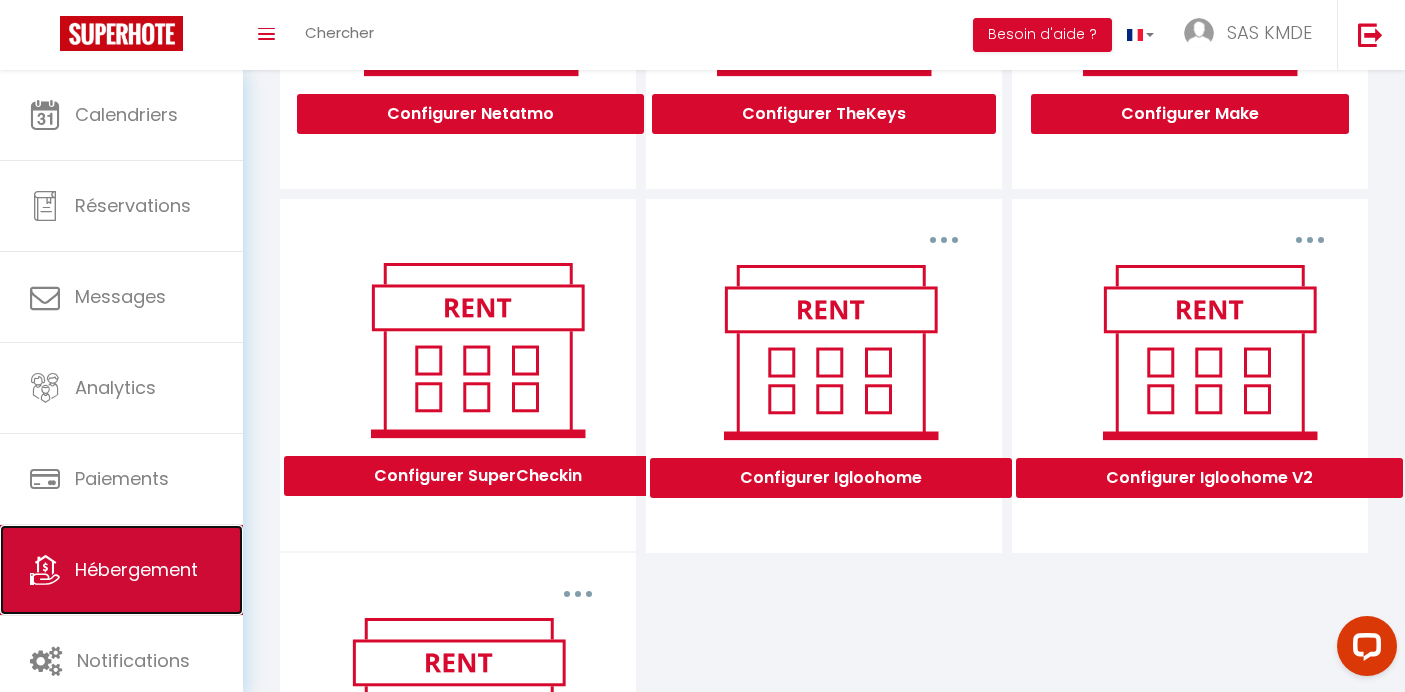 click on "Hébergement" at bounding box center (121, 570) 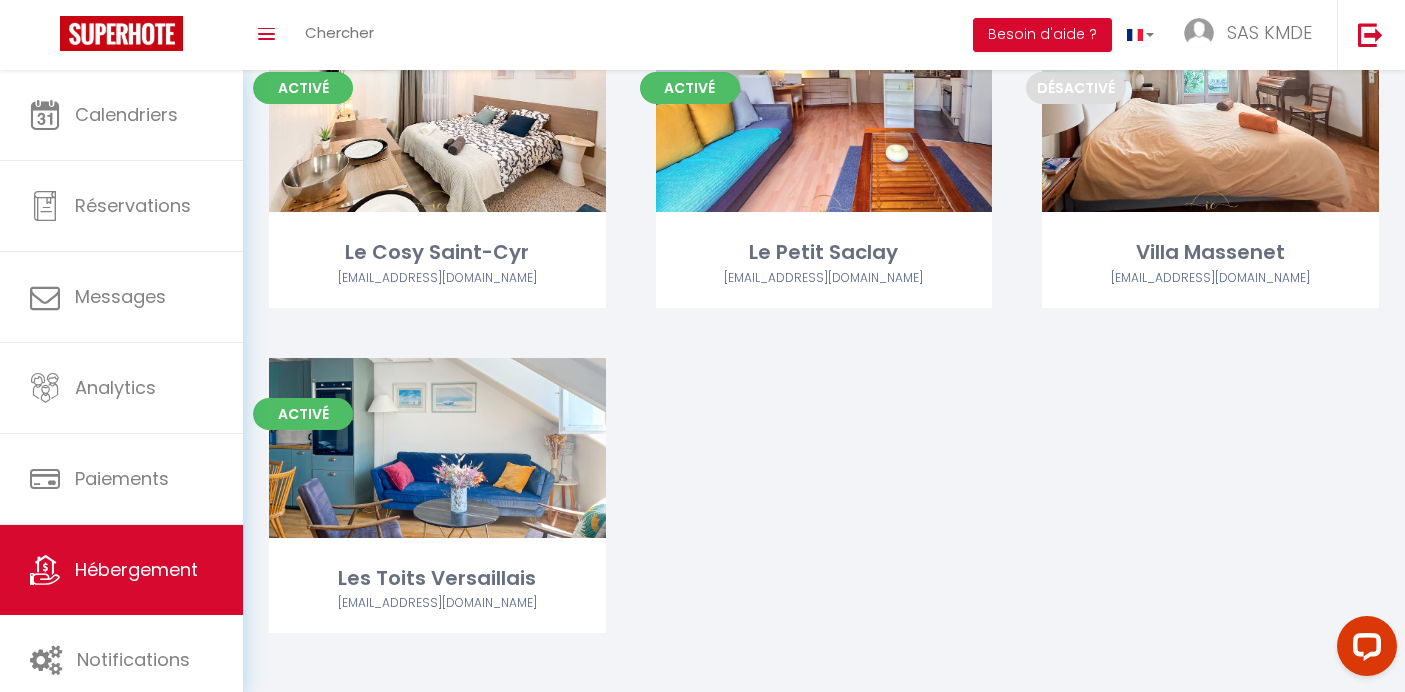 scroll, scrollTop: 851, scrollLeft: 0, axis: vertical 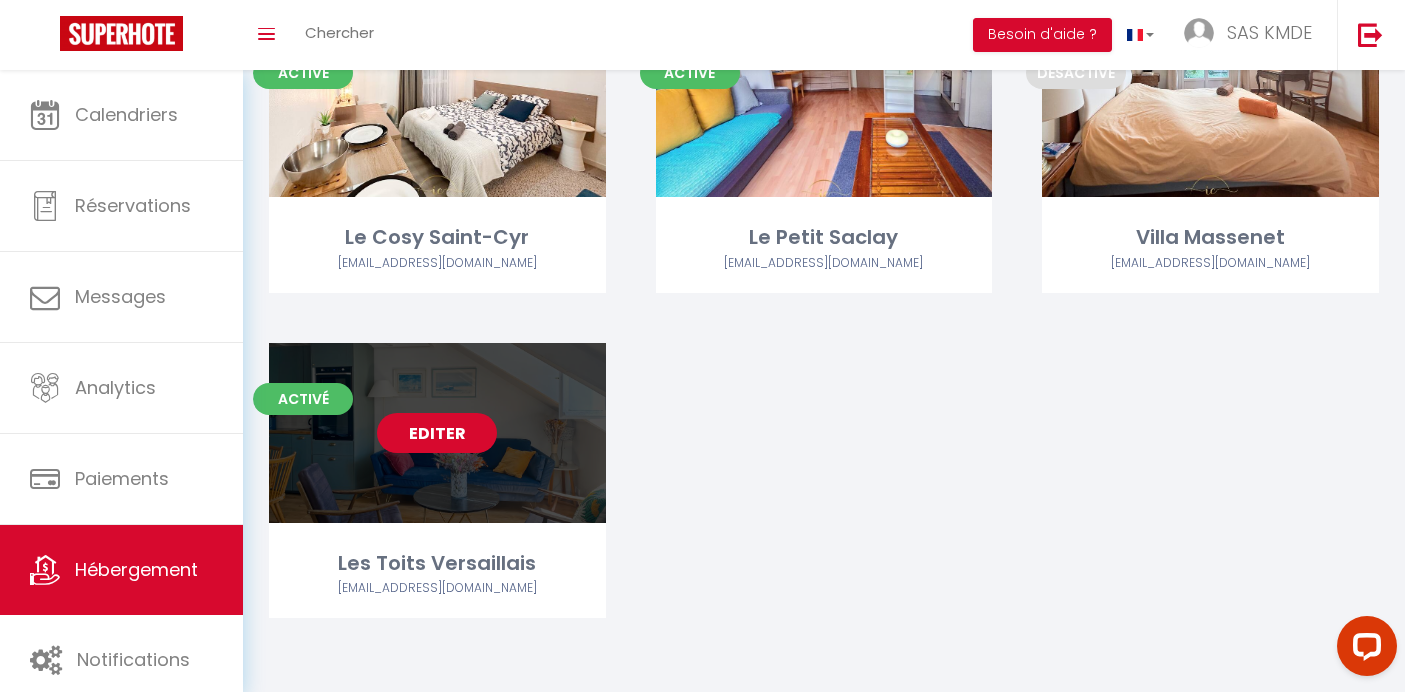 click on "Editer" at bounding box center [437, 433] 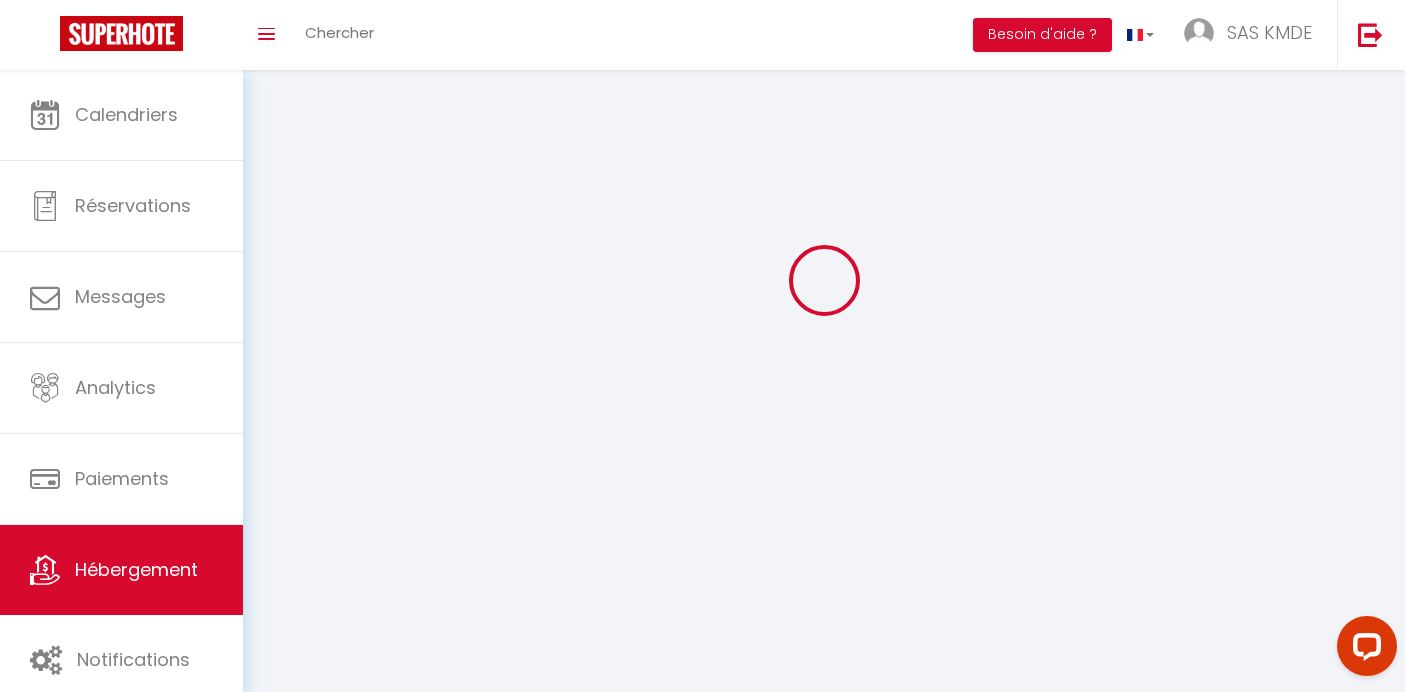 scroll, scrollTop: 0, scrollLeft: 0, axis: both 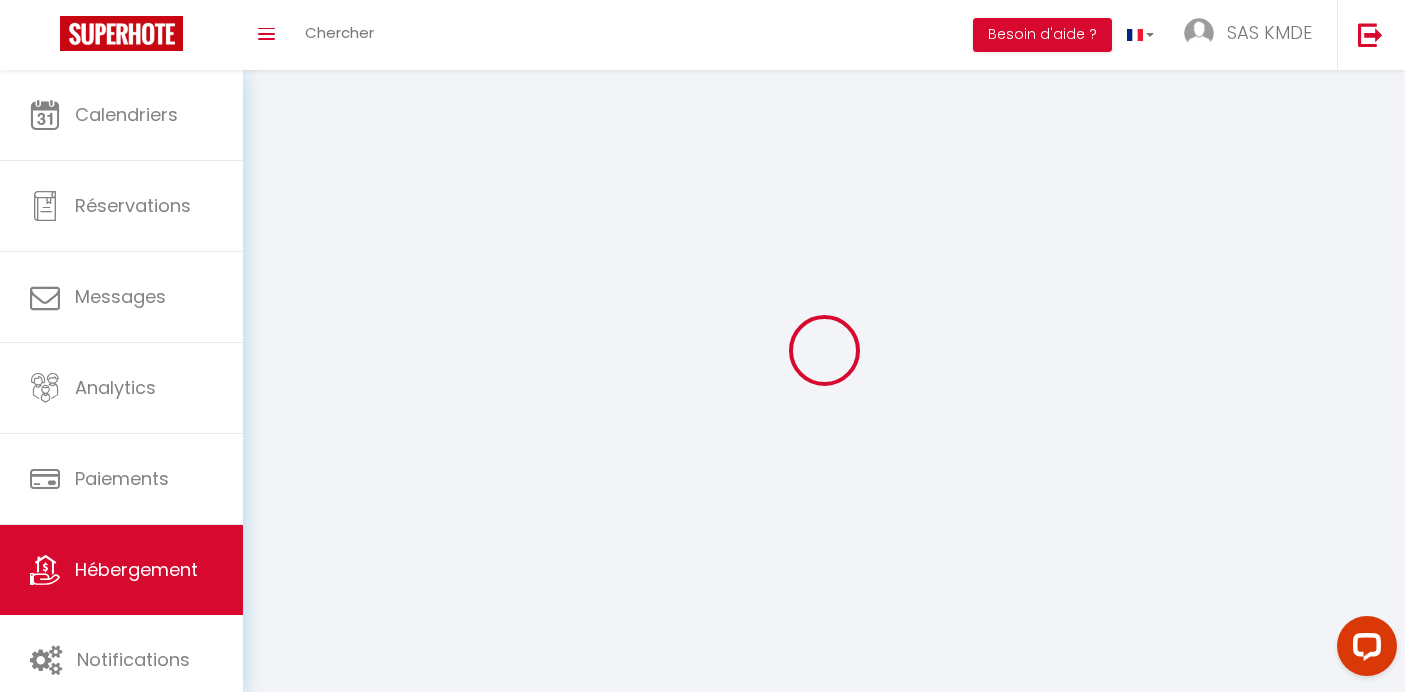 select 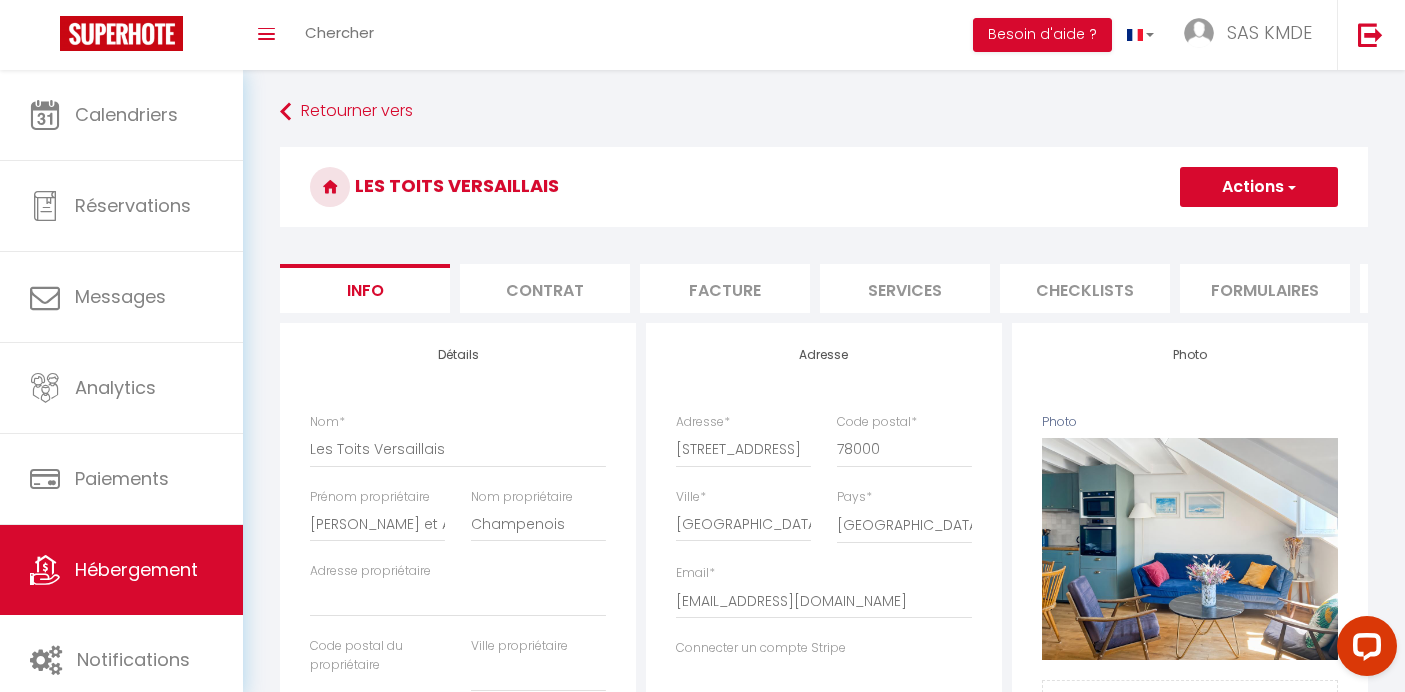 select 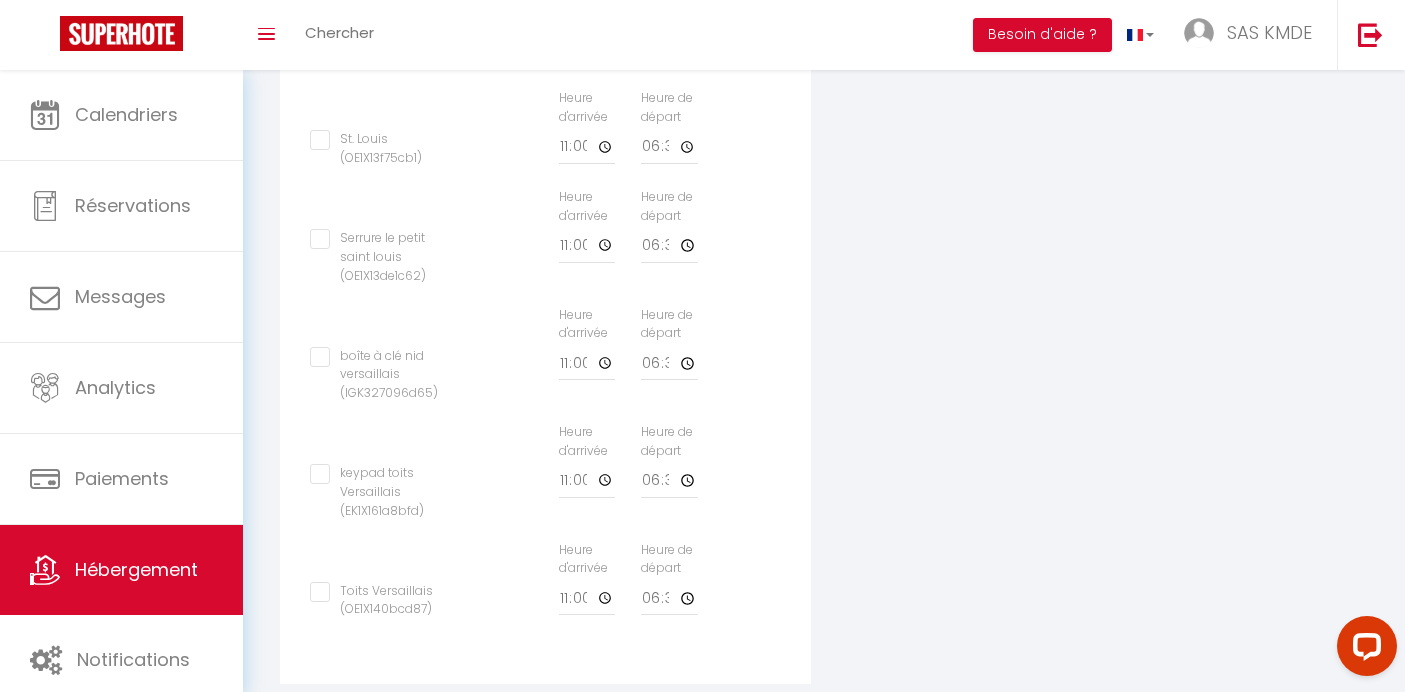 scroll, scrollTop: 1301, scrollLeft: 0, axis: vertical 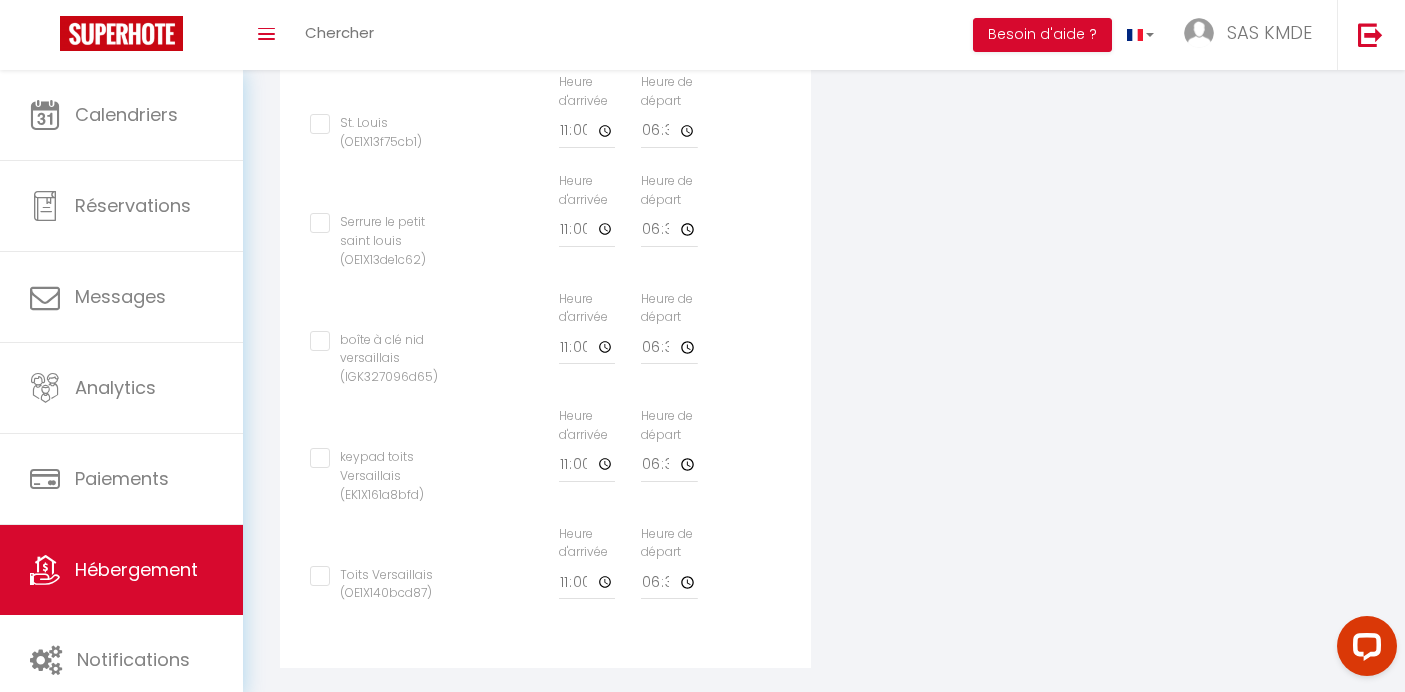 click on "keypad toits Versaillais  (EK1X161a8bfd)" at bounding box center [379, 458] 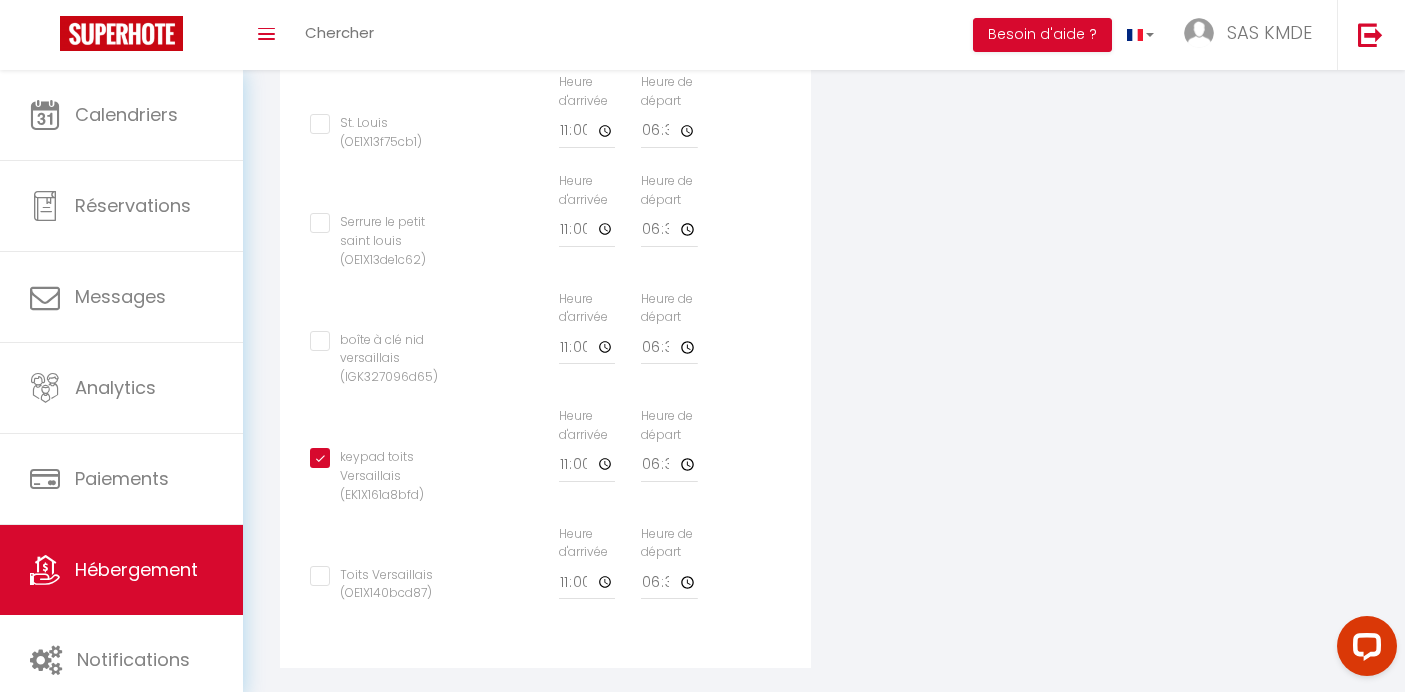 checkbox on "false" 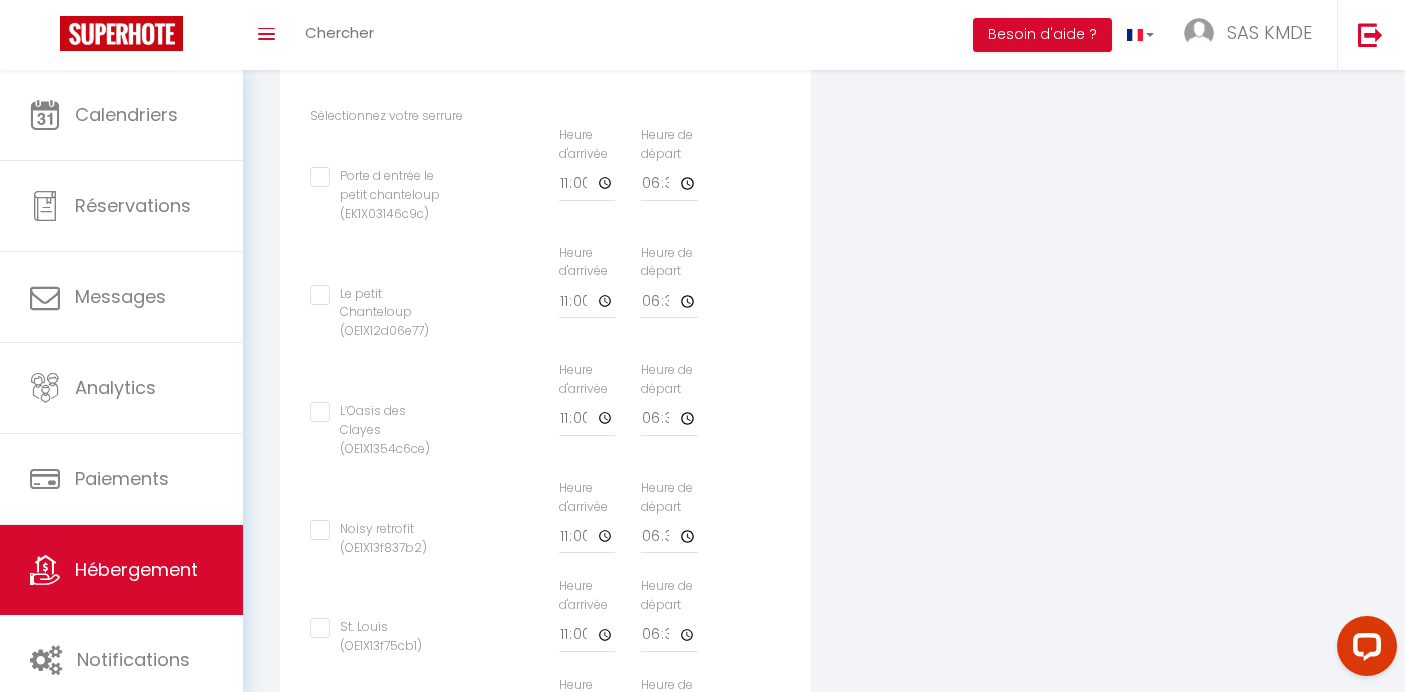 scroll, scrollTop: 0, scrollLeft: 0, axis: both 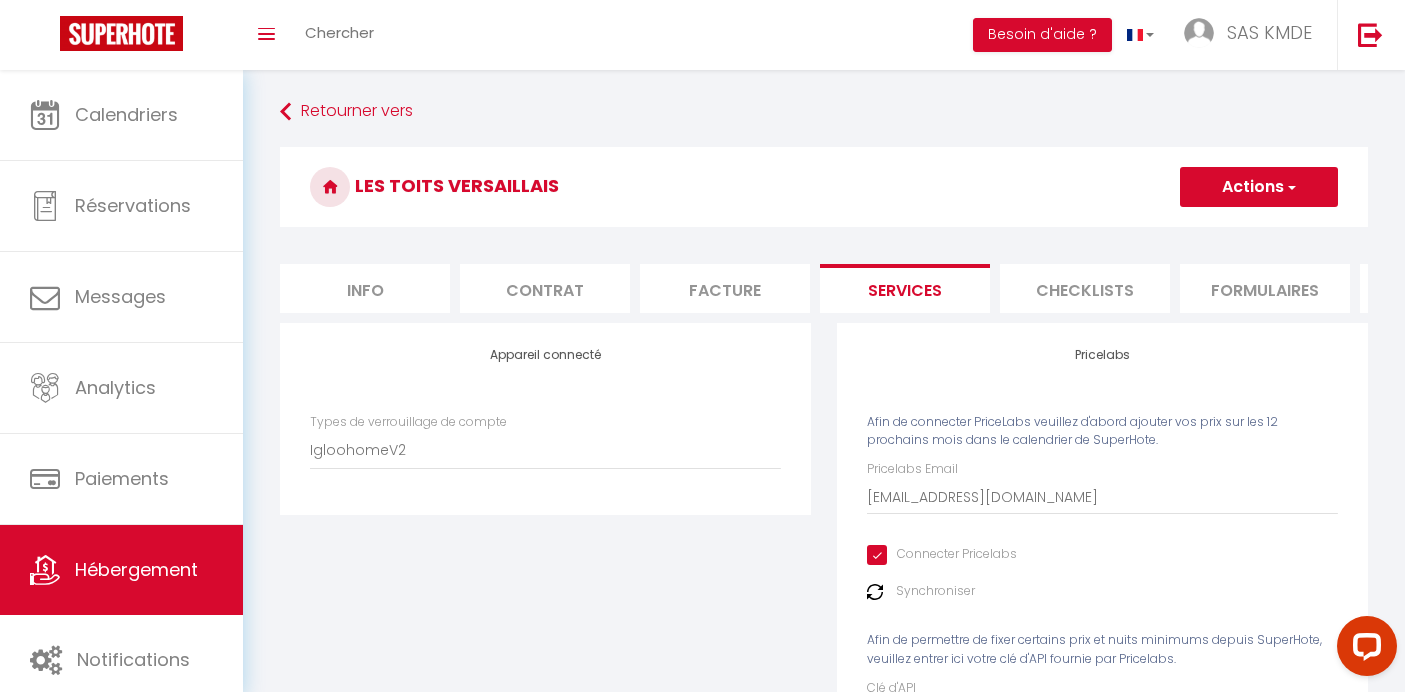 click on "Actions" at bounding box center (1259, 187) 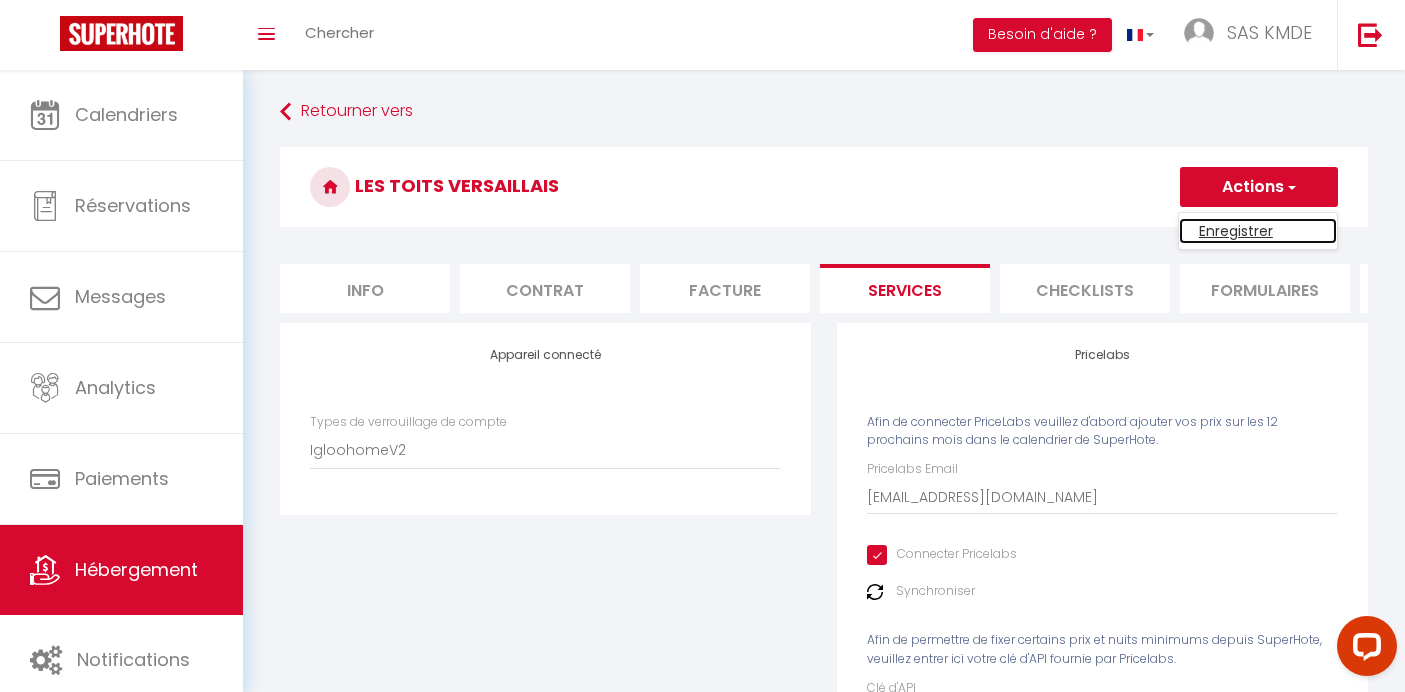 click on "Enregistrer" at bounding box center (1258, 231) 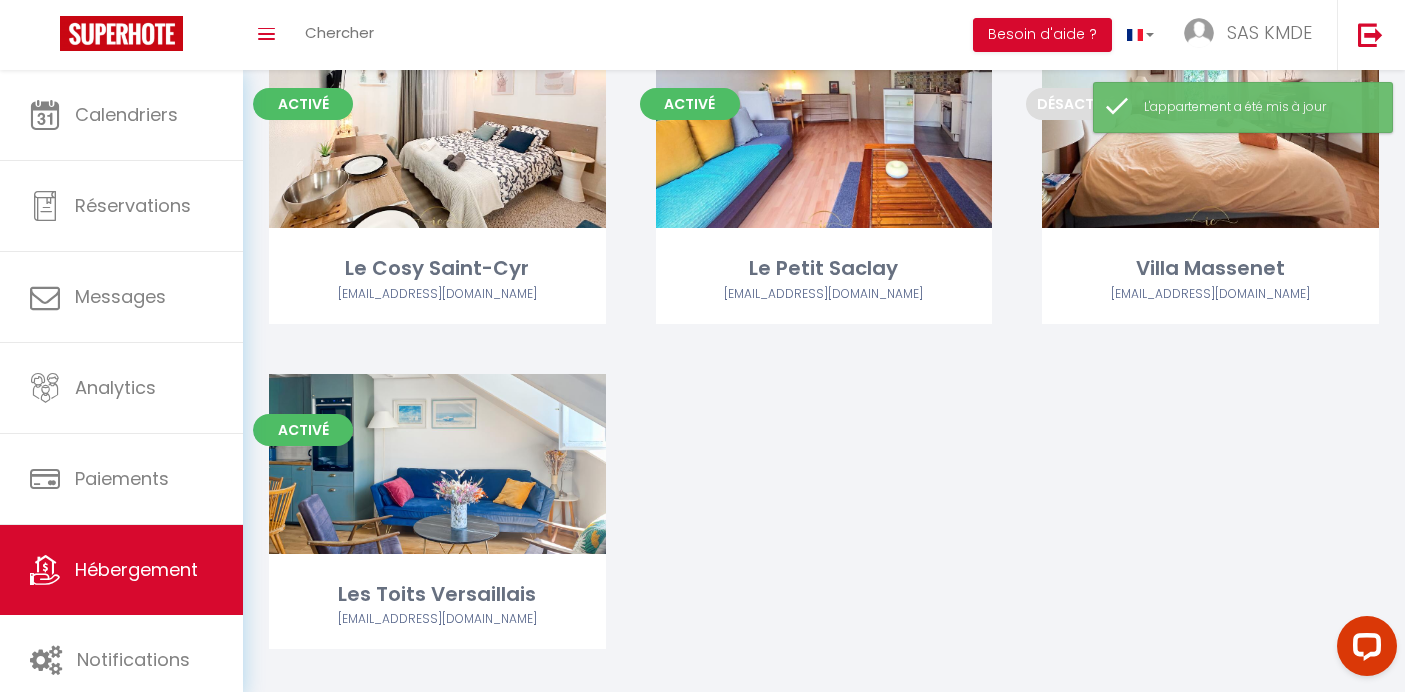 scroll, scrollTop: 851, scrollLeft: 0, axis: vertical 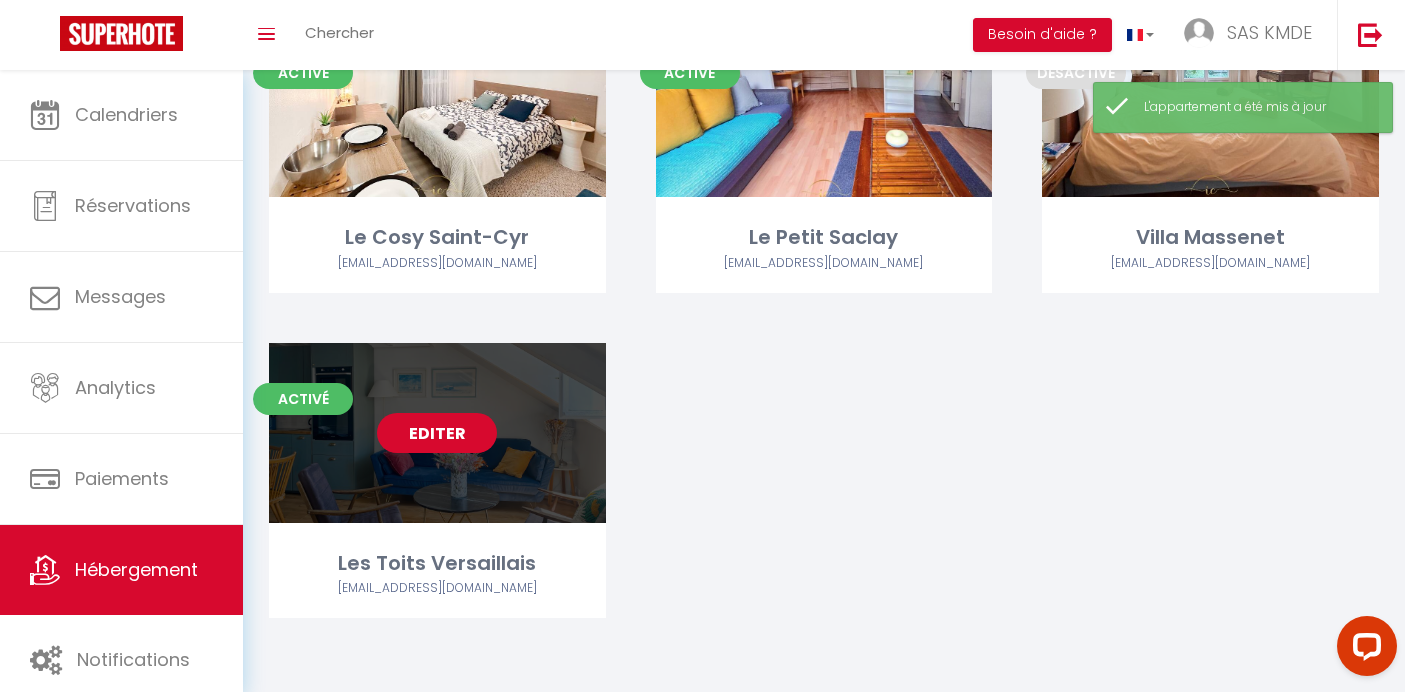 click on "Editer" at bounding box center [437, 433] 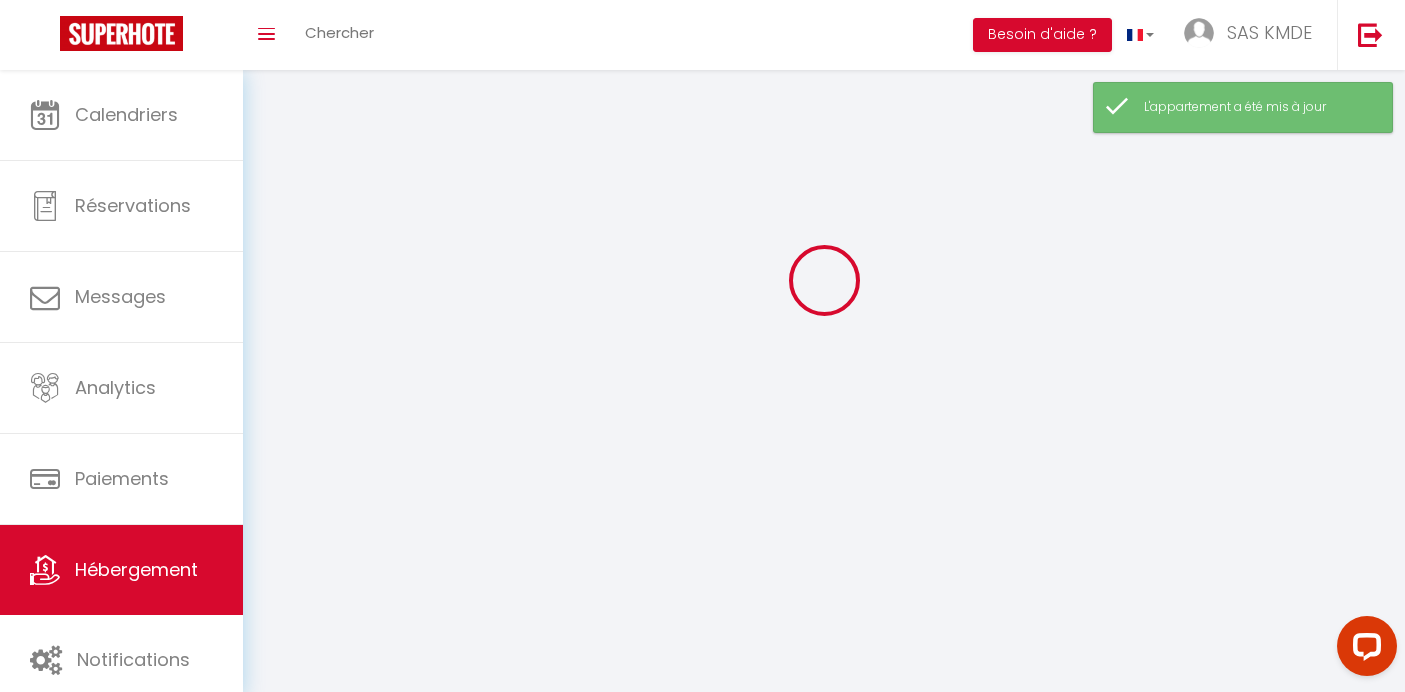 scroll, scrollTop: 0, scrollLeft: 0, axis: both 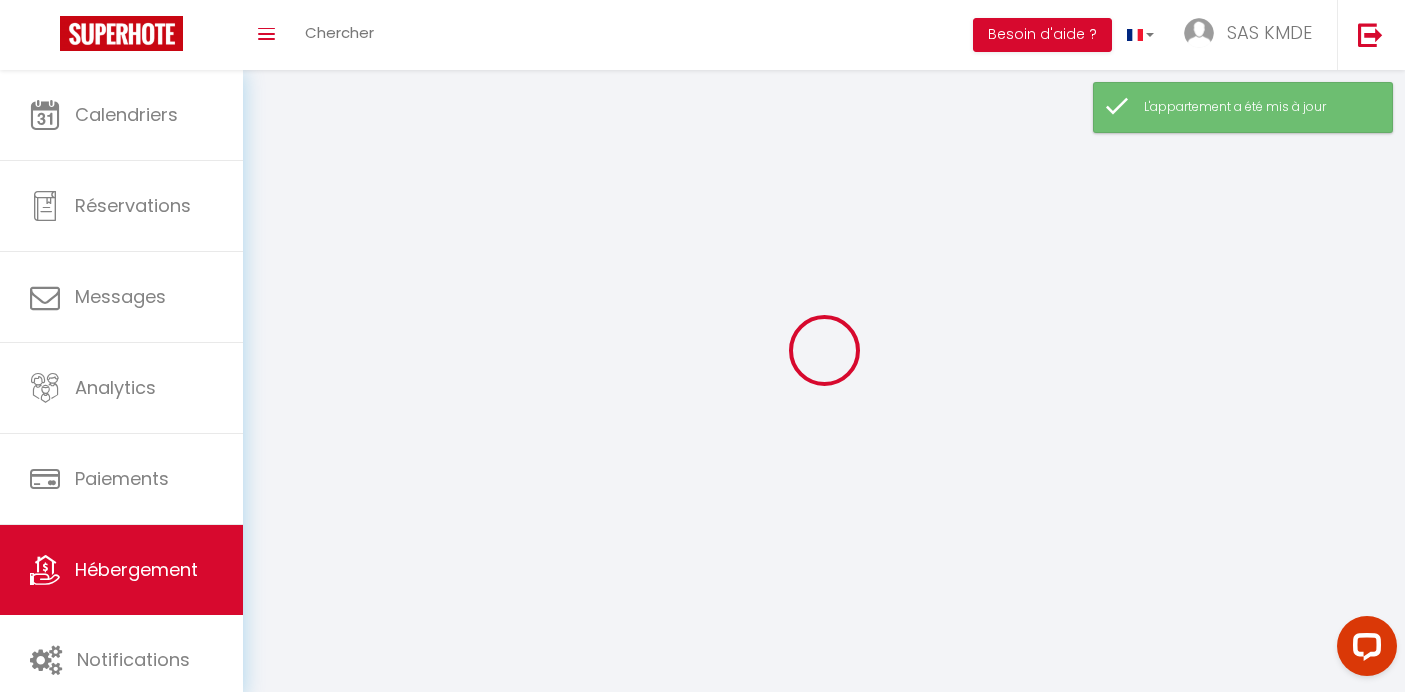 select 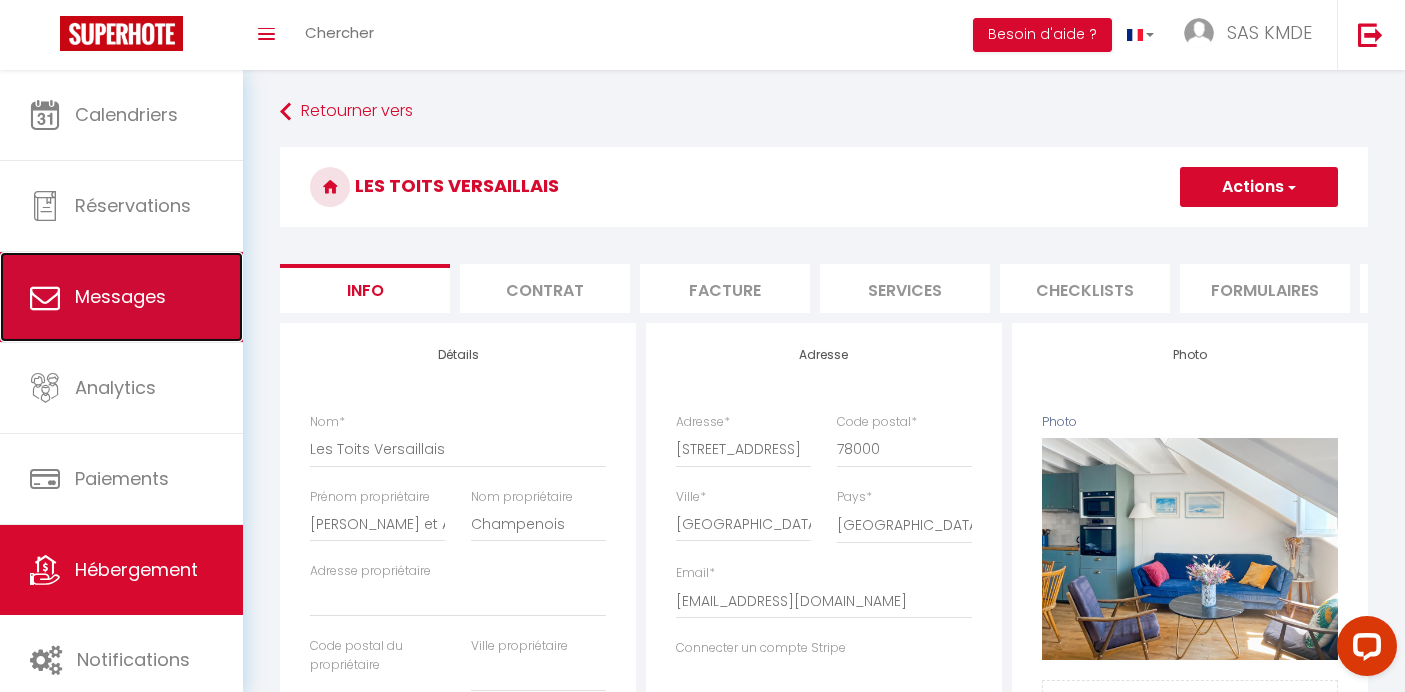 click on "Messages" at bounding box center [120, 296] 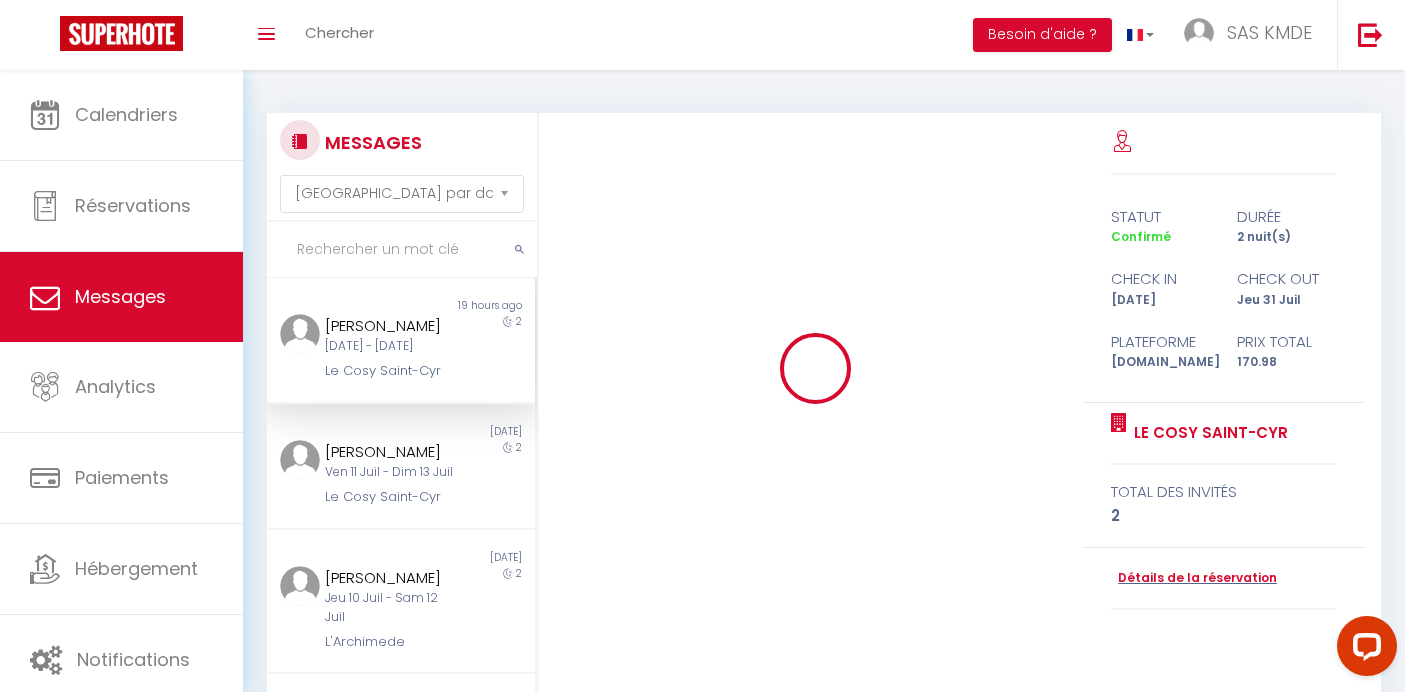 scroll, scrollTop: 1454, scrollLeft: 0, axis: vertical 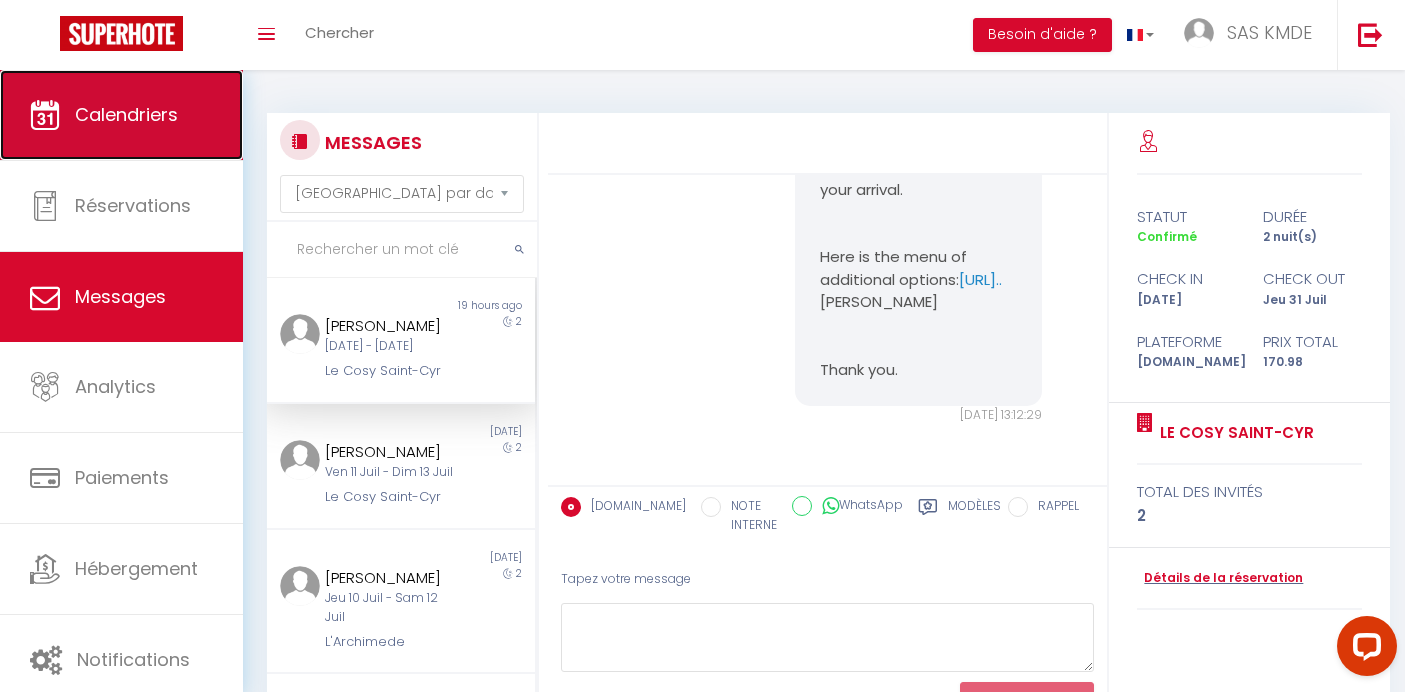 click on "Calendriers" at bounding box center [126, 114] 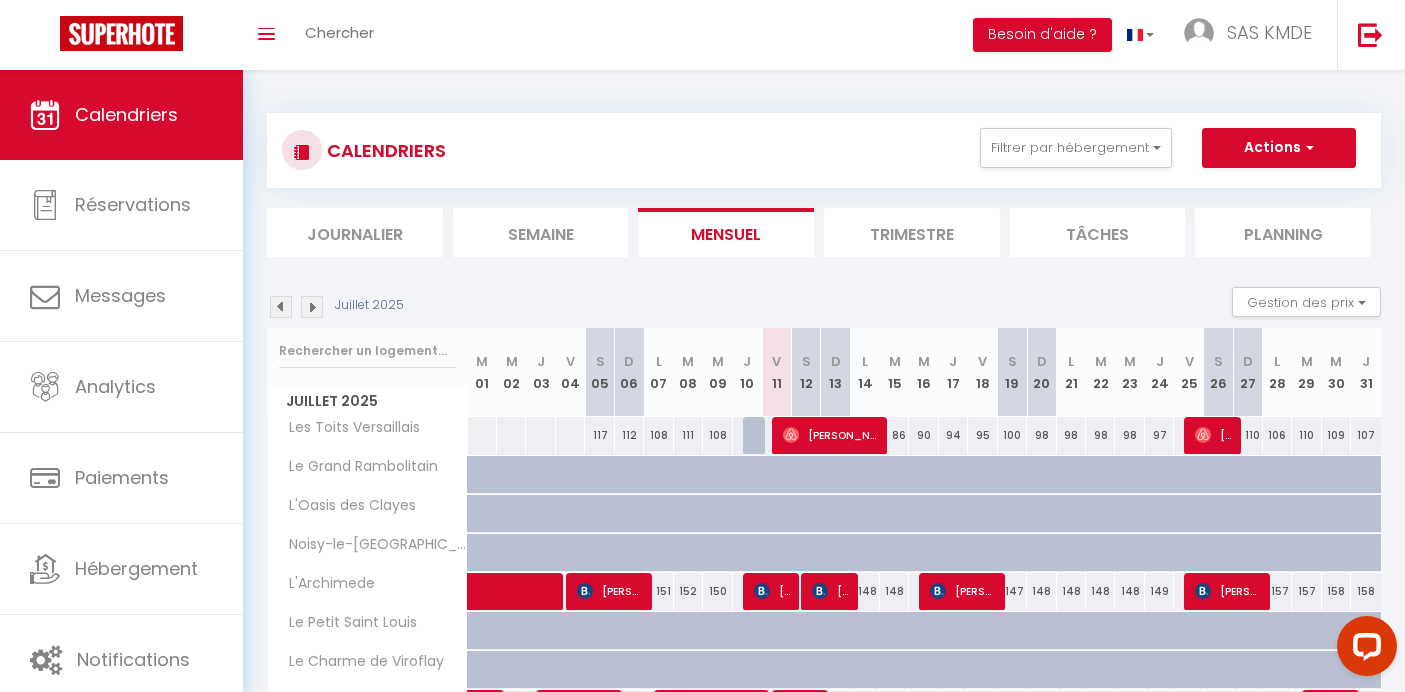 scroll, scrollTop: 197, scrollLeft: 0, axis: vertical 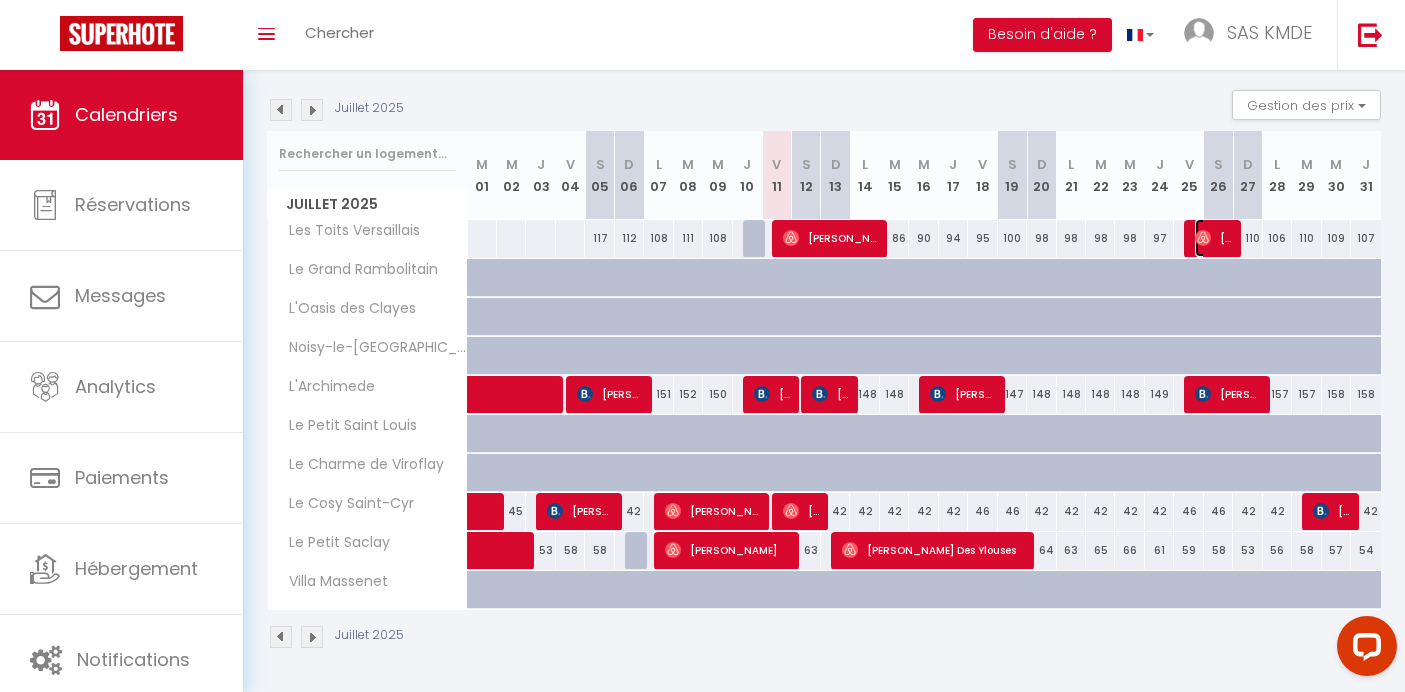 click on "[PERSON_NAME]" at bounding box center (1214, 238) 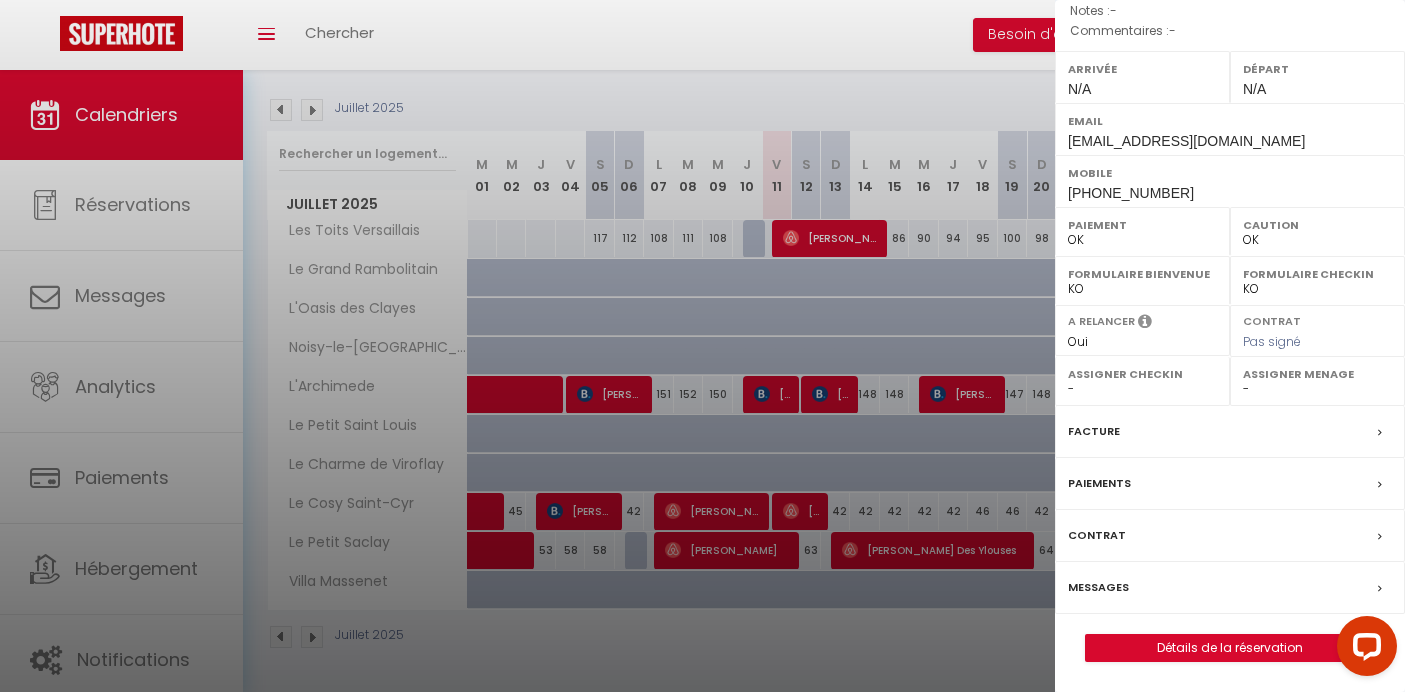 scroll, scrollTop: 0, scrollLeft: 0, axis: both 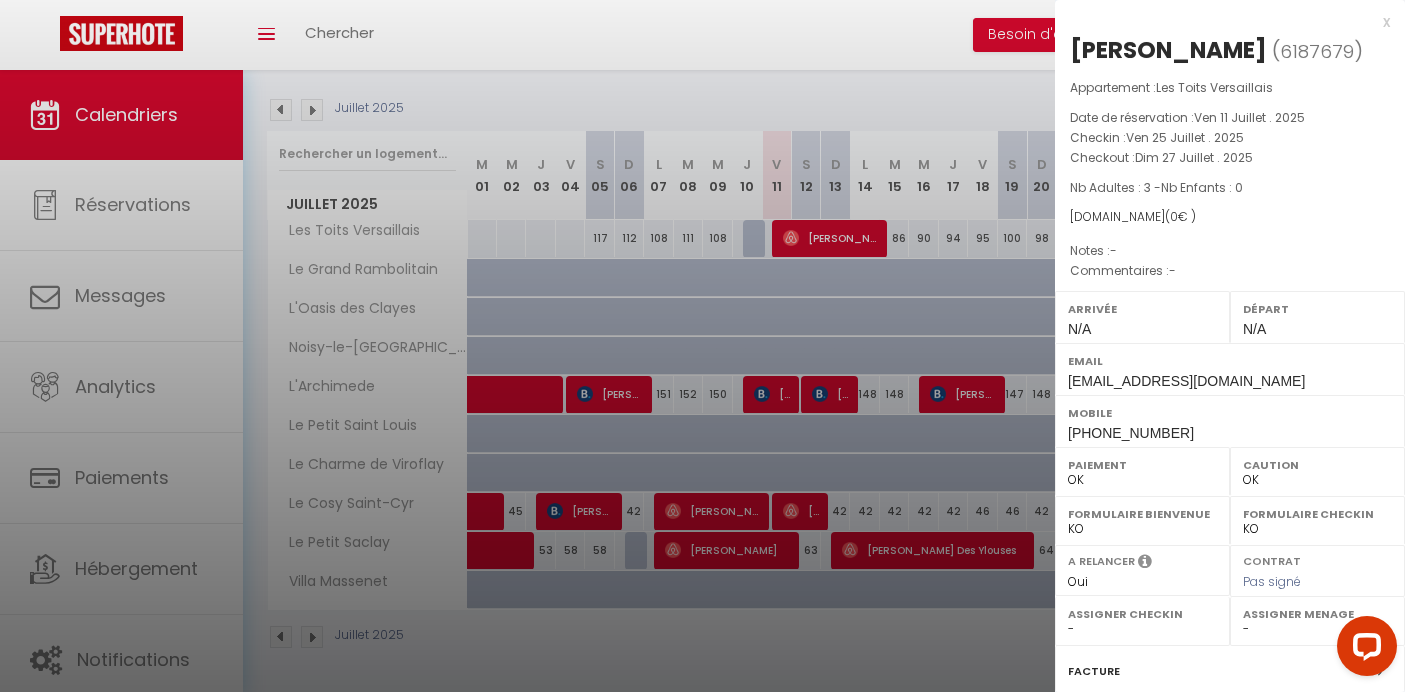 click on "x" at bounding box center (1222, 22) 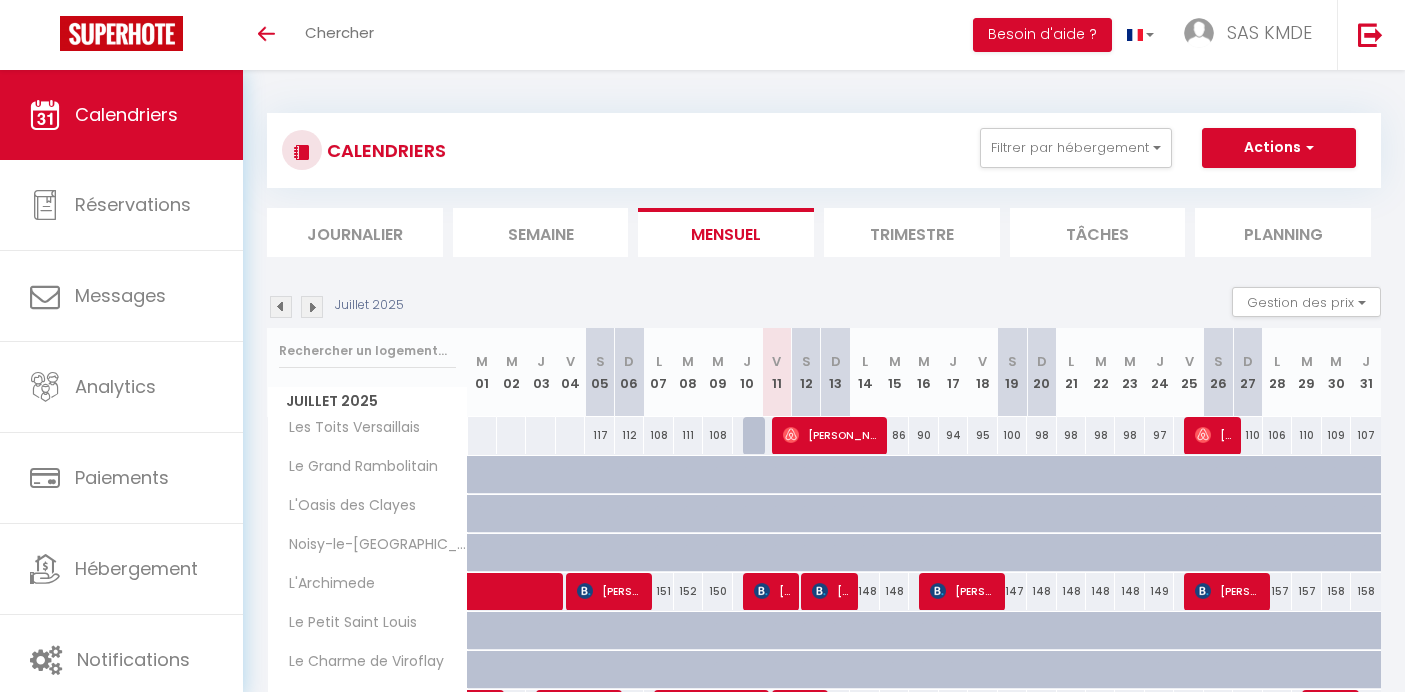 scroll, scrollTop: 197, scrollLeft: 0, axis: vertical 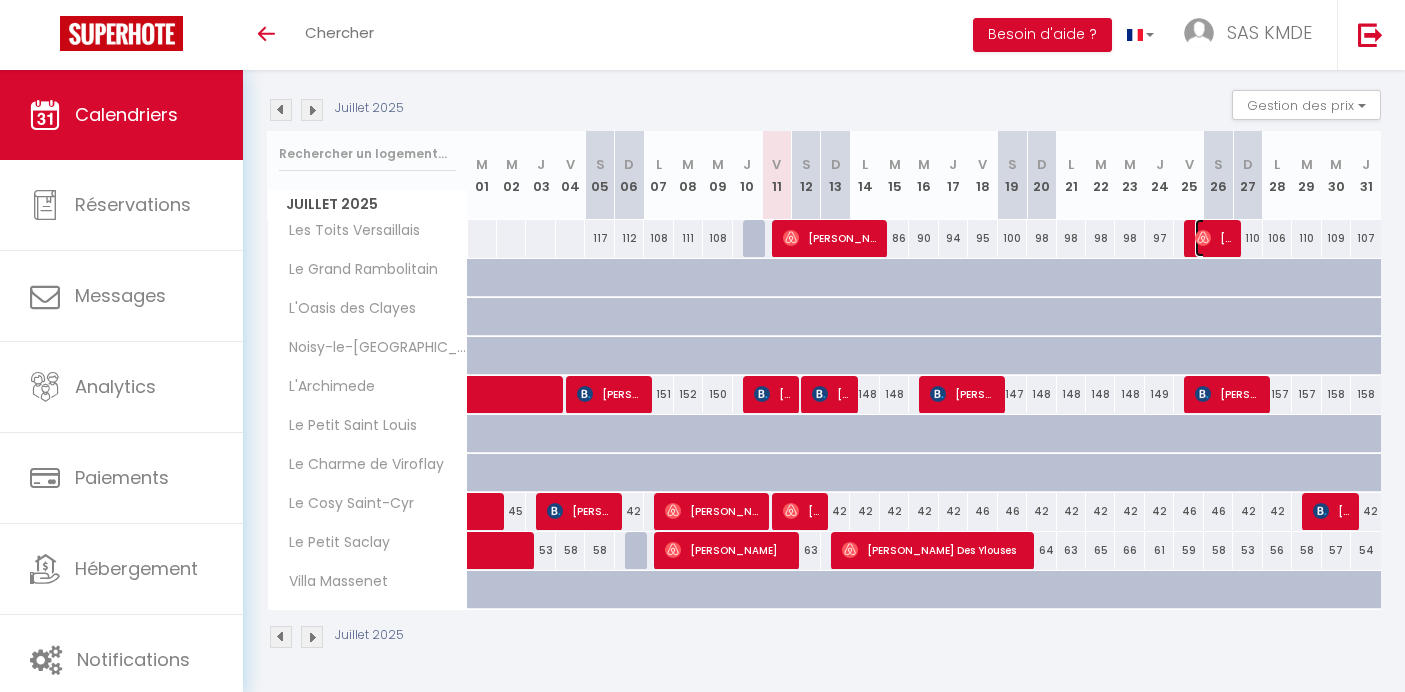 click on "[PERSON_NAME]" at bounding box center (1214, 238) 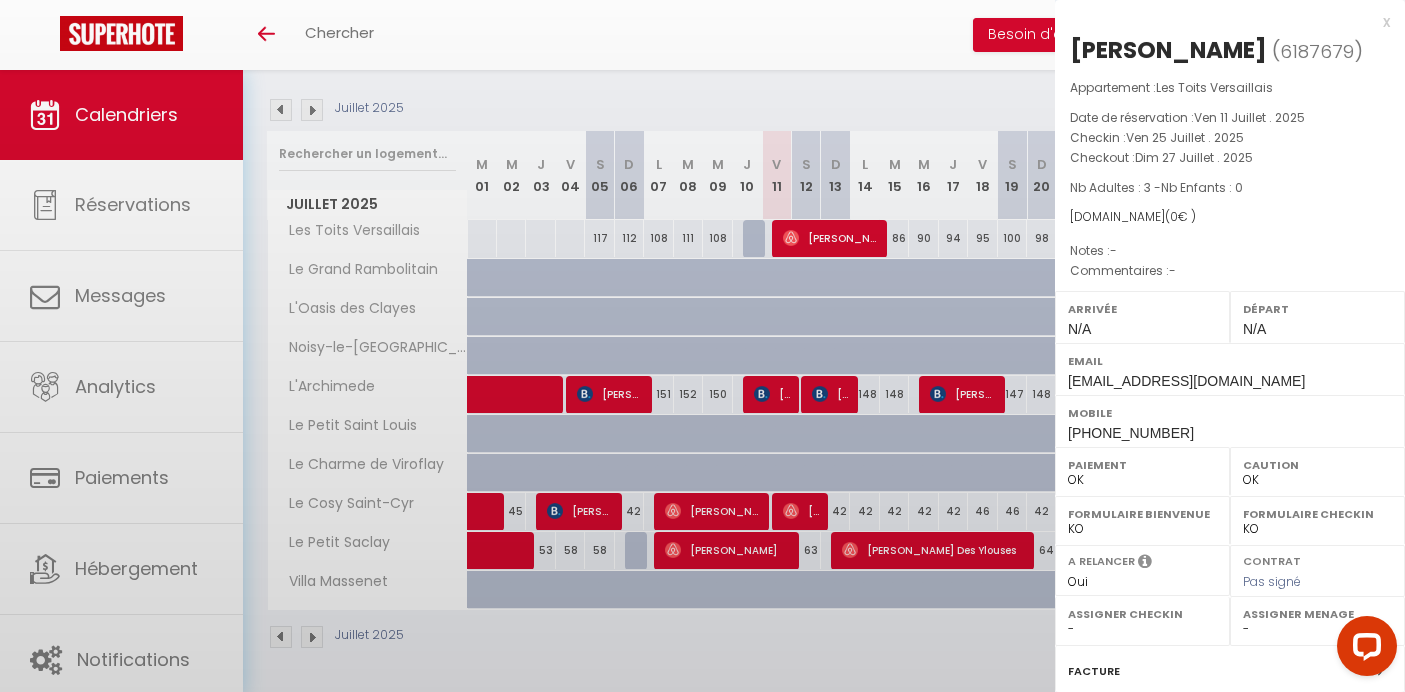 scroll, scrollTop: 0, scrollLeft: 0, axis: both 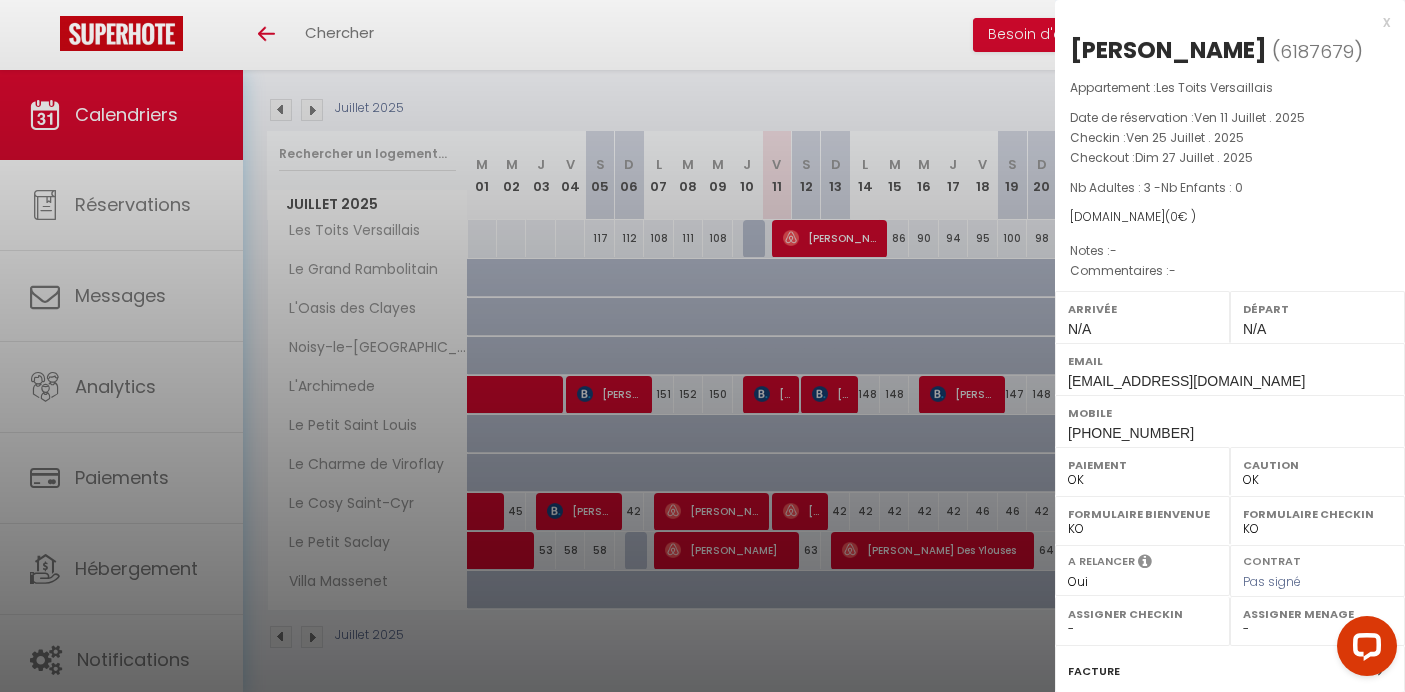 click at bounding box center [702, 346] 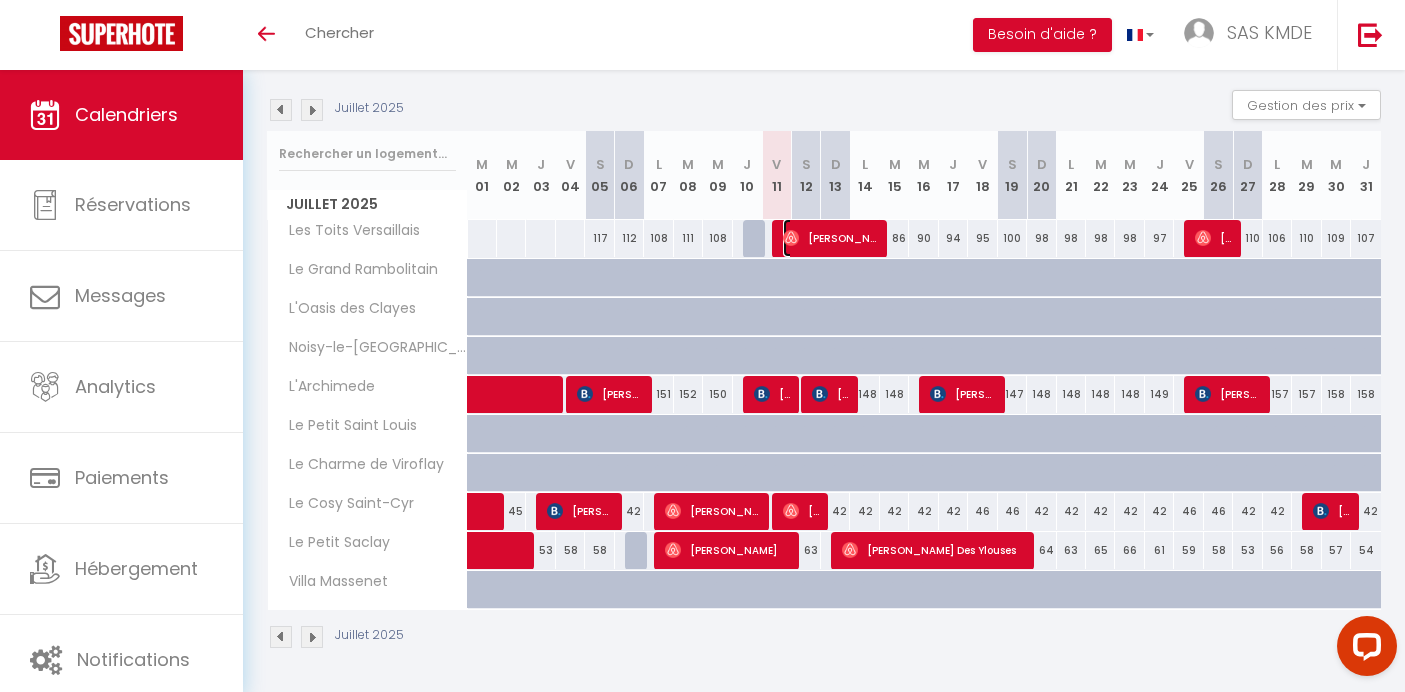 click on "[PERSON_NAME]" at bounding box center [831, 238] 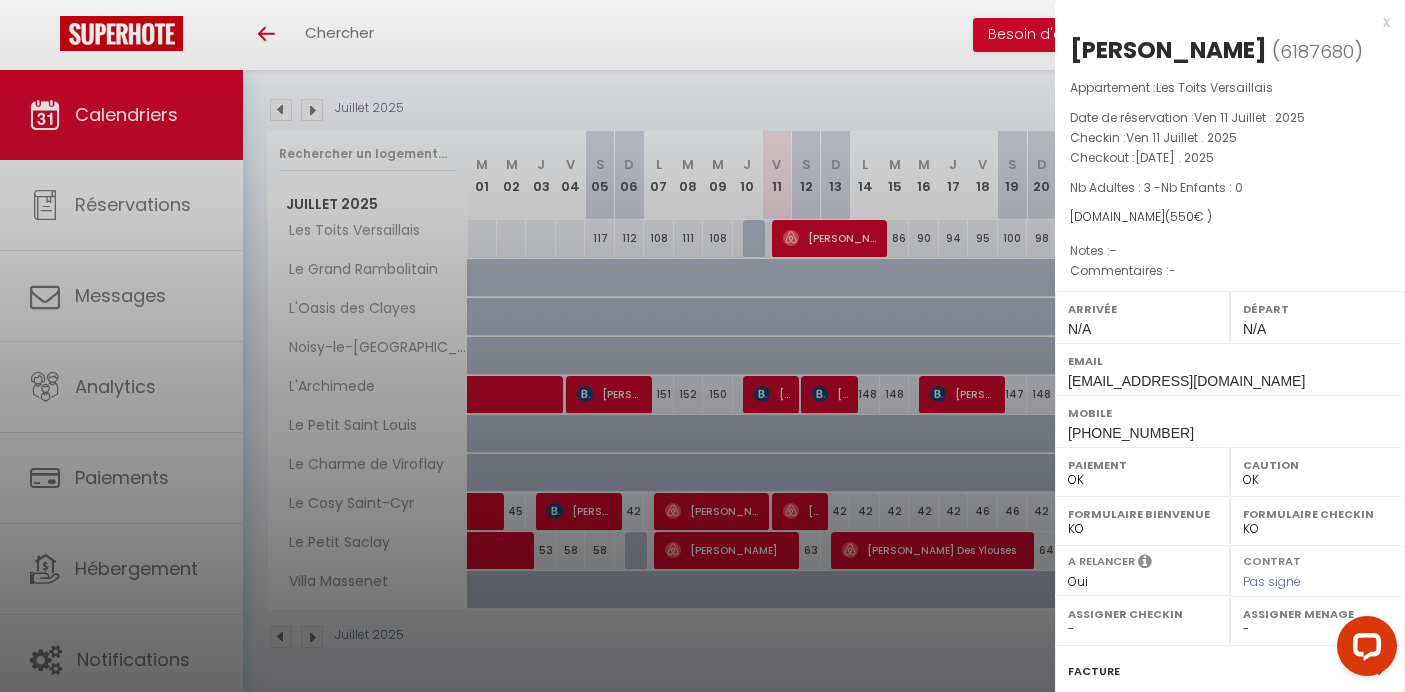 click on "x" at bounding box center (1222, 22) 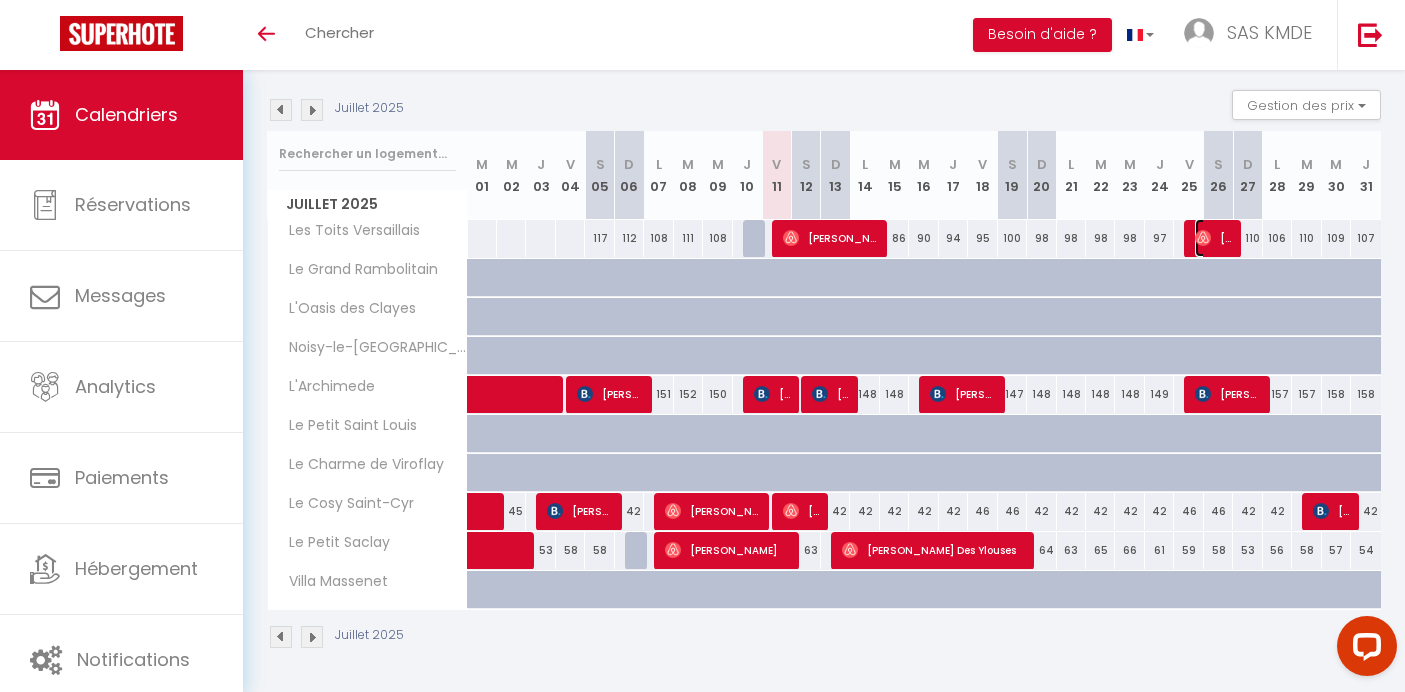 click on "[PERSON_NAME]" at bounding box center (1214, 238) 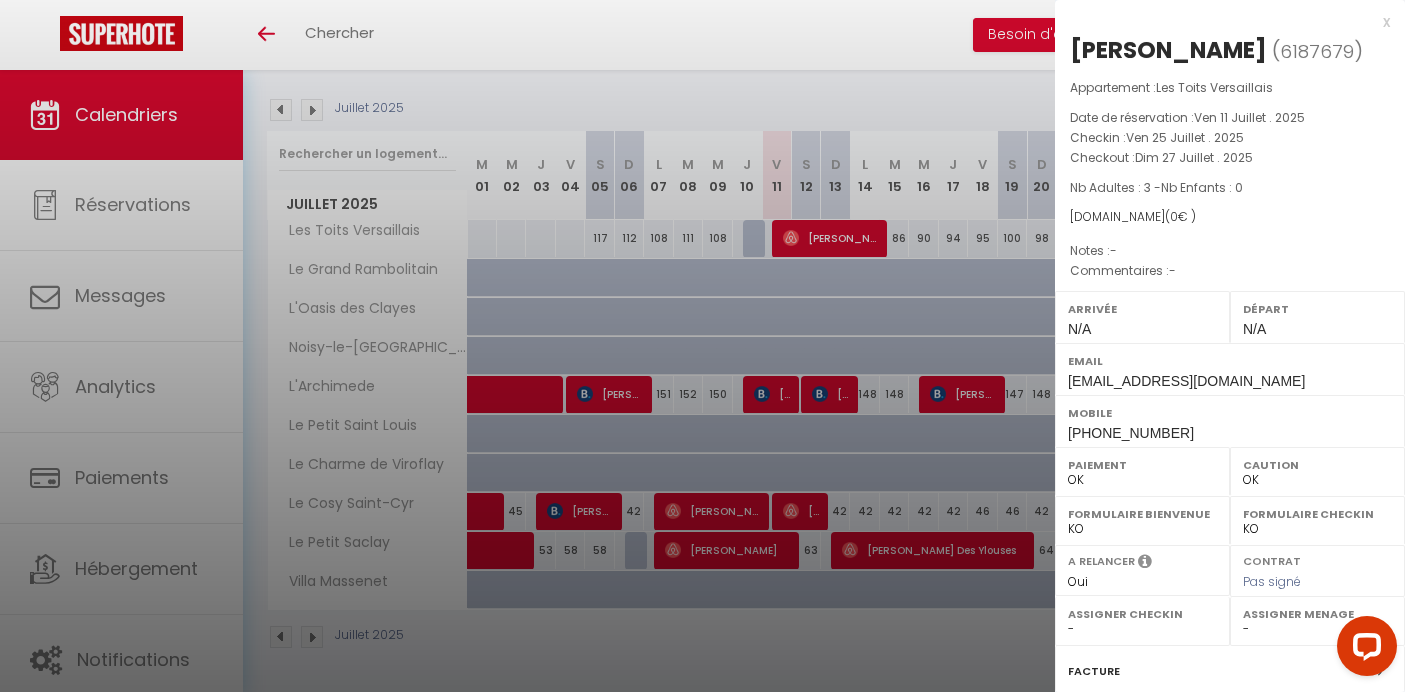 click at bounding box center [702, 346] 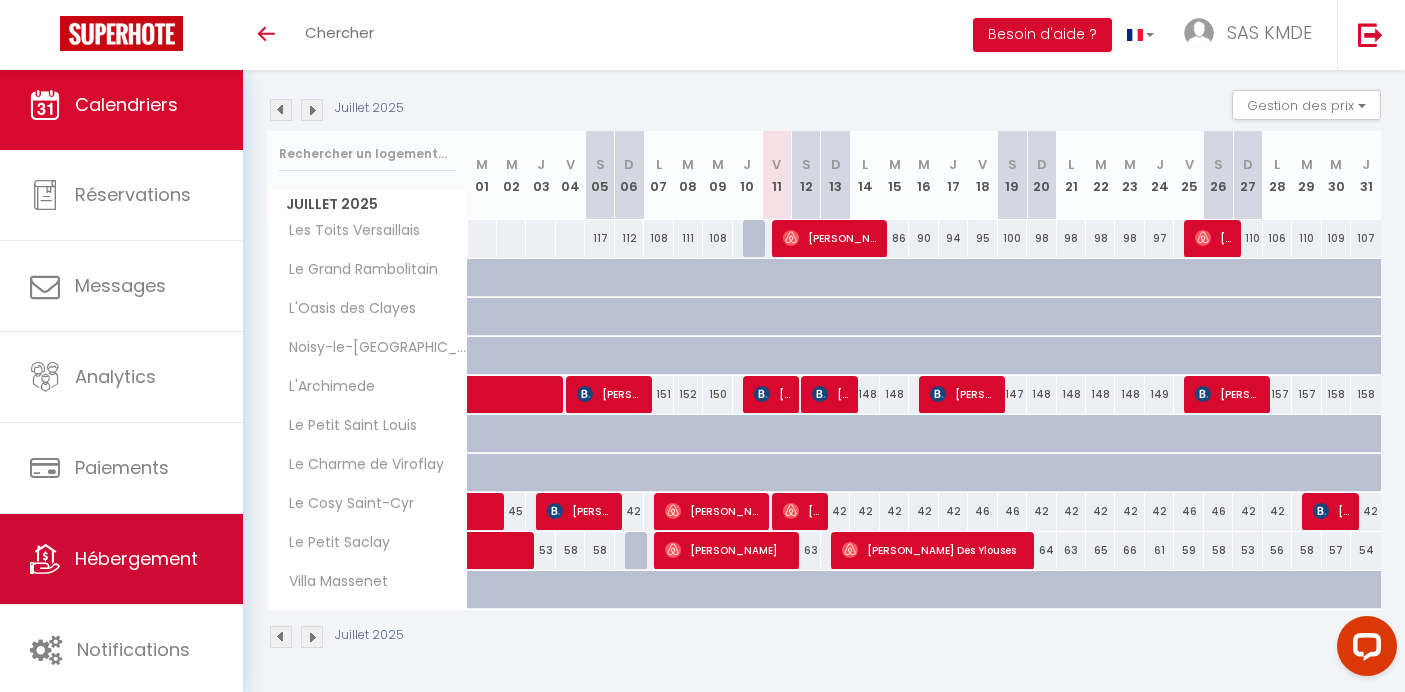click on "Hébergement" at bounding box center [136, 558] 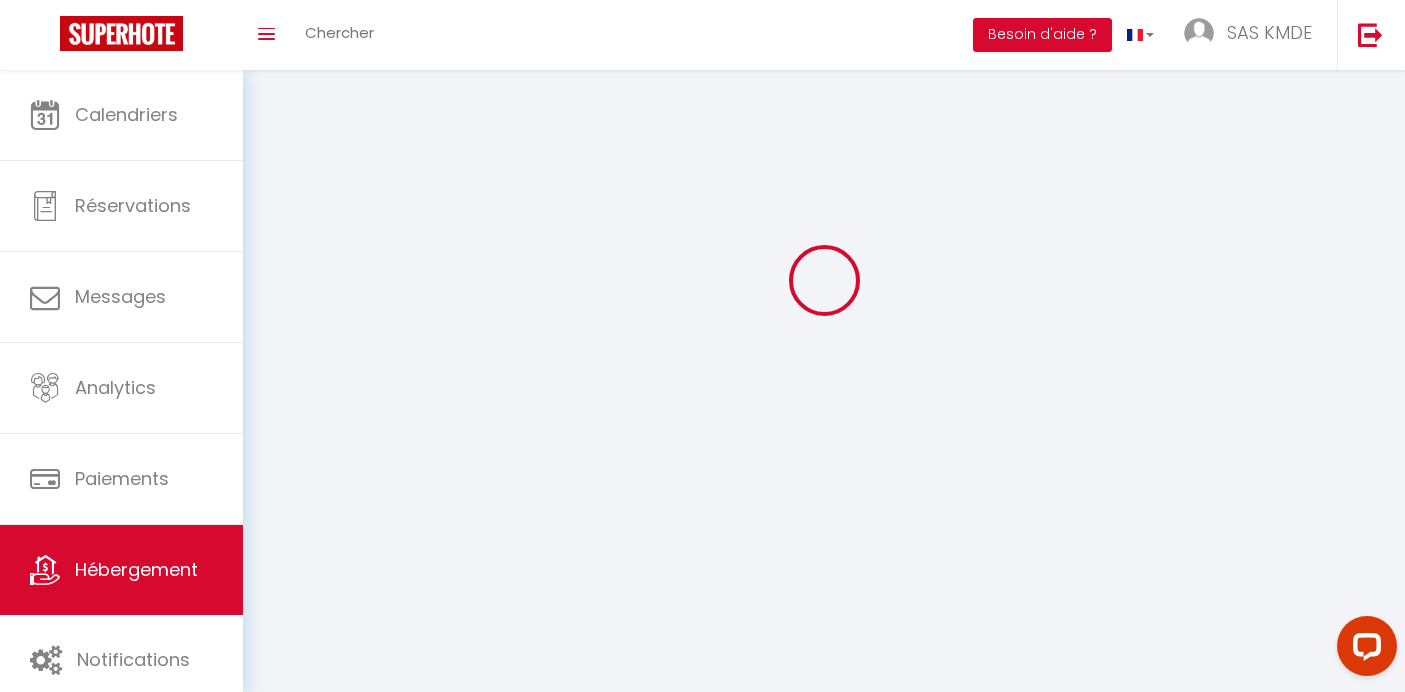 scroll, scrollTop: 0, scrollLeft: 0, axis: both 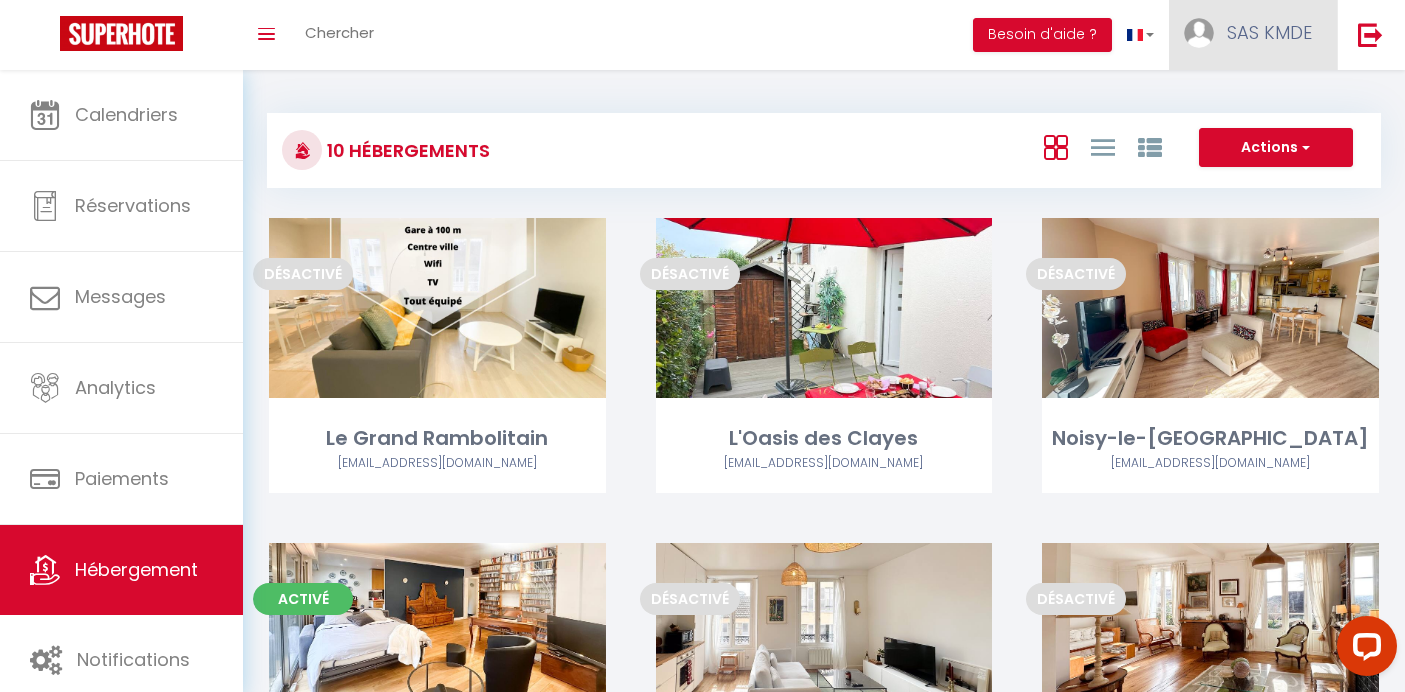 click on "SAS KMDE" at bounding box center [1253, 35] 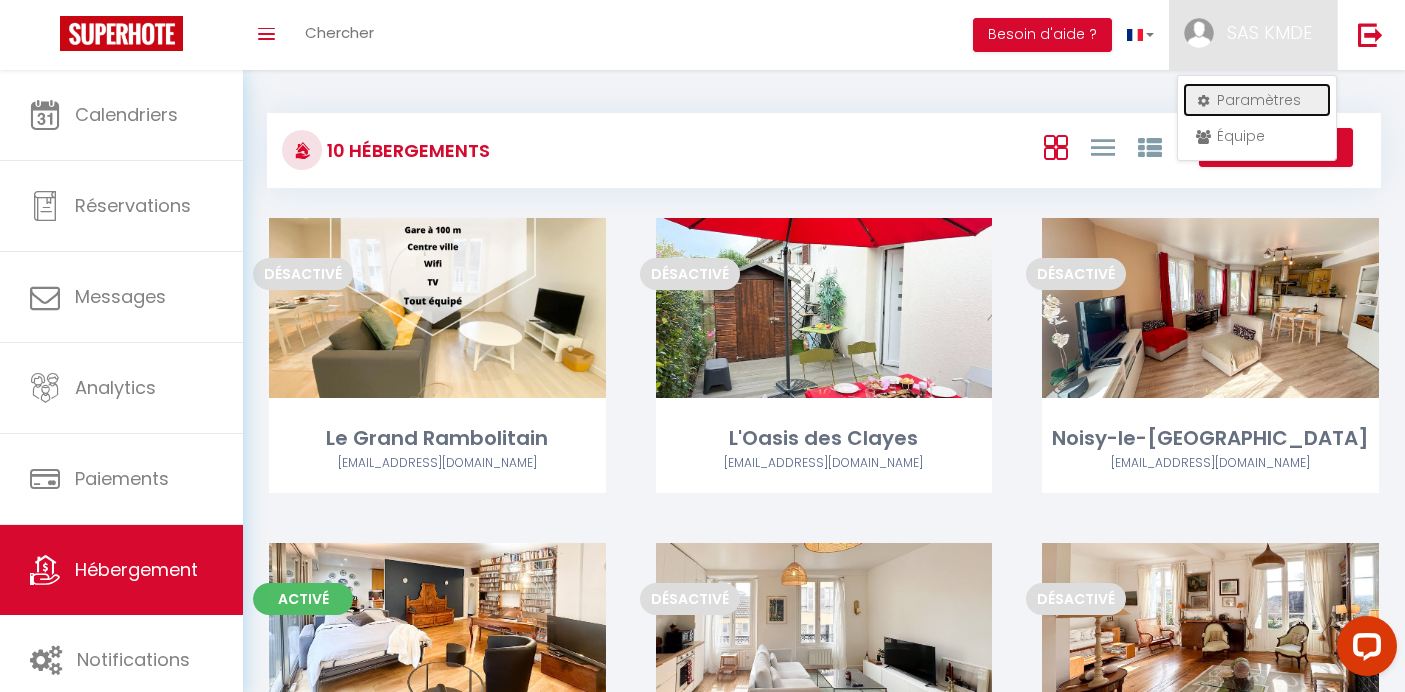 click on "Paramètres" at bounding box center [1257, 100] 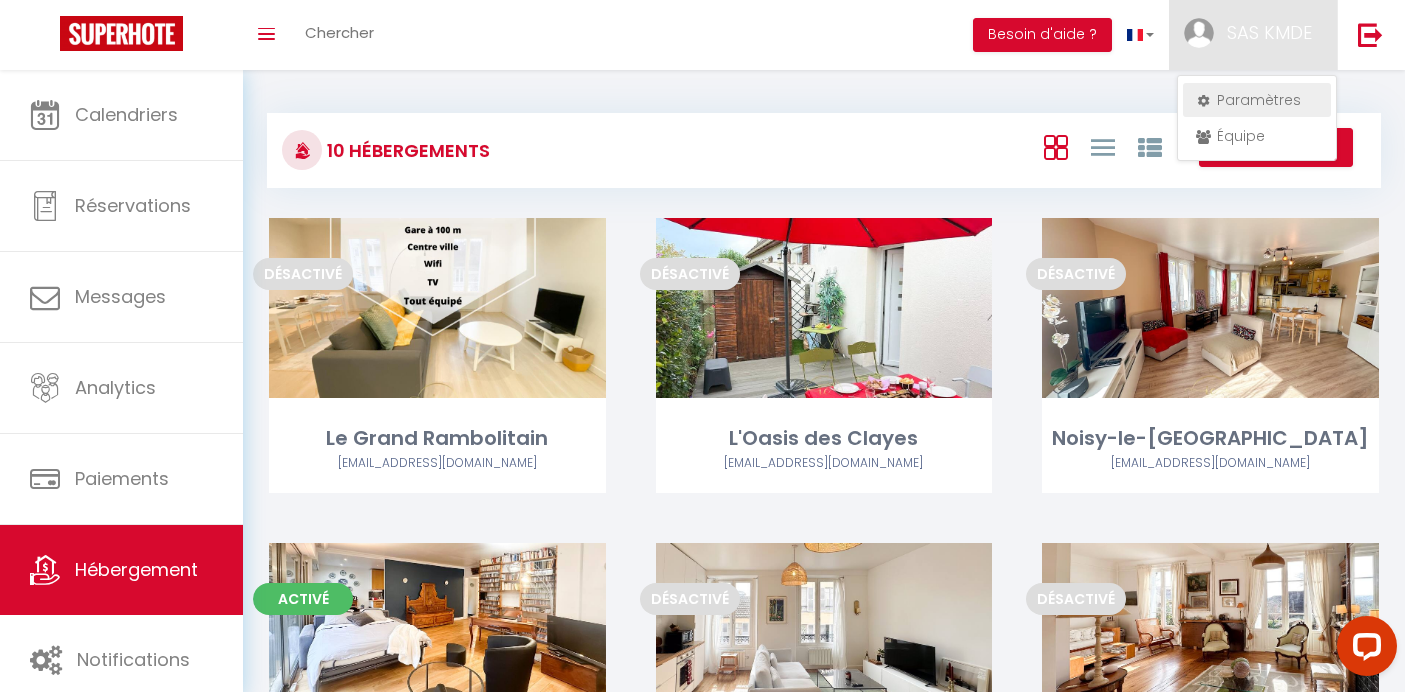 select on "28" 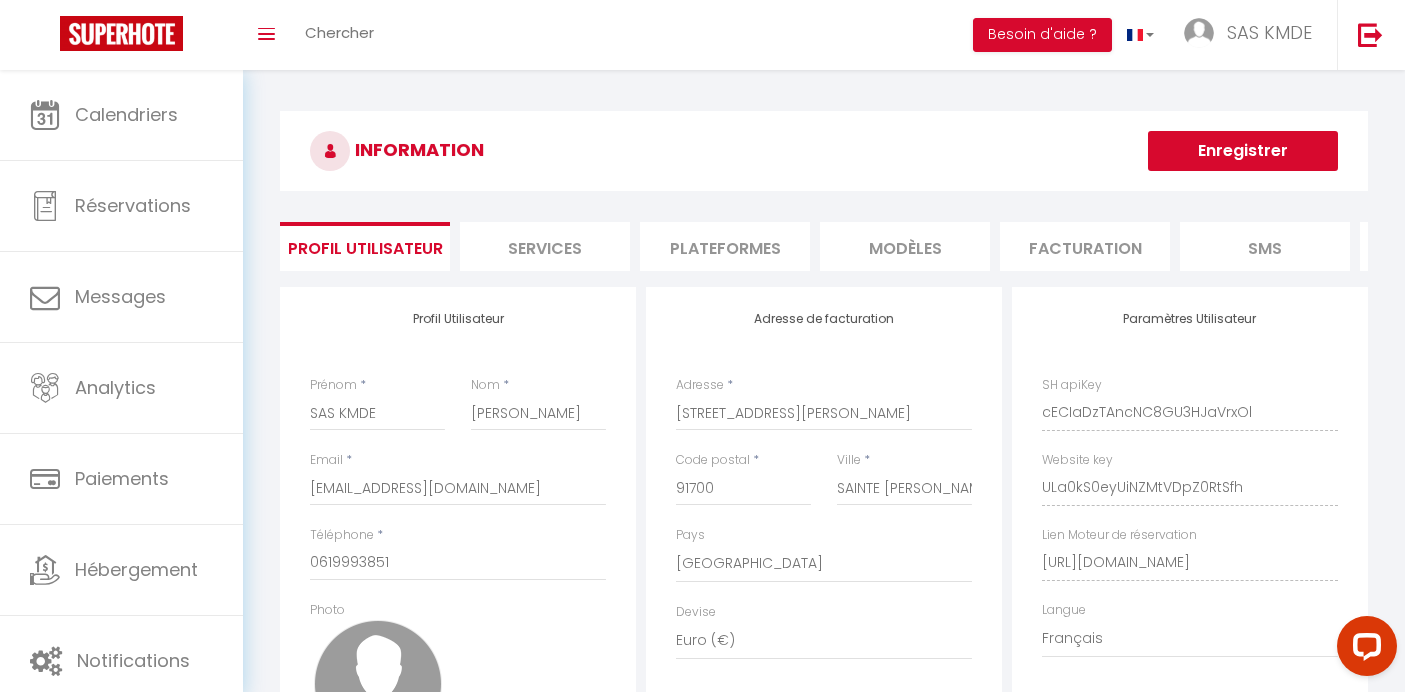 click on "Services" at bounding box center (545, 246) 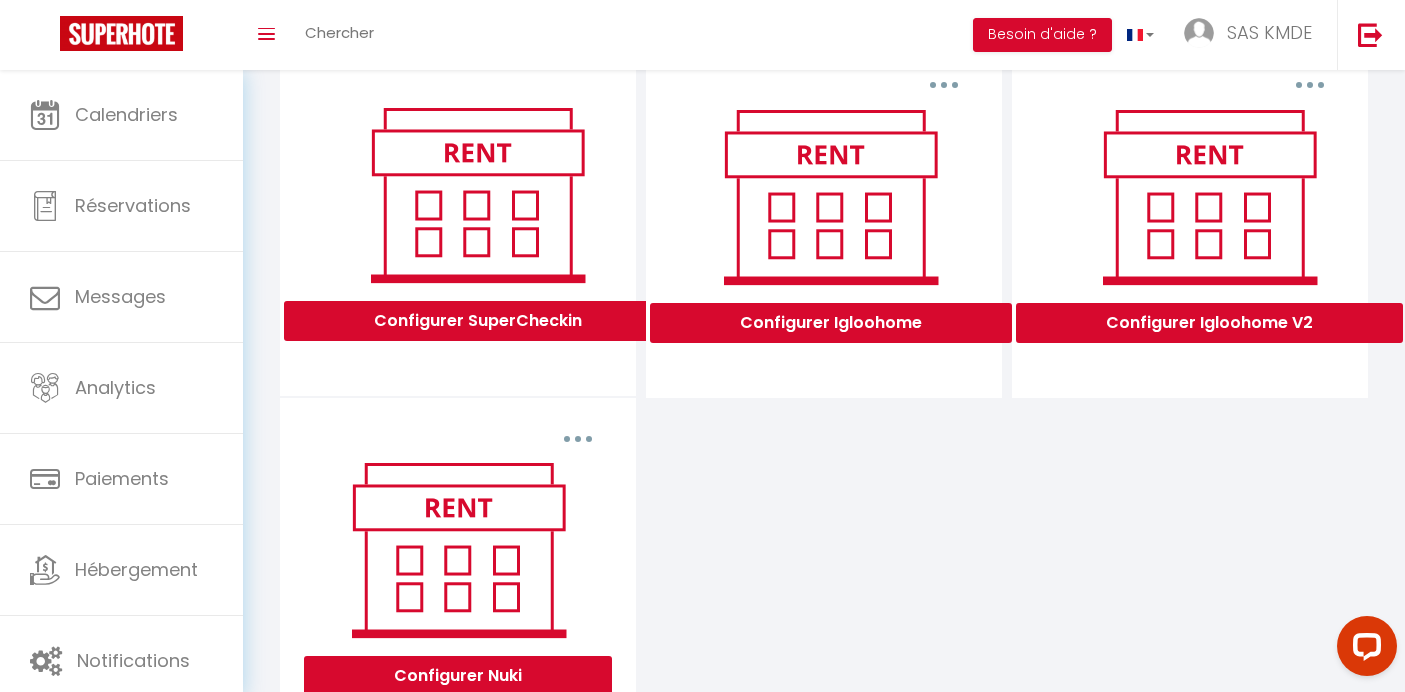 scroll, scrollTop: 619, scrollLeft: 0, axis: vertical 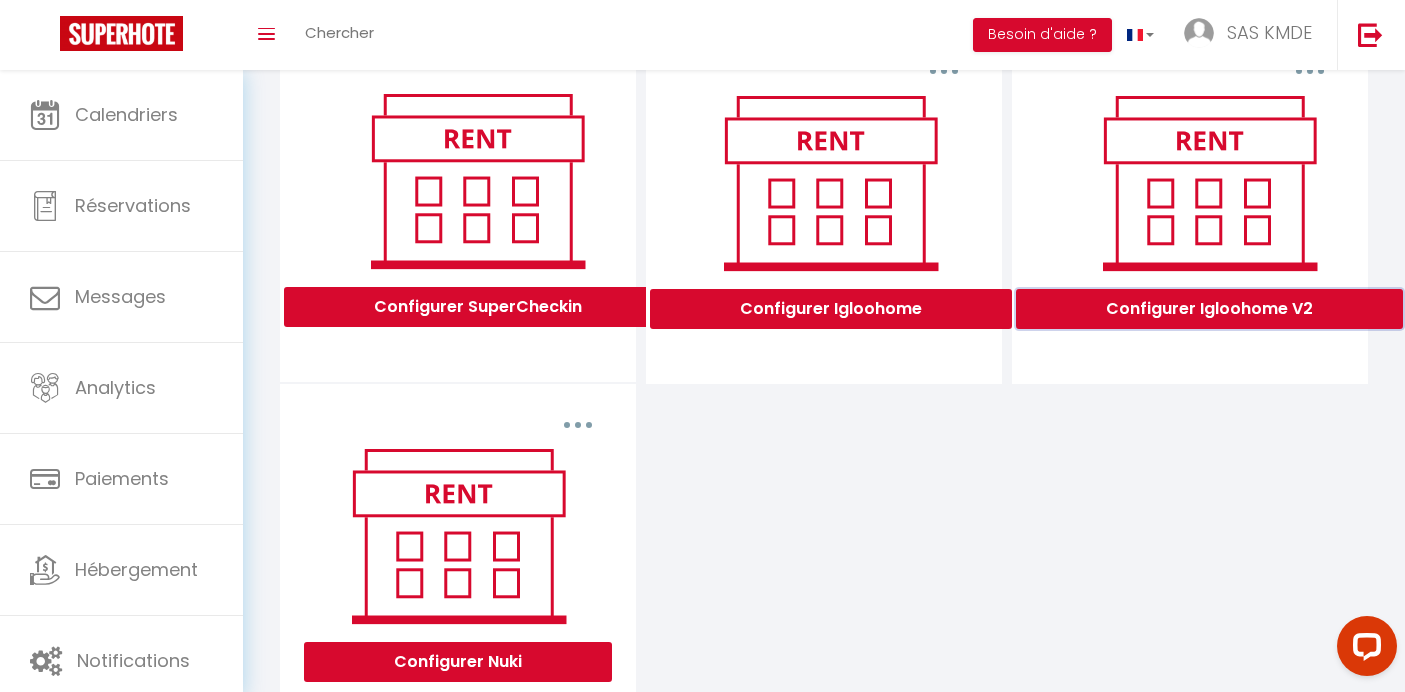 click on "Configurer Igloohome V2" at bounding box center (1209, 309) 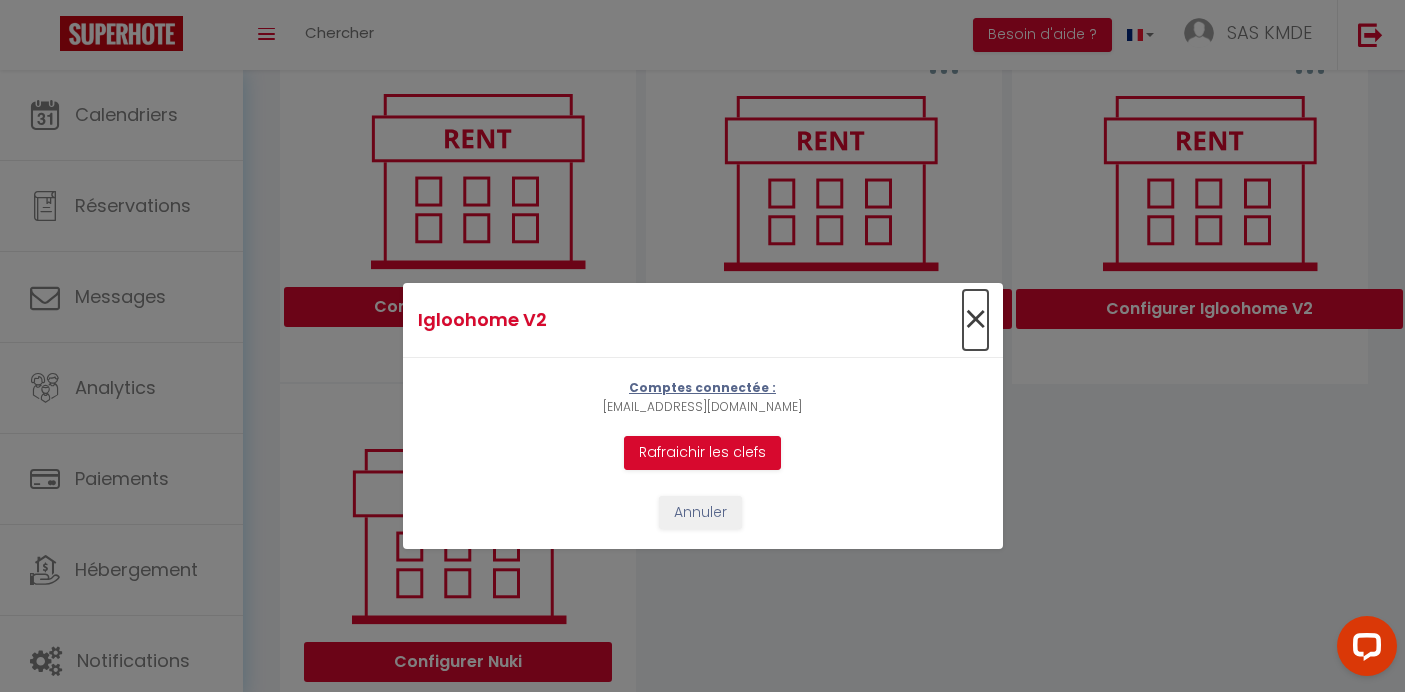 click on "×" at bounding box center (975, 320) 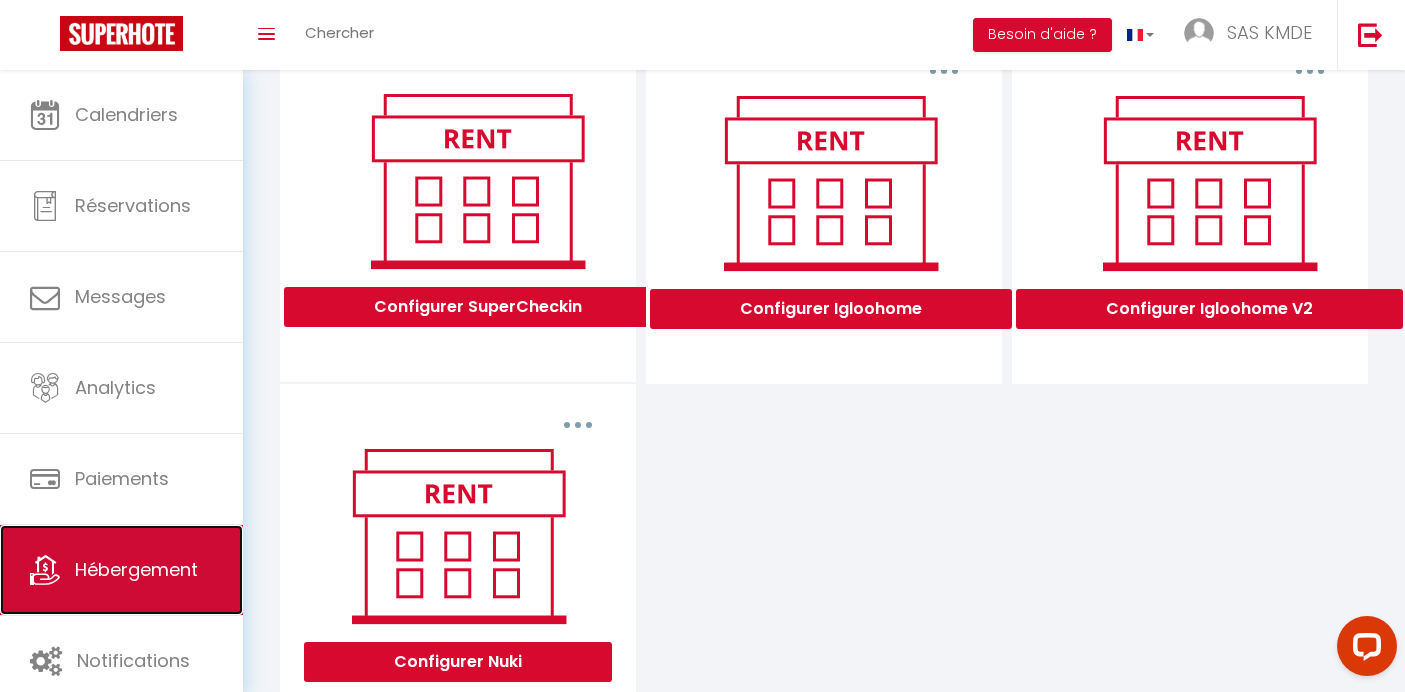 click on "Hébergement" at bounding box center (121, 570) 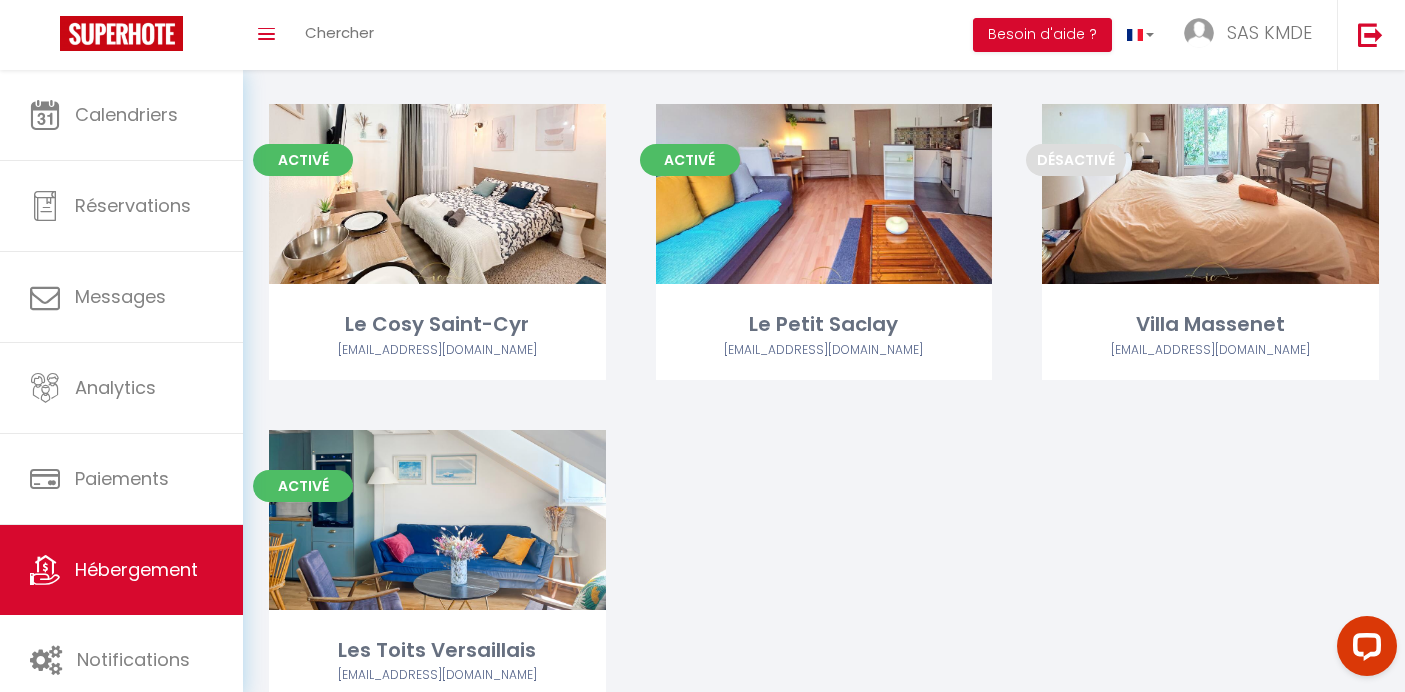 scroll, scrollTop: 769, scrollLeft: 0, axis: vertical 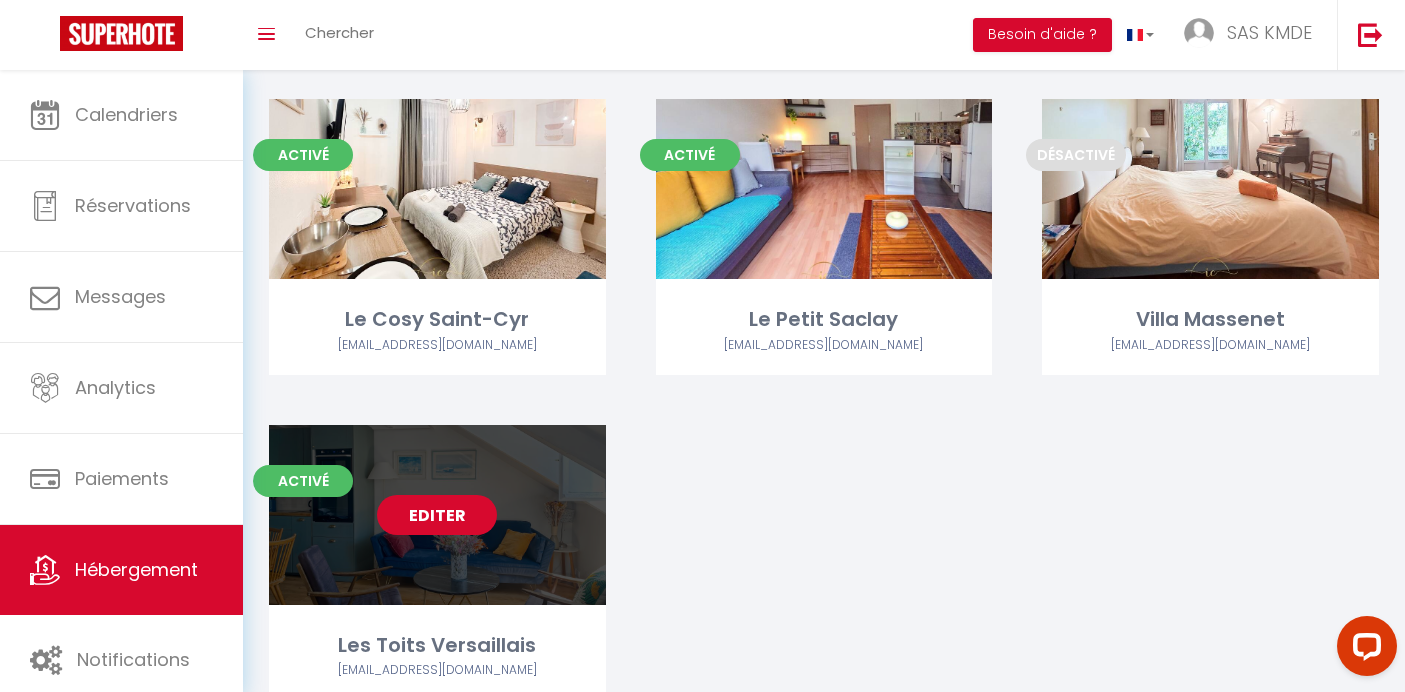 click on "Editer" at bounding box center (437, 515) 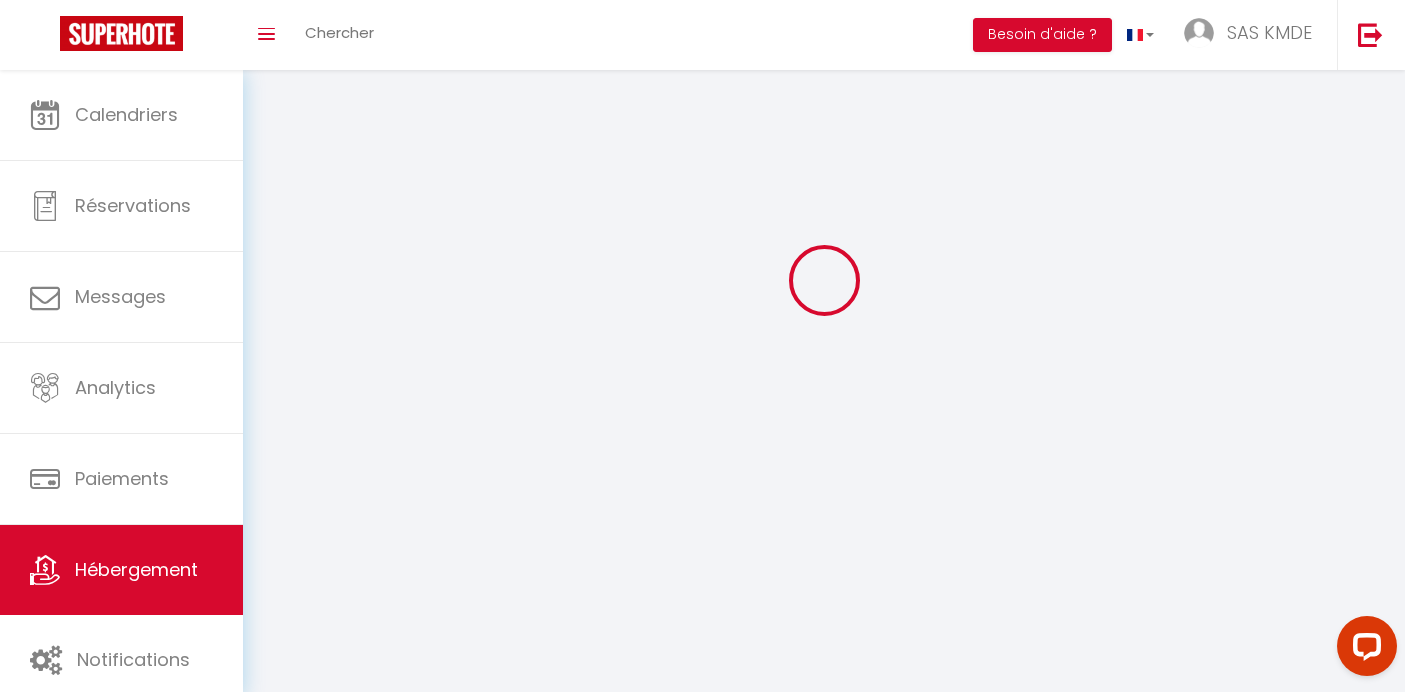 scroll, scrollTop: 0, scrollLeft: 0, axis: both 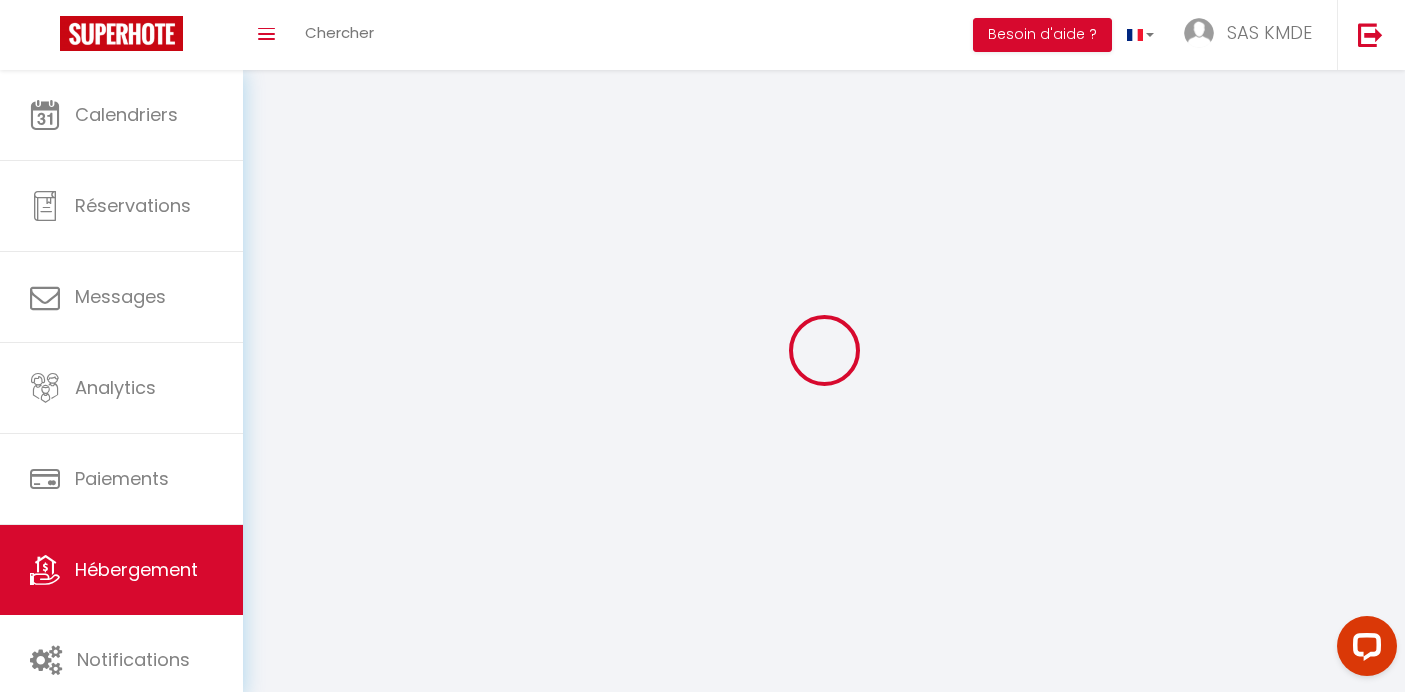 select 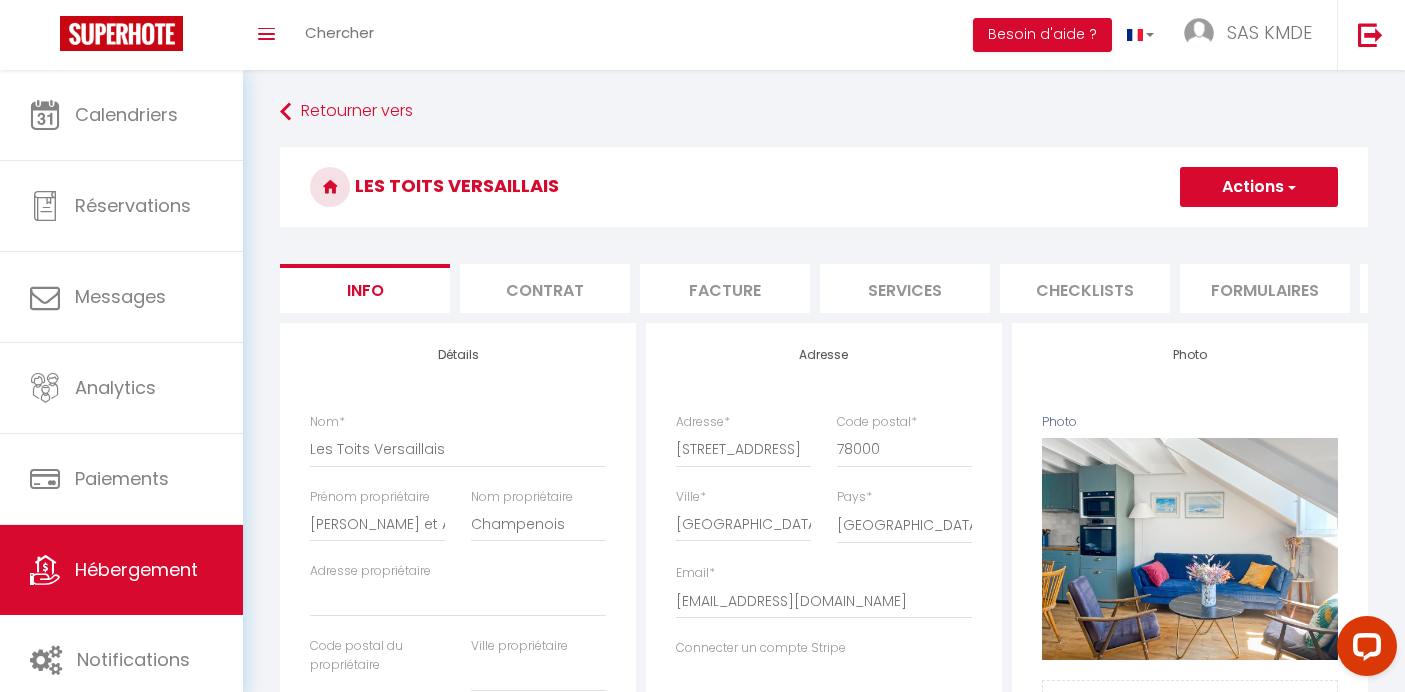 select 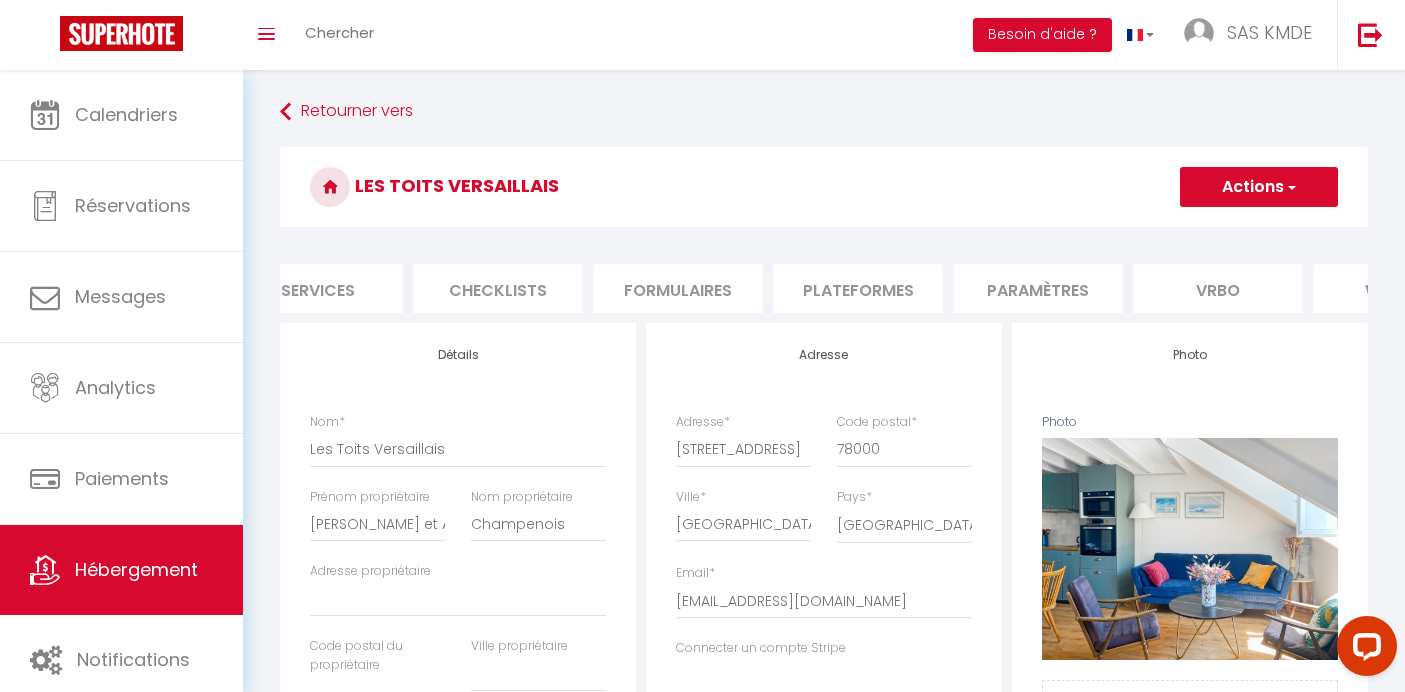 scroll, scrollTop: 0, scrollLeft: 611, axis: horizontal 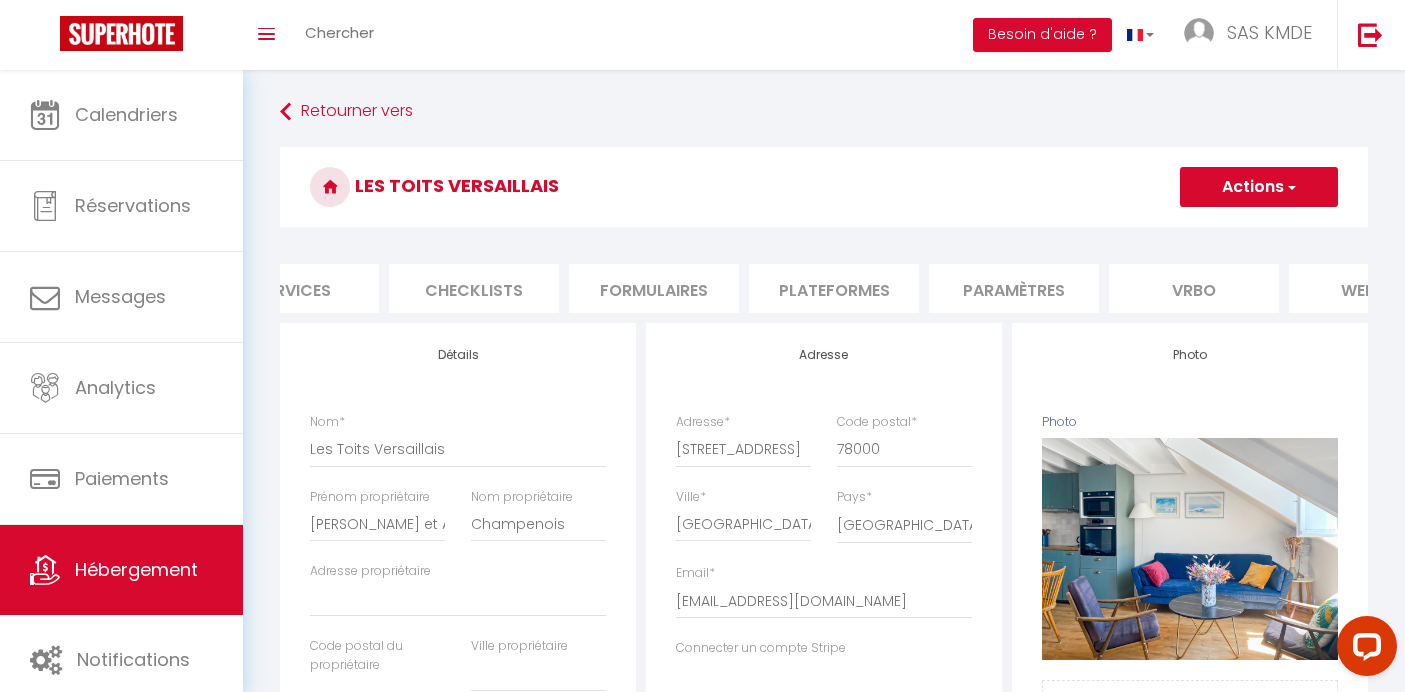 click on "Plateformes" at bounding box center (834, 288) 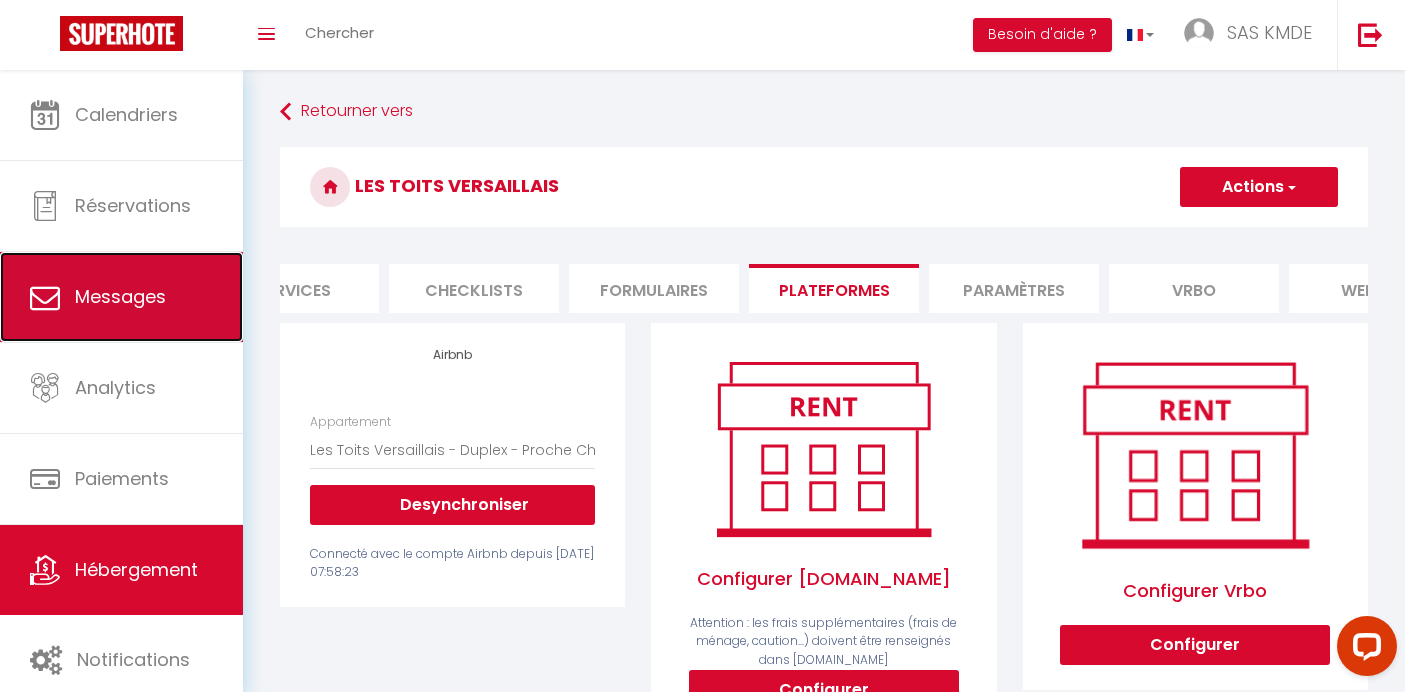 click on "Messages" at bounding box center (120, 296) 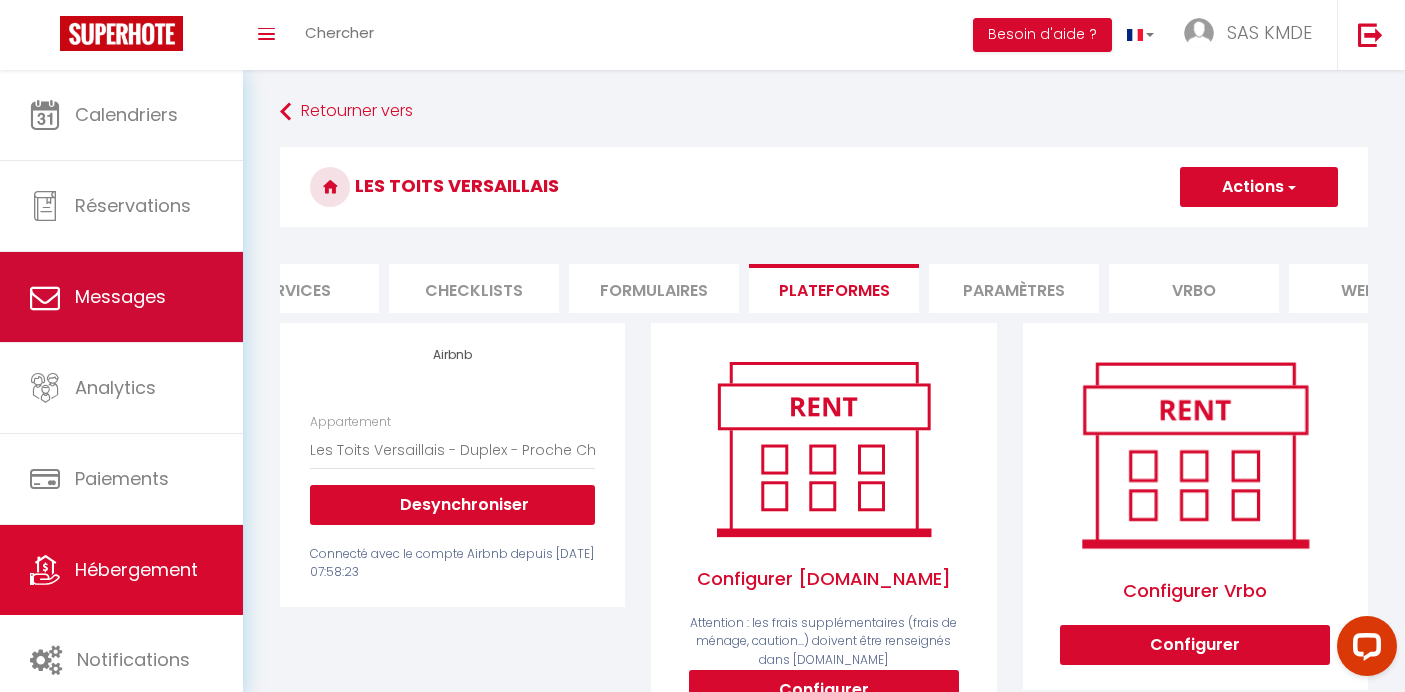 select on "message" 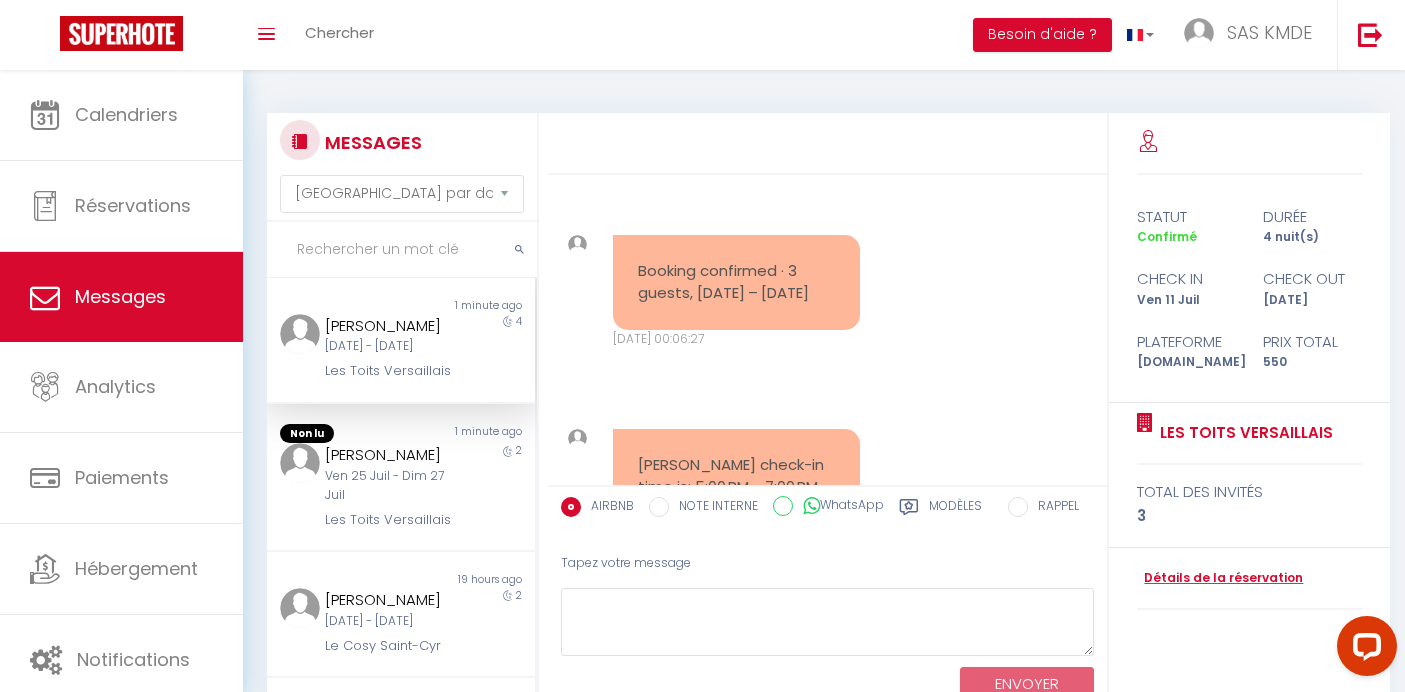 scroll, scrollTop: 2432, scrollLeft: 0, axis: vertical 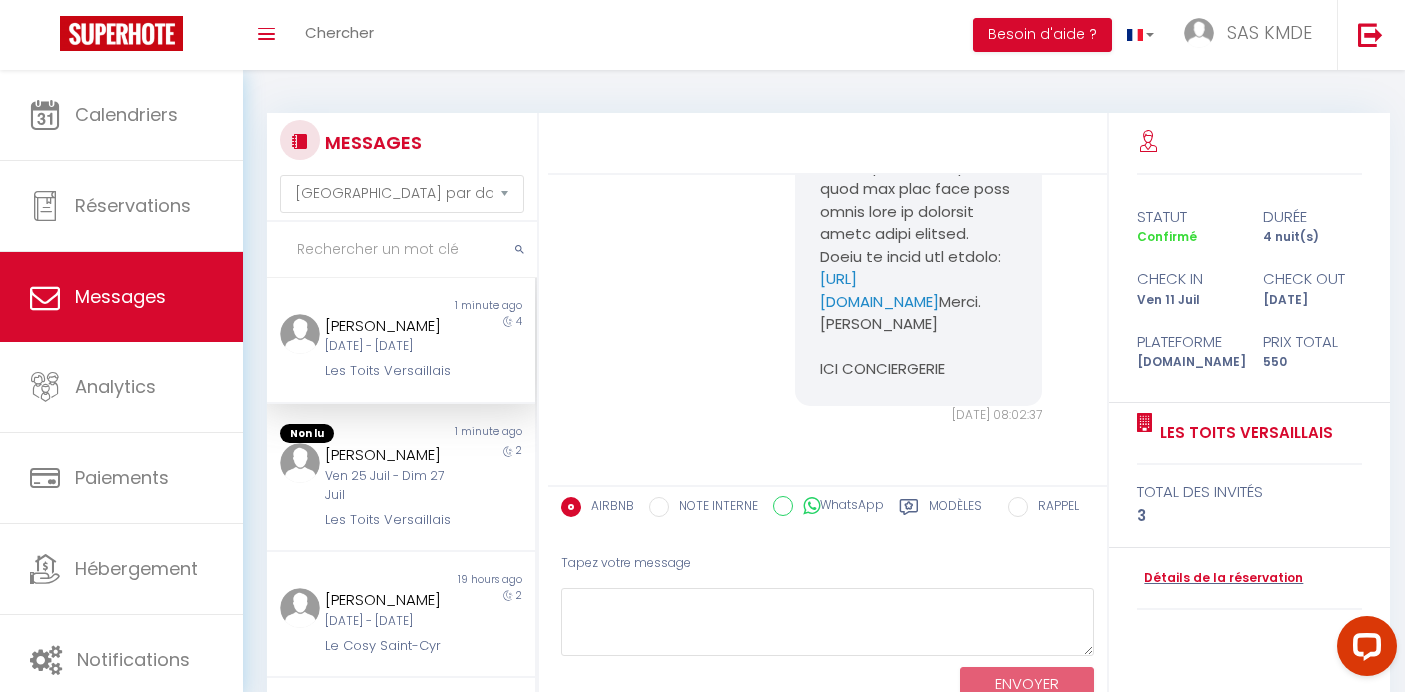 click on "Les Toits Versaillais" at bounding box center [390, 371] 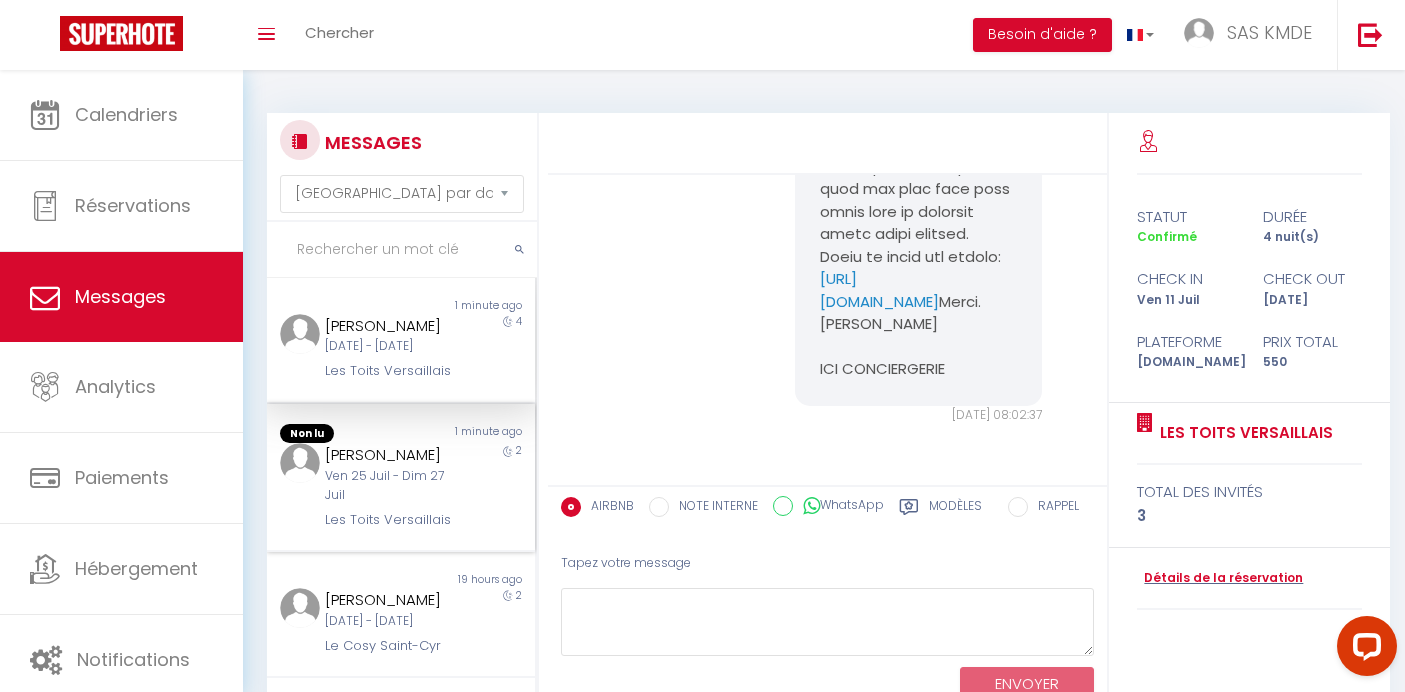 click on "Ven 25 Juil - Dim 27 Juil" at bounding box center [390, 486] 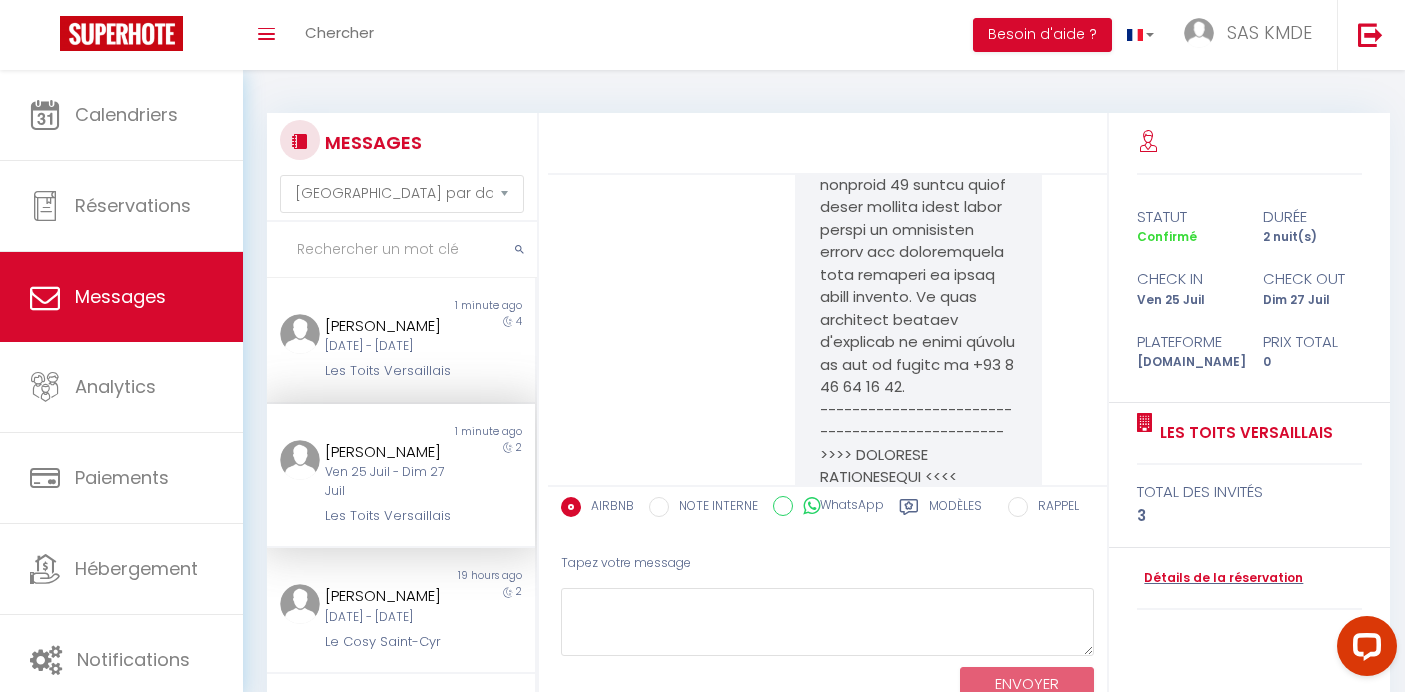scroll, scrollTop: 1272, scrollLeft: 0, axis: vertical 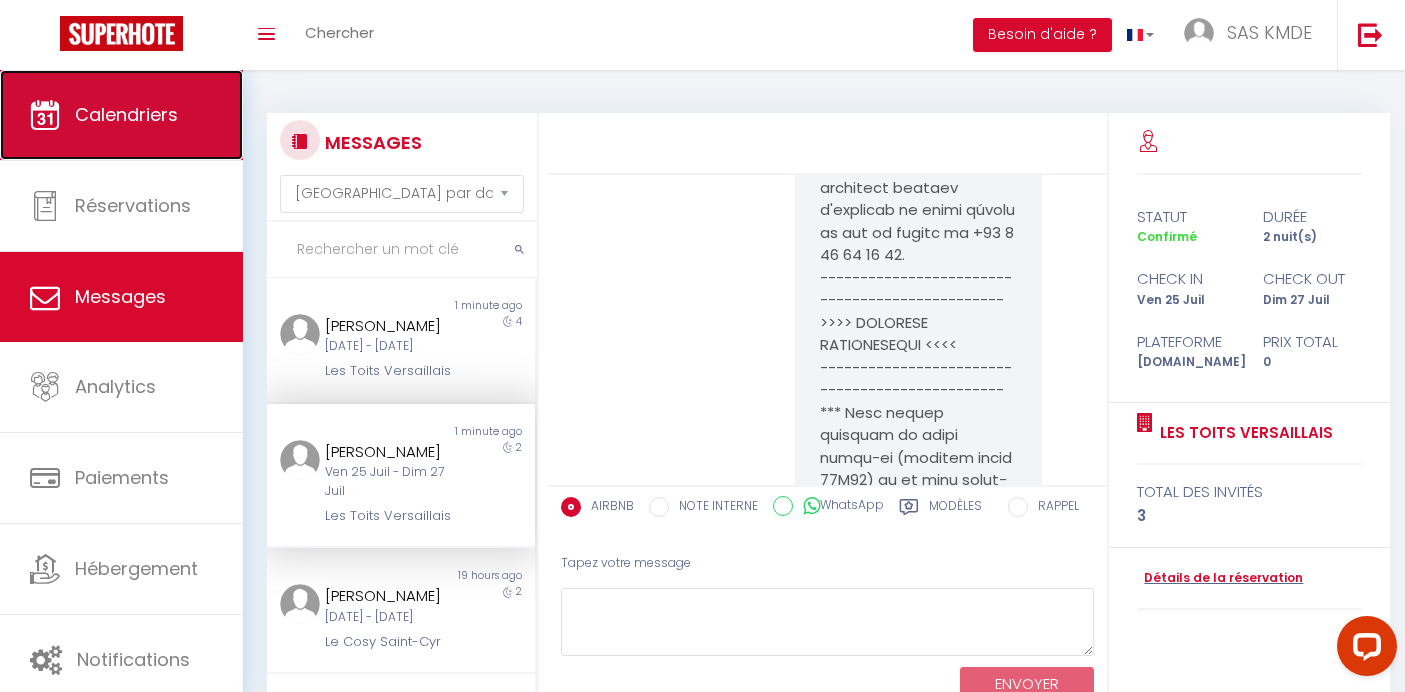 click on "Calendriers" at bounding box center (126, 114) 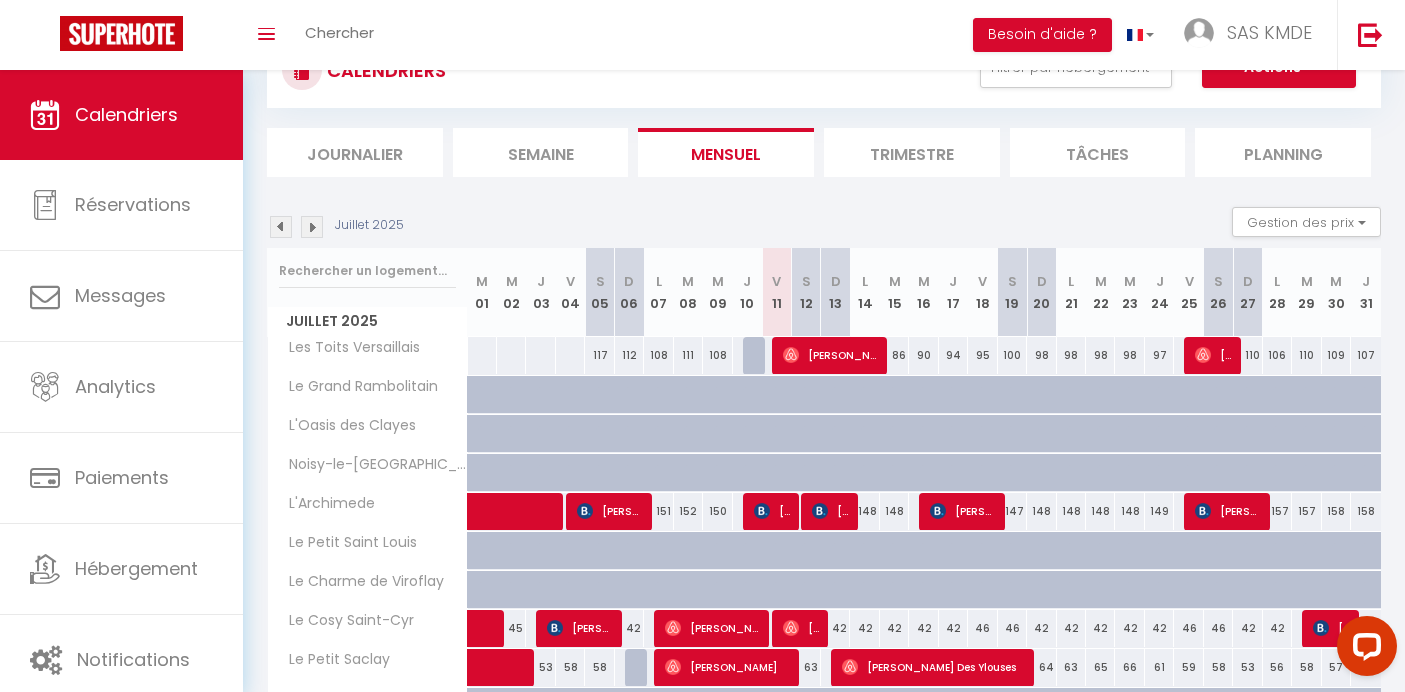 scroll, scrollTop: 0, scrollLeft: 0, axis: both 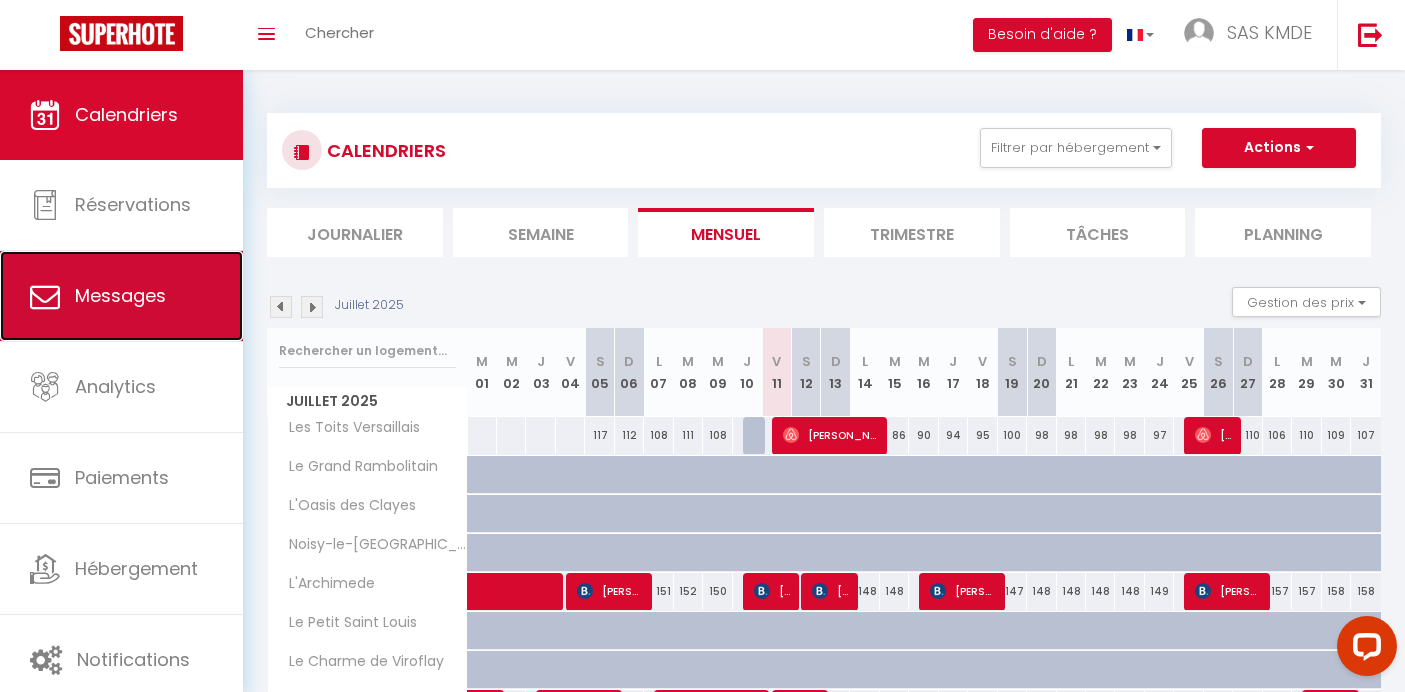 click on "Messages" at bounding box center [121, 296] 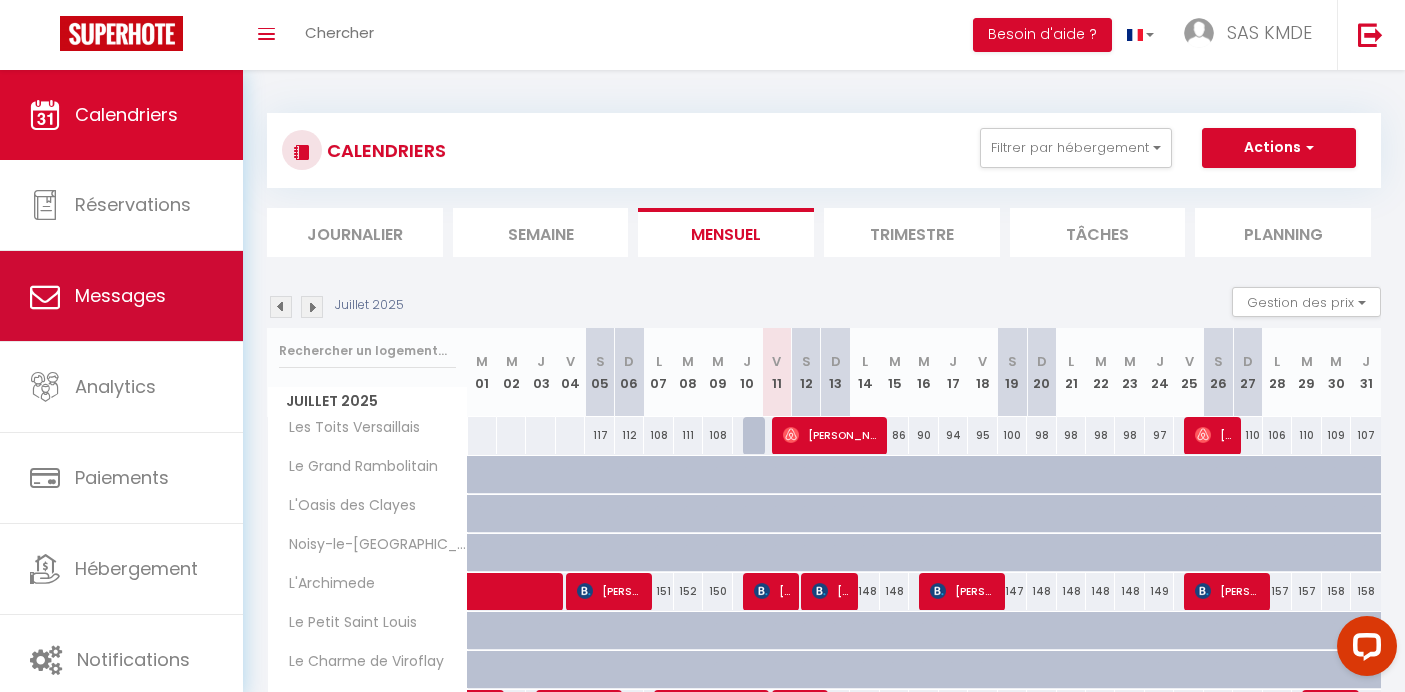 select on "message" 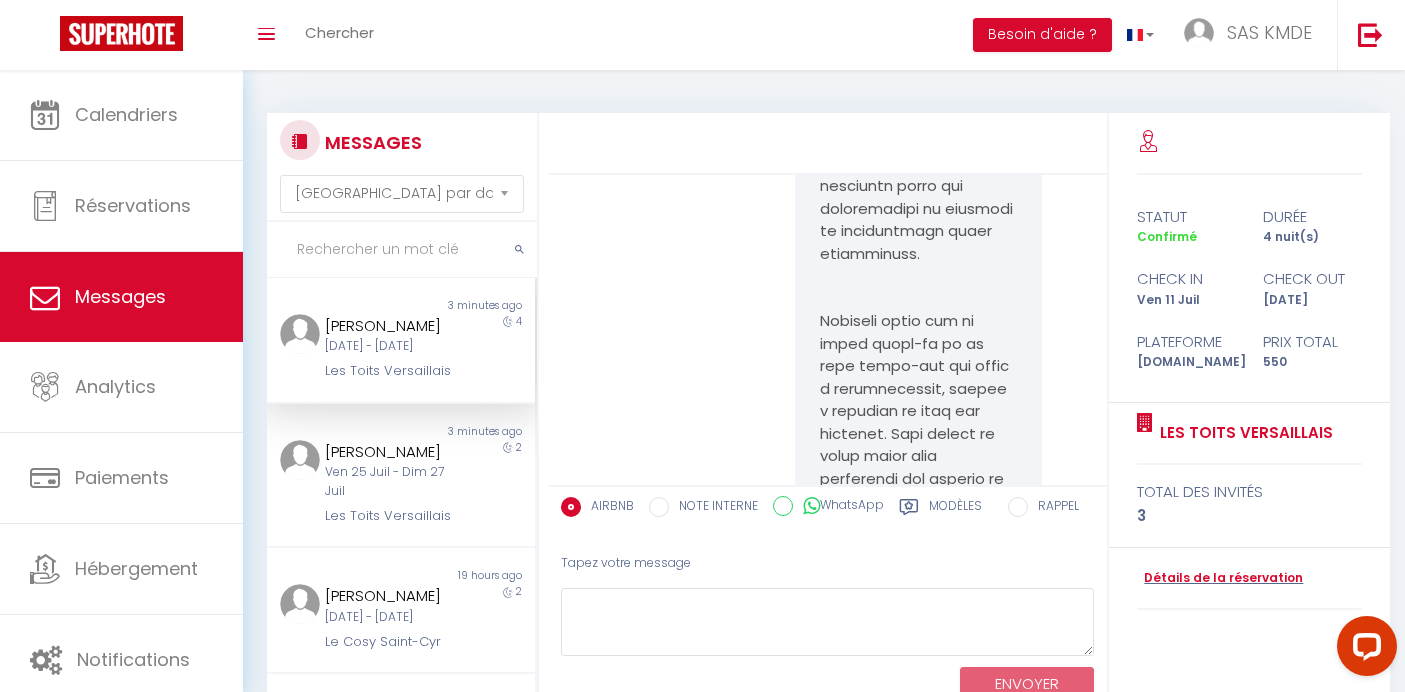 scroll, scrollTop: 1743, scrollLeft: 0, axis: vertical 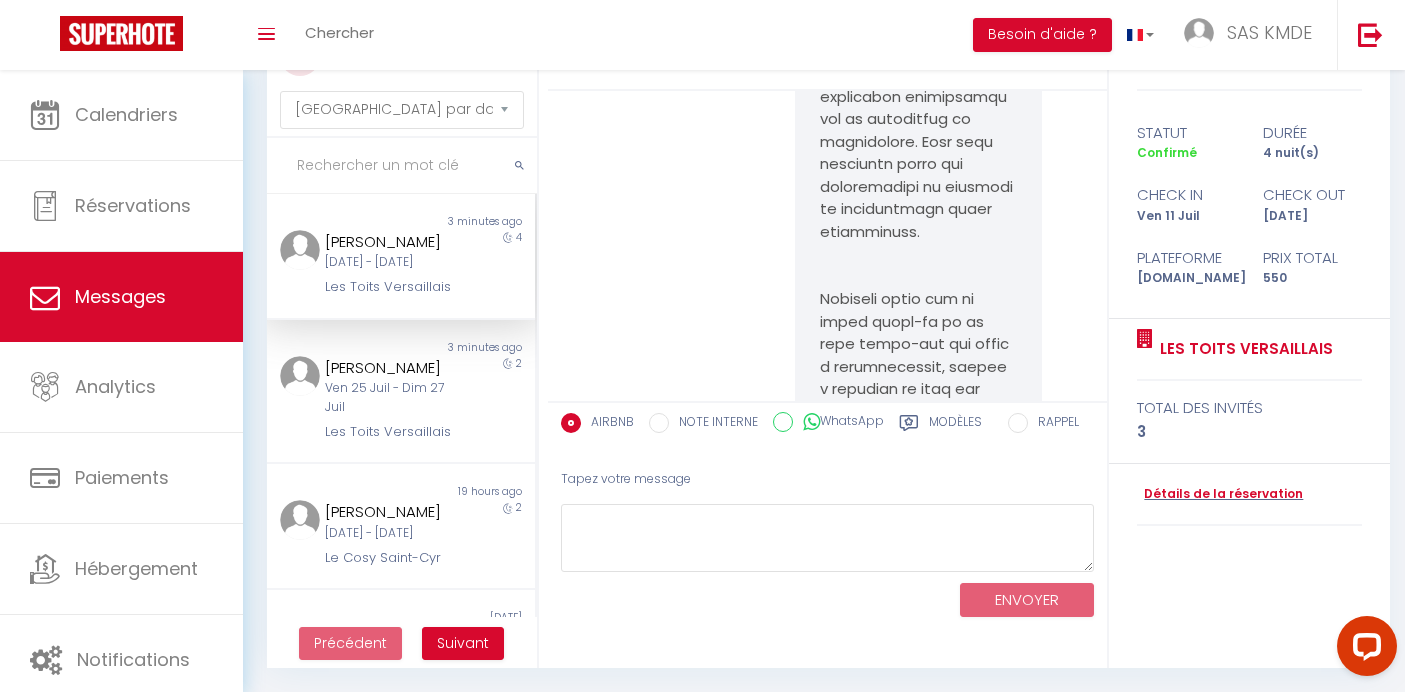 click on "Modèles" at bounding box center (955, 425) 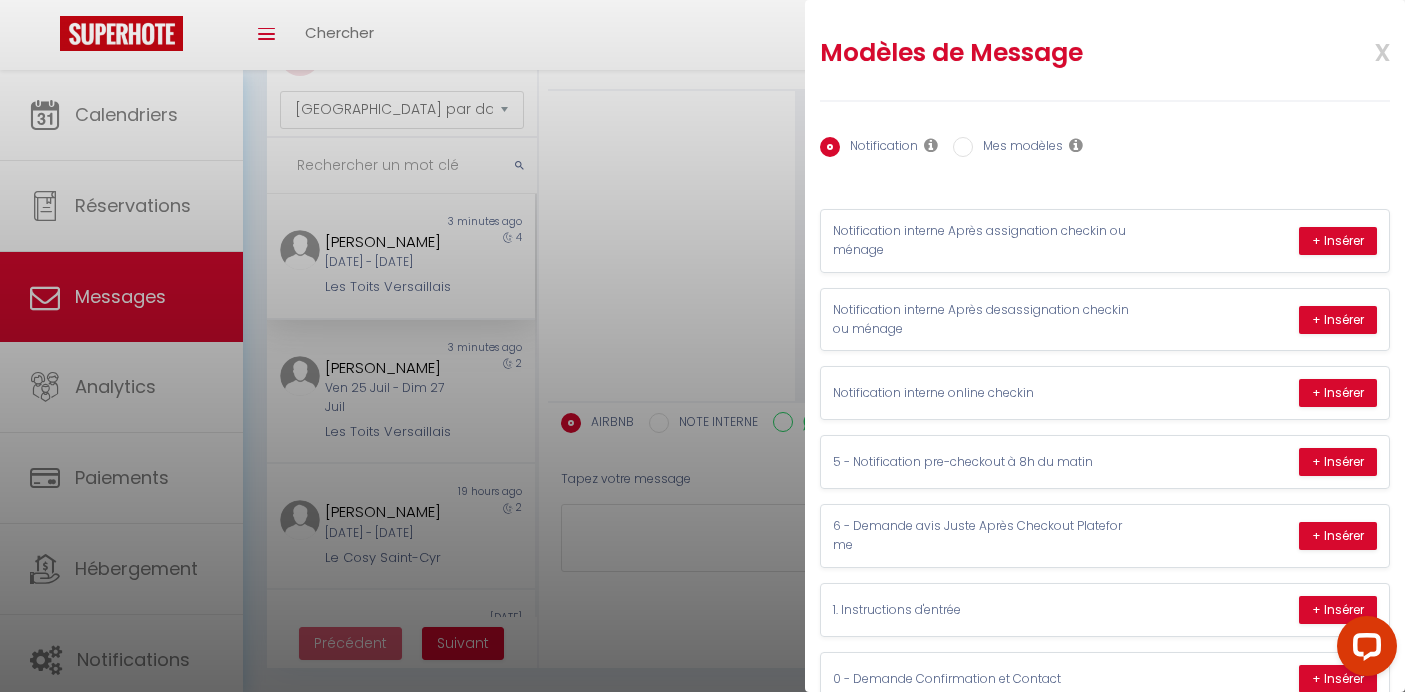 click on "Mes modèles" at bounding box center (1018, 148) 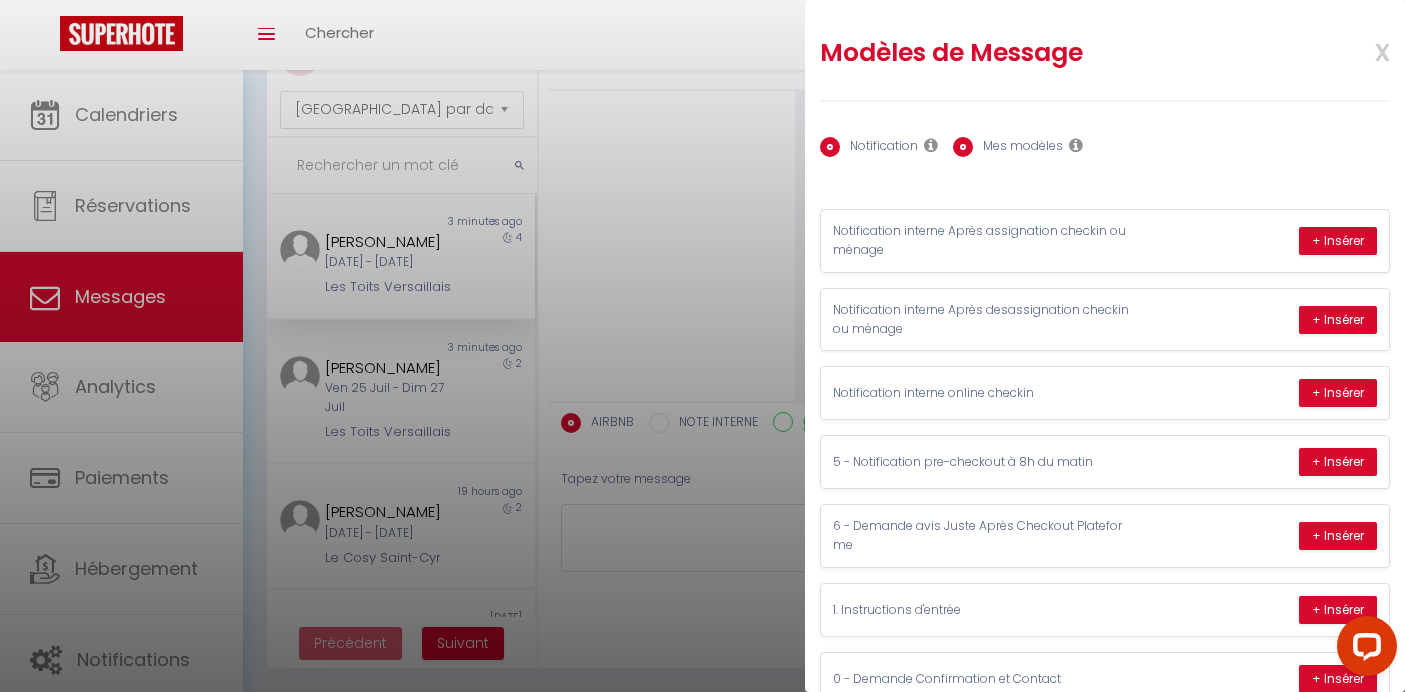radio on "false" 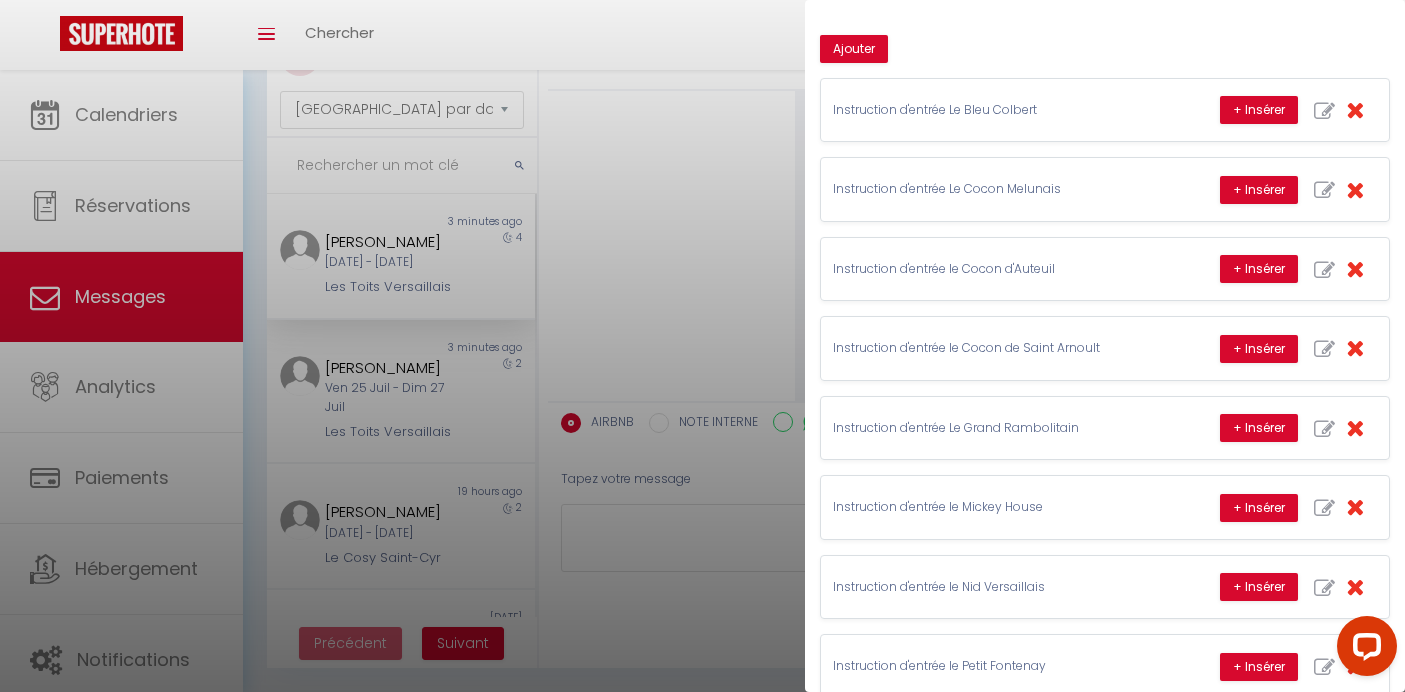 scroll, scrollTop: 0, scrollLeft: 0, axis: both 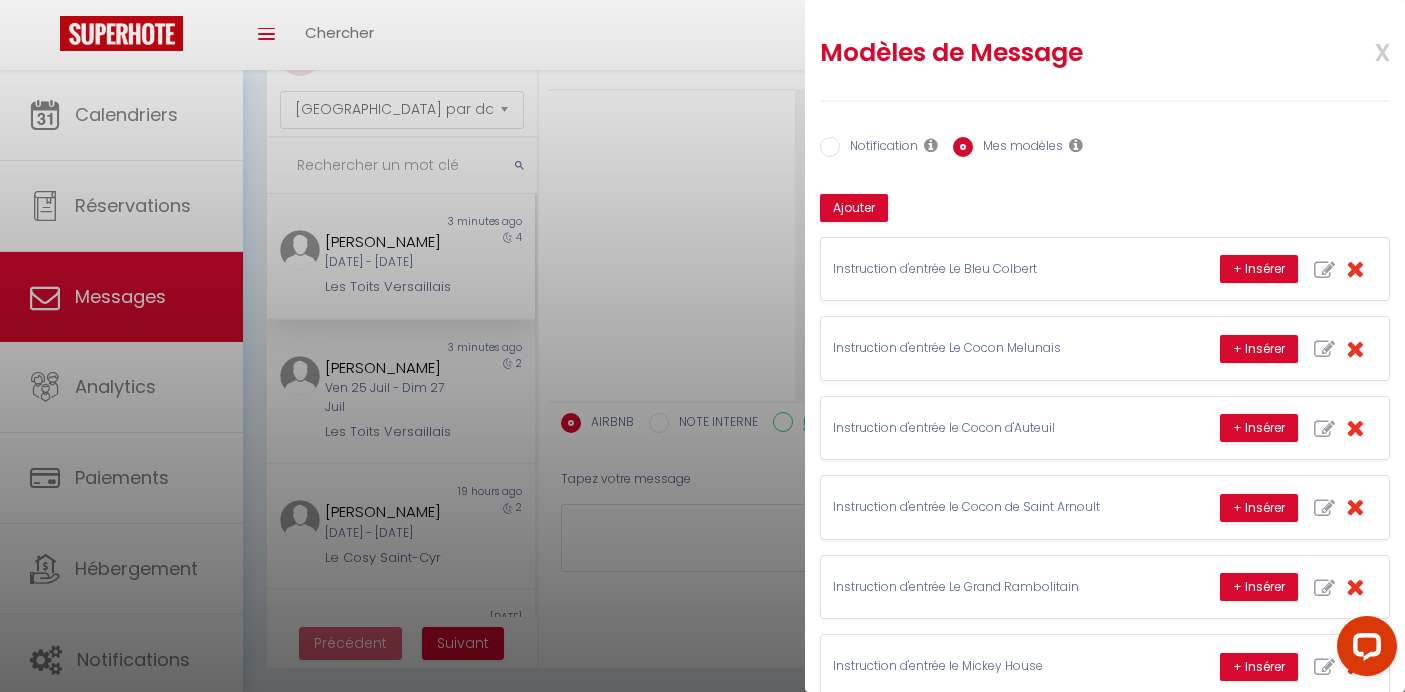 click on "x" at bounding box center (1358, 50) 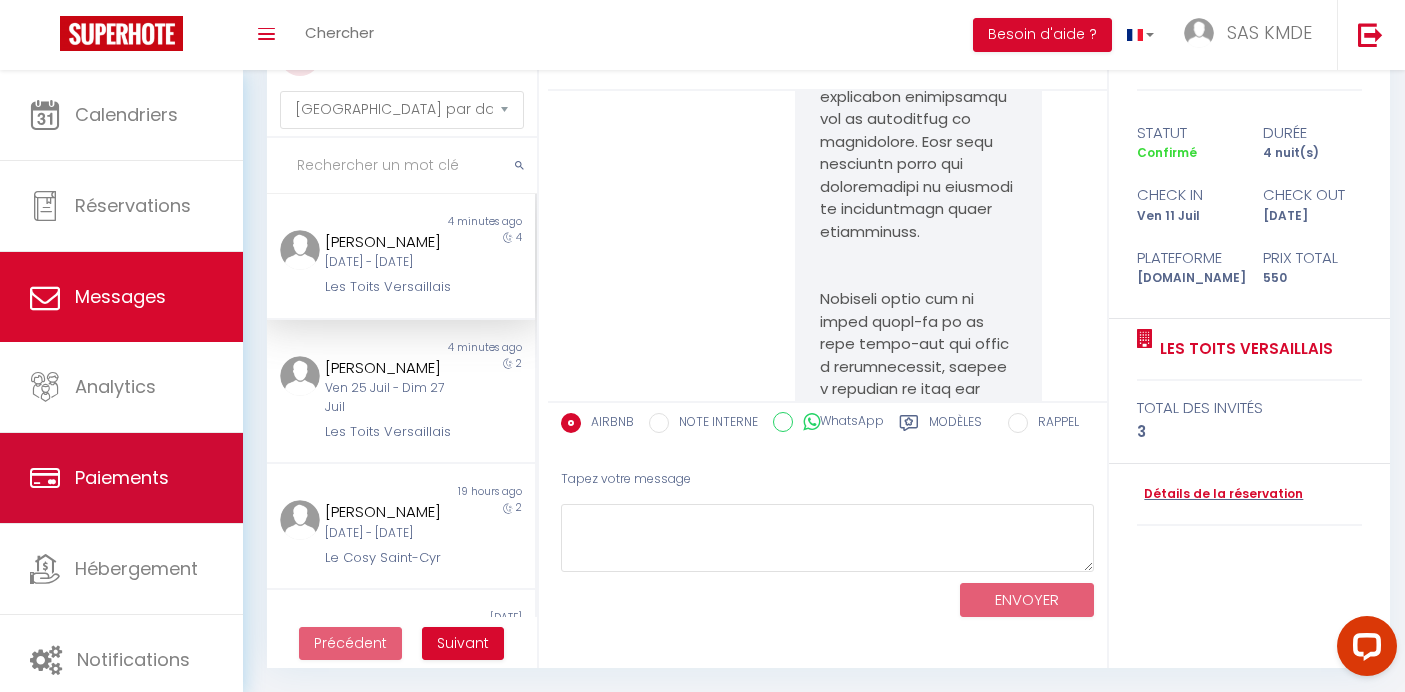 scroll, scrollTop: 10, scrollLeft: 0, axis: vertical 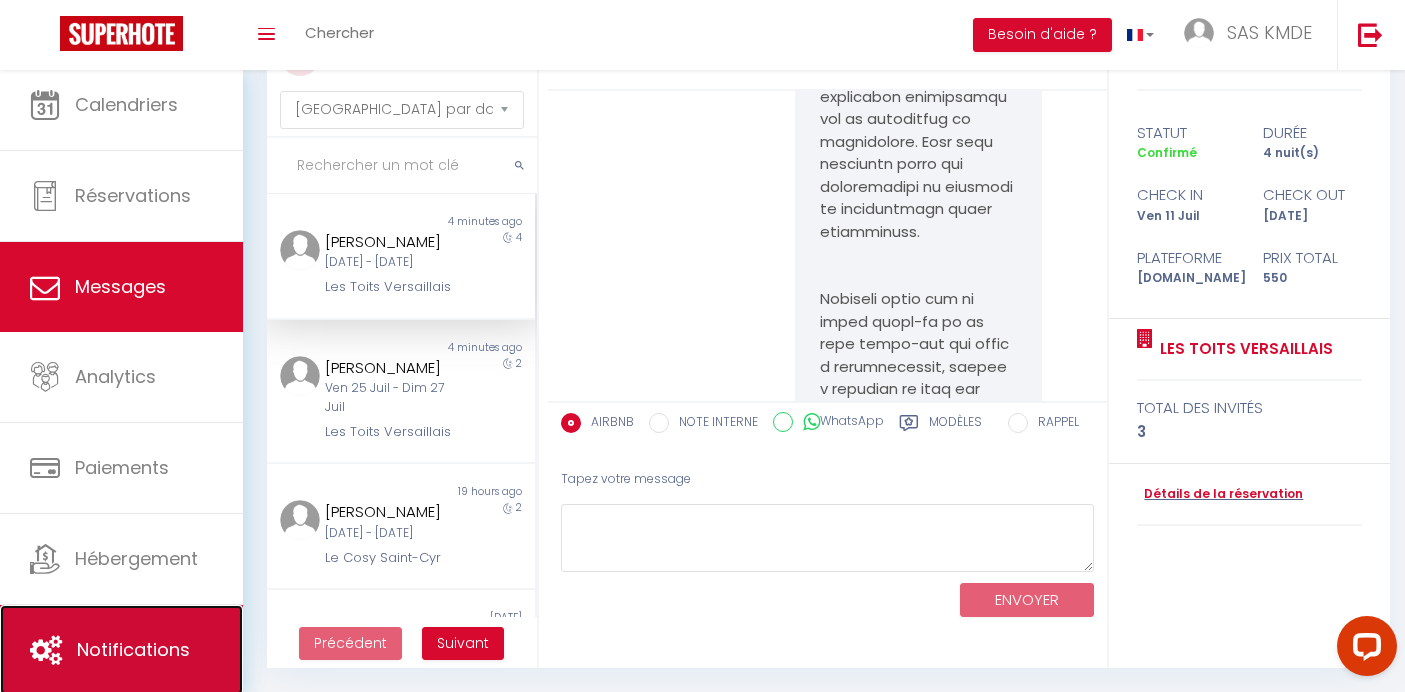 click on "Notifications" at bounding box center [121, 650] 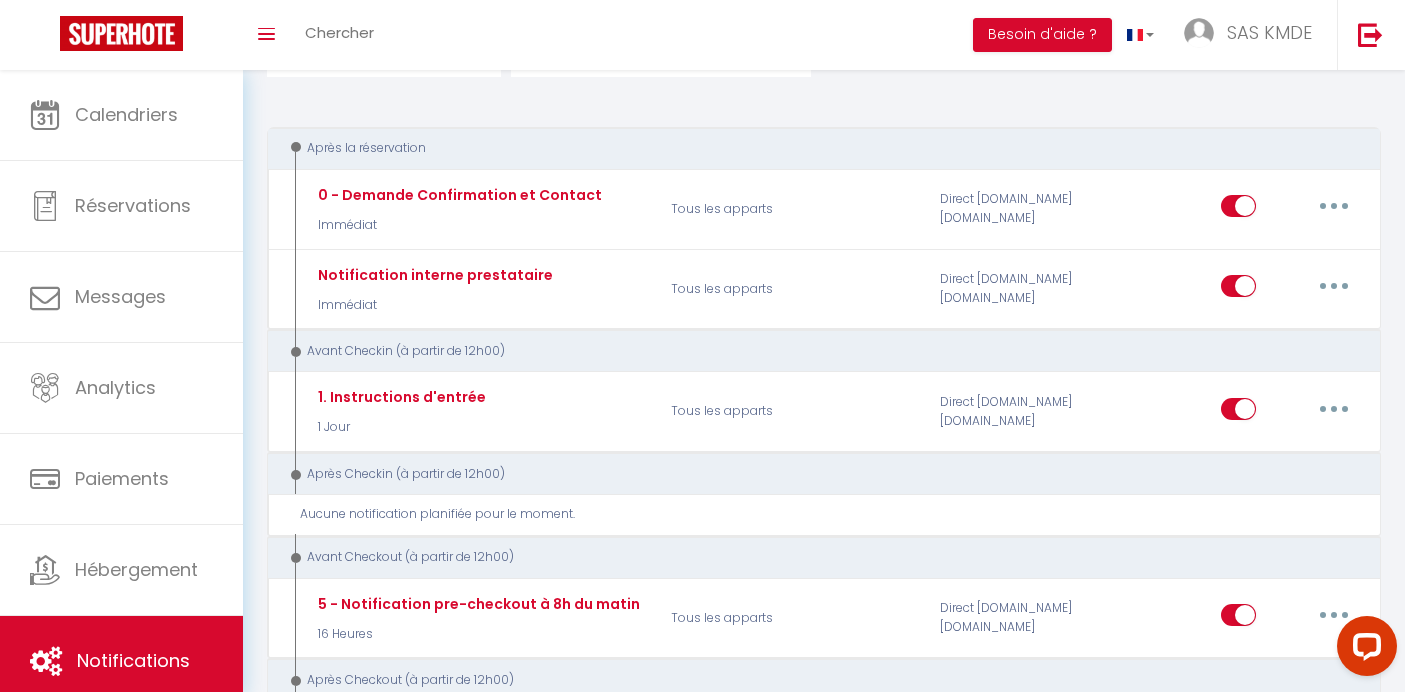 scroll, scrollTop: 194, scrollLeft: 0, axis: vertical 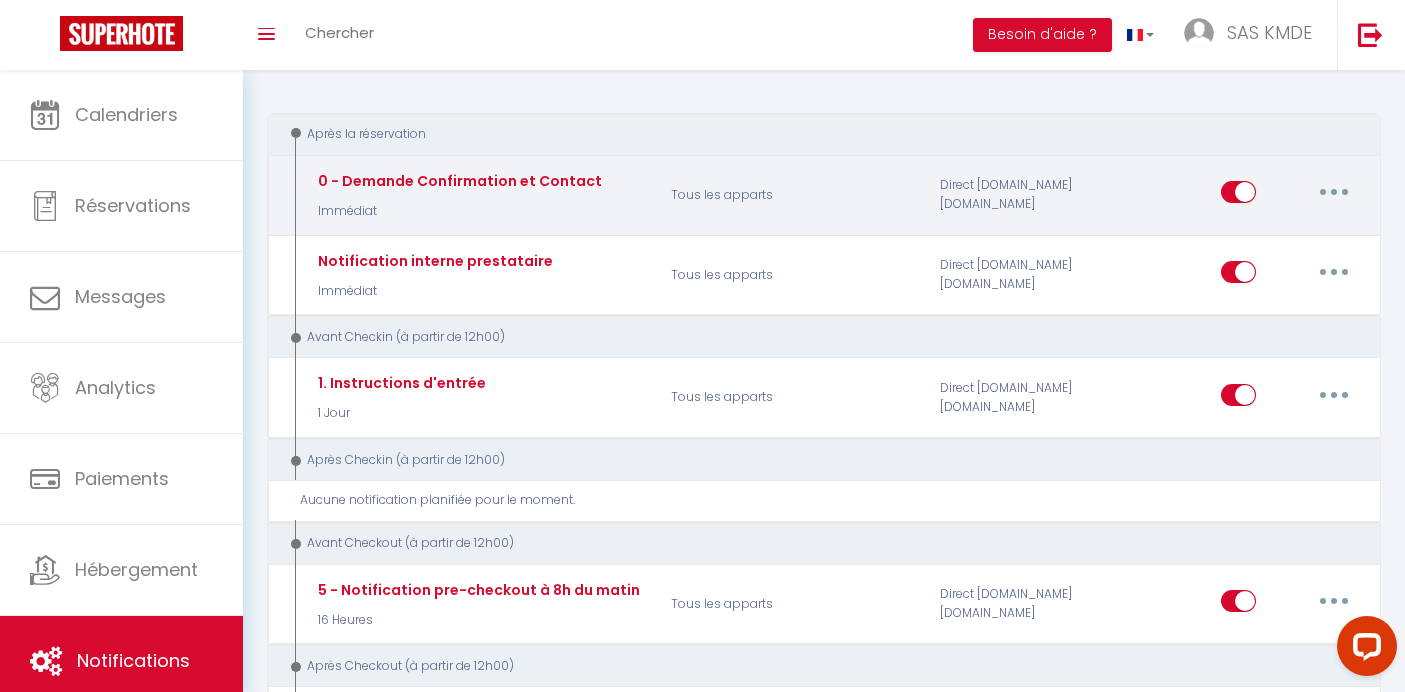 click at bounding box center (1334, 192) 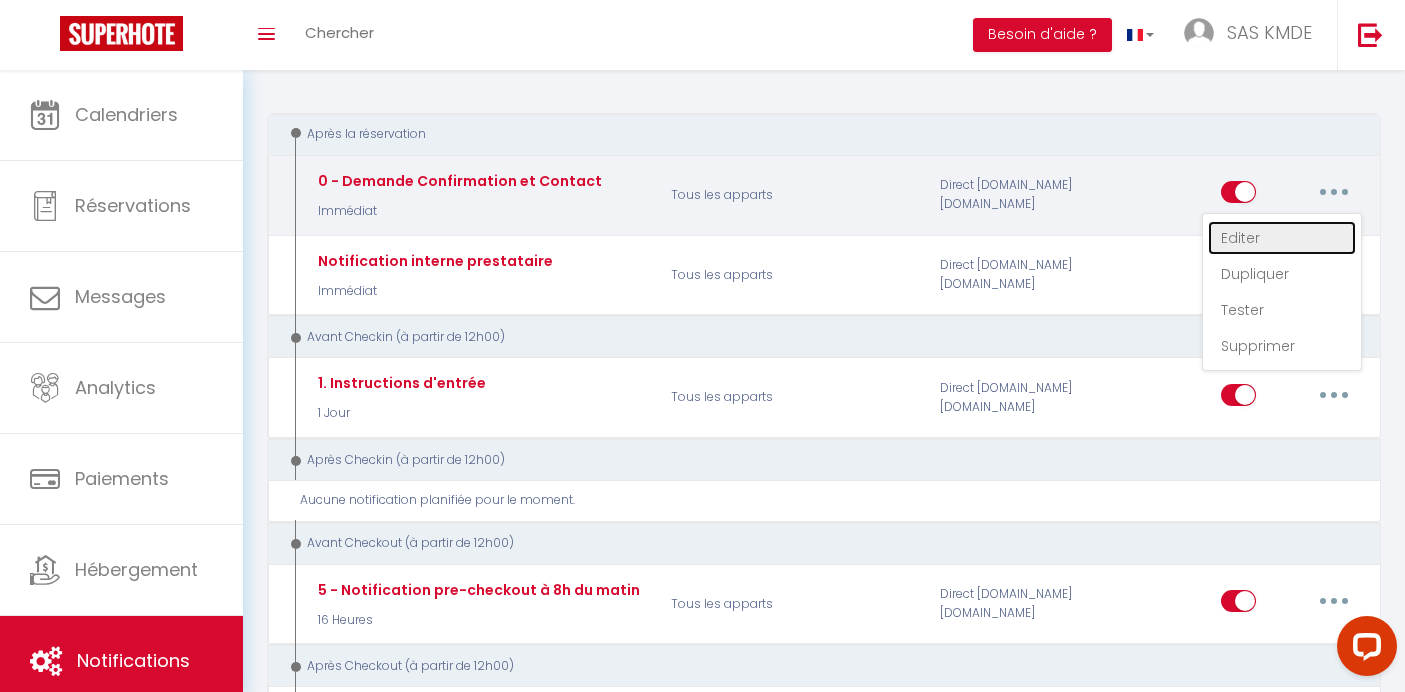 click on "Editer" at bounding box center [1282, 238] 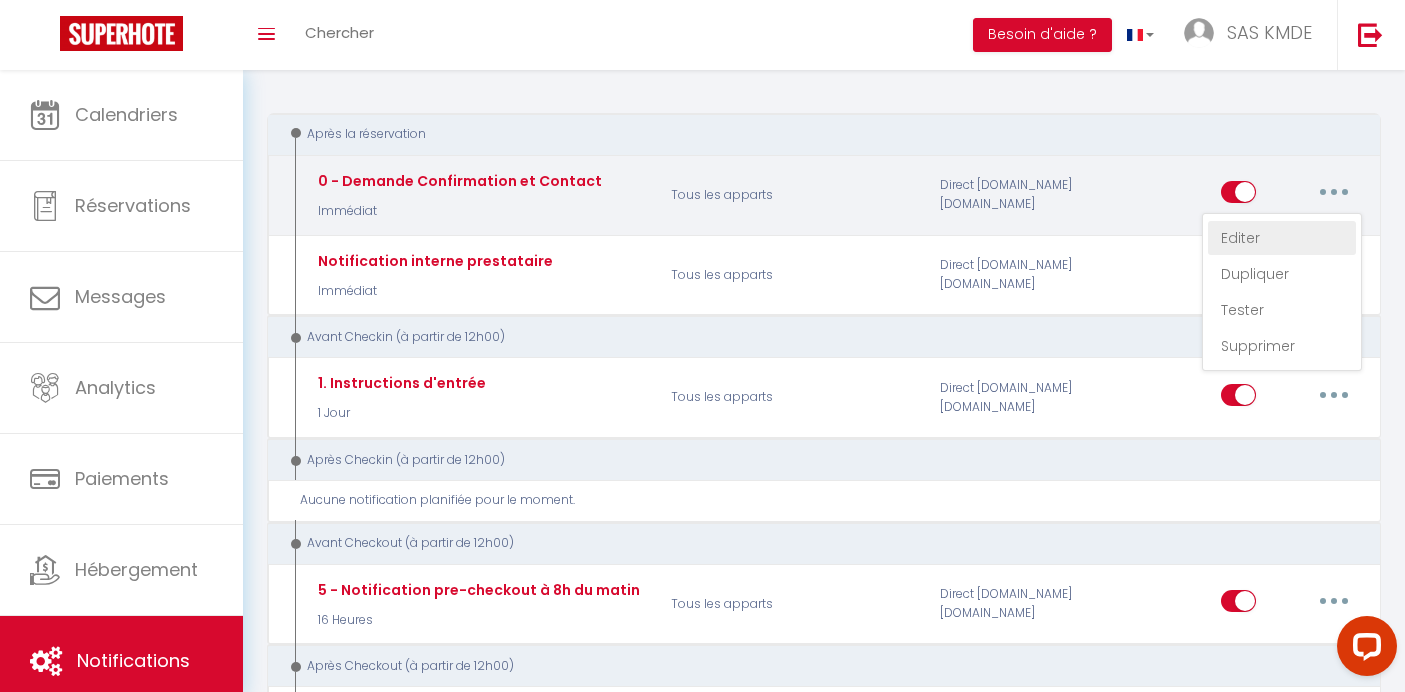 type on "0 - Demande Confirmation et Contact" 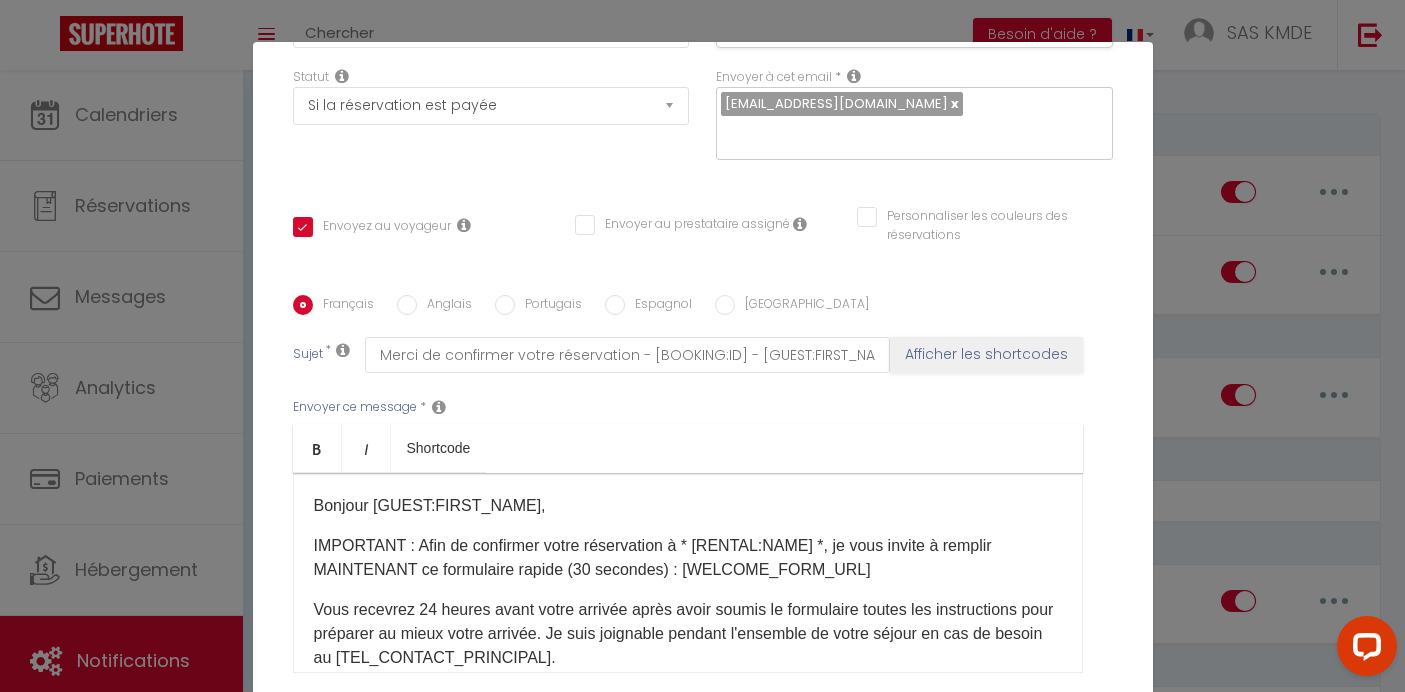 scroll, scrollTop: 373, scrollLeft: 0, axis: vertical 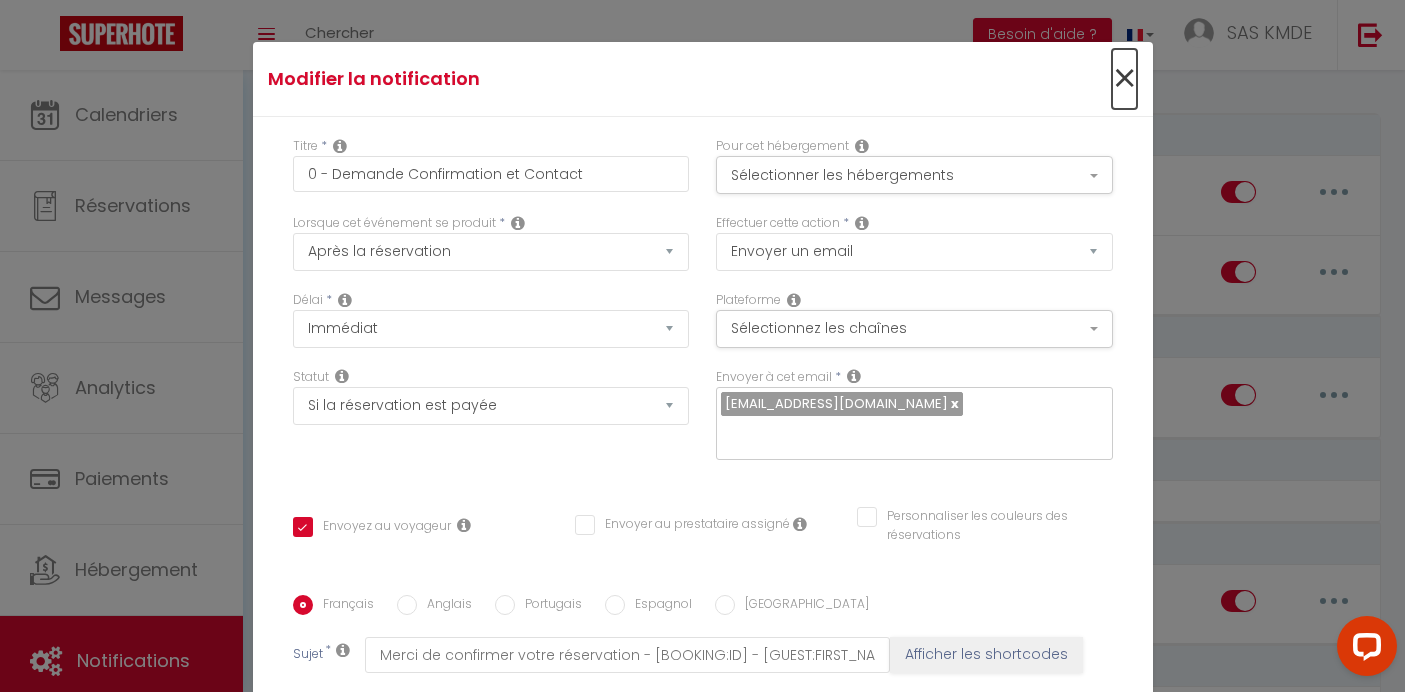 click on "×" at bounding box center [1124, 79] 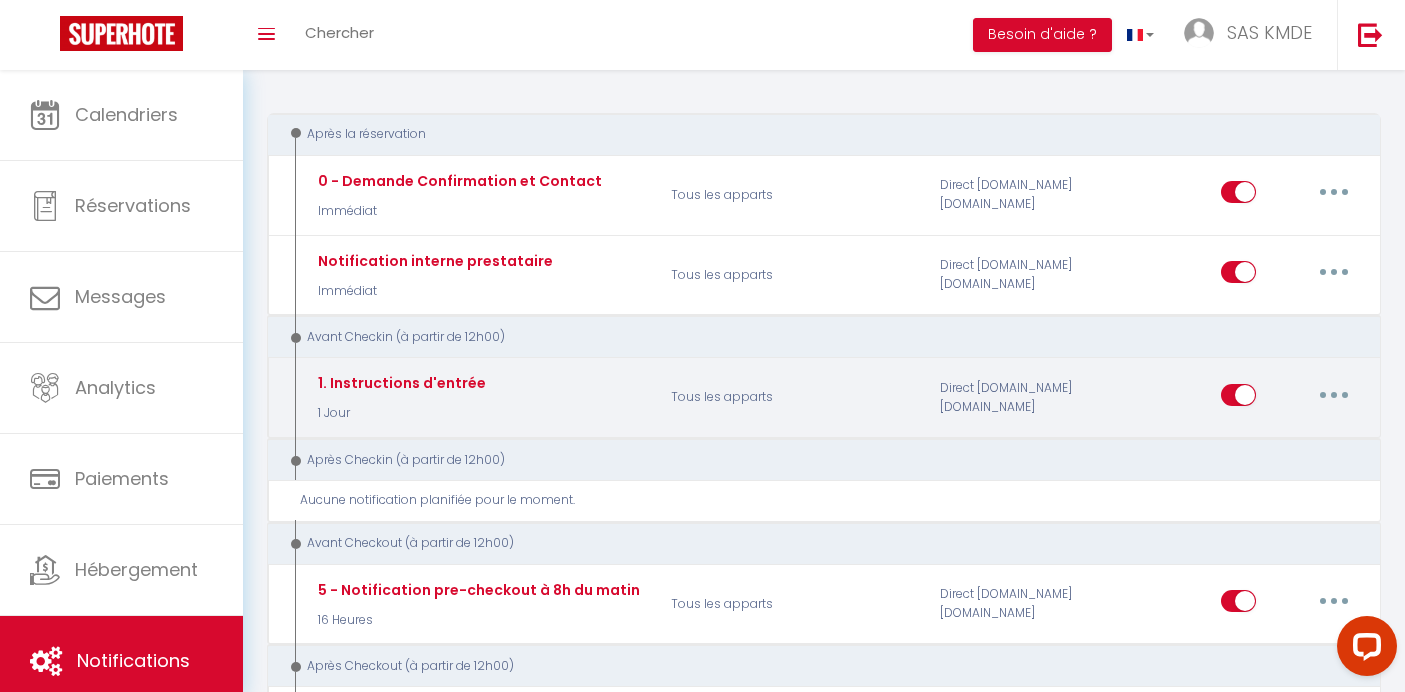 click at bounding box center (1334, 395) 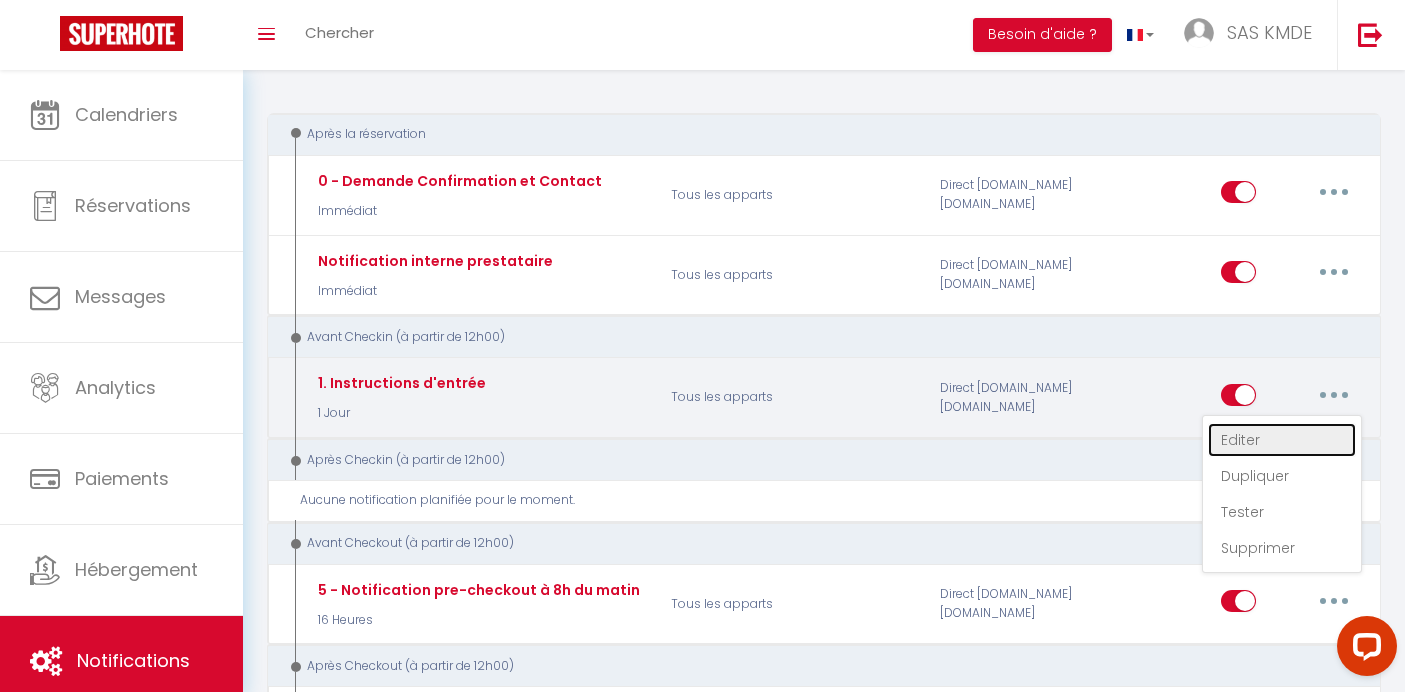 click on "Editer" at bounding box center (1282, 440) 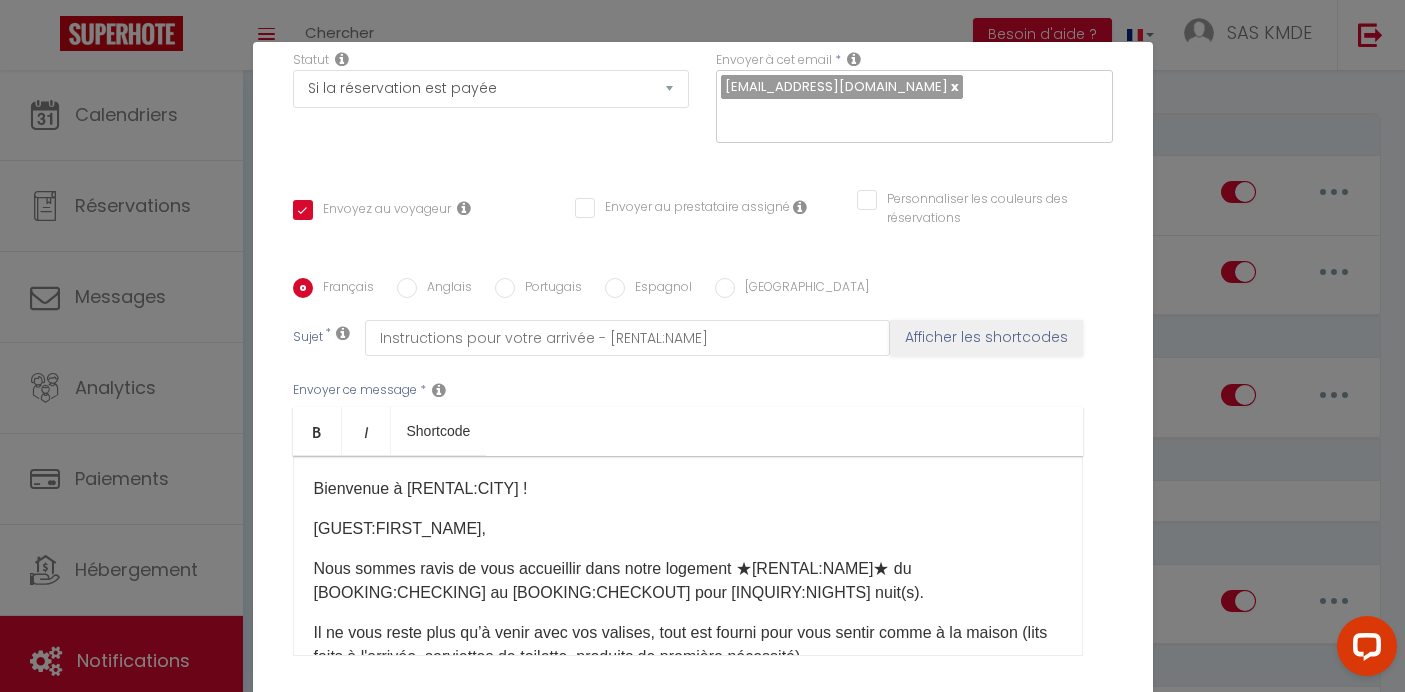 scroll, scrollTop: 373, scrollLeft: 0, axis: vertical 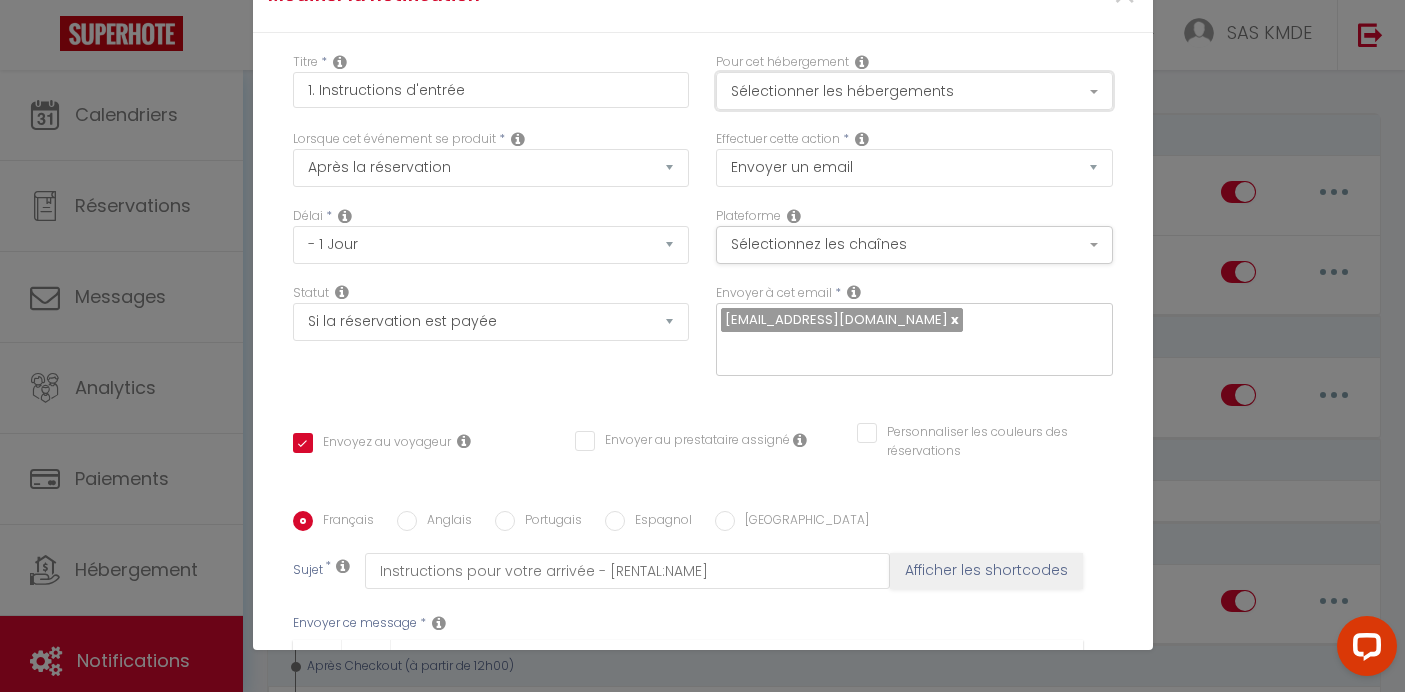 click on "Sélectionner les hébergements" at bounding box center (914, 91) 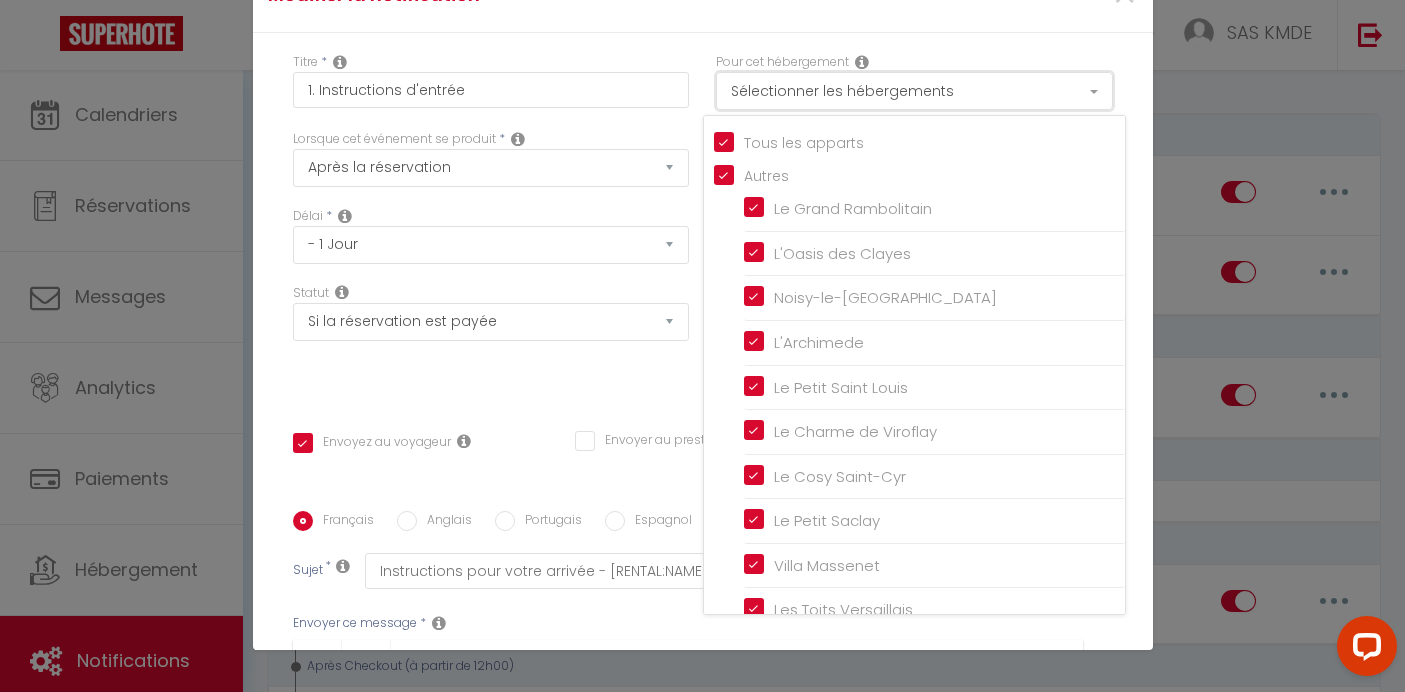 click on "Sélectionner les hébergements" at bounding box center [914, 91] 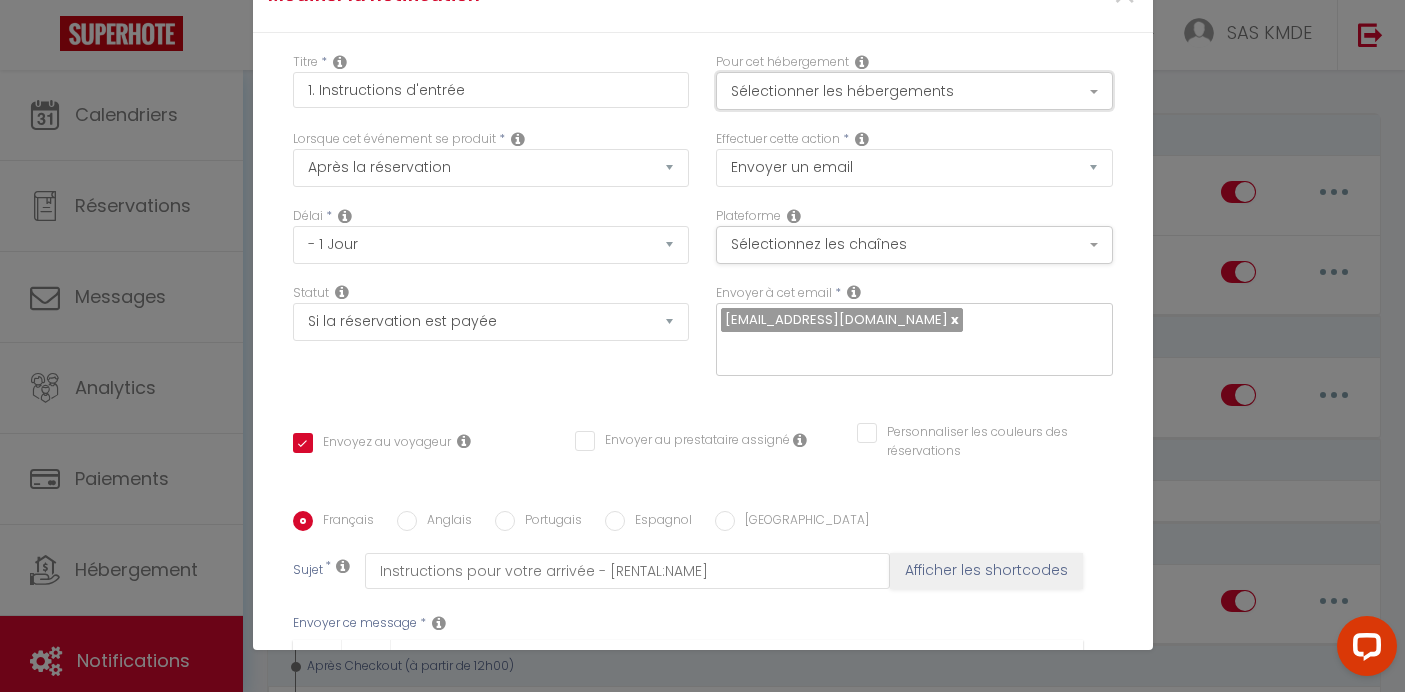 scroll, scrollTop: 0, scrollLeft: 0, axis: both 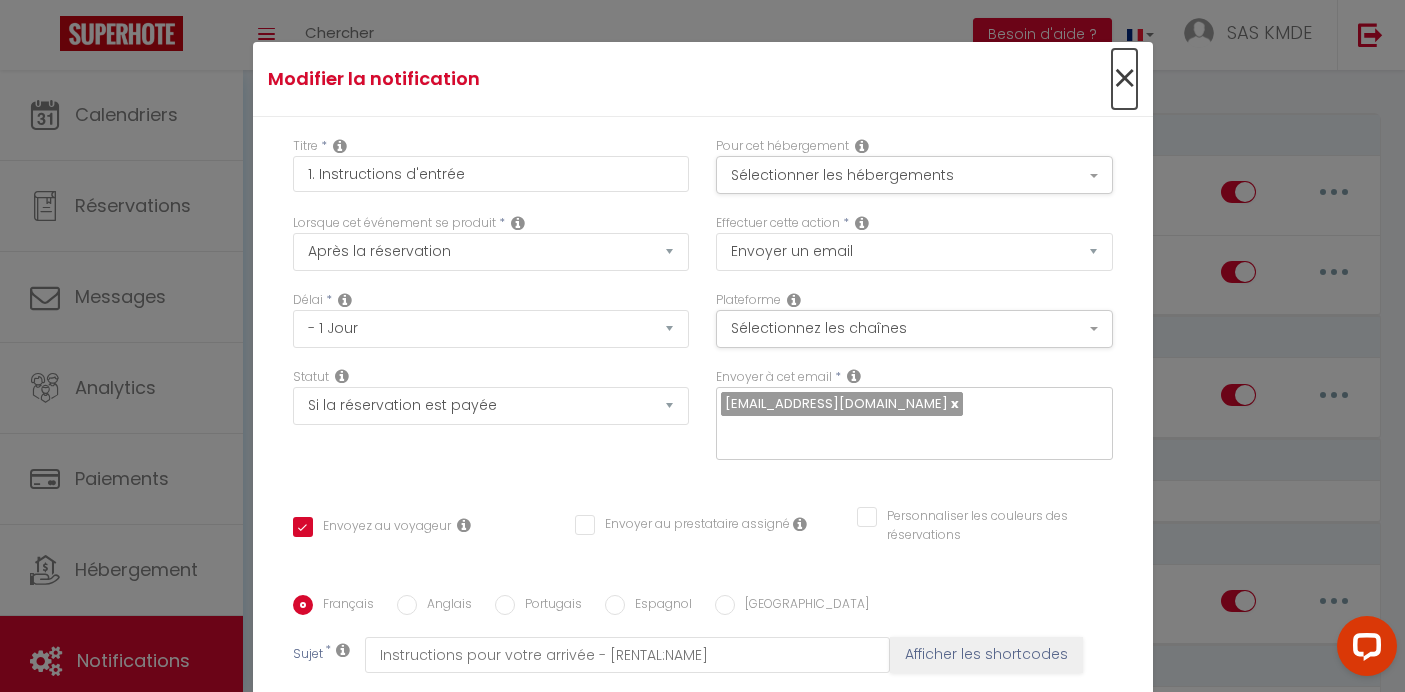 click on "×" at bounding box center [1124, 79] 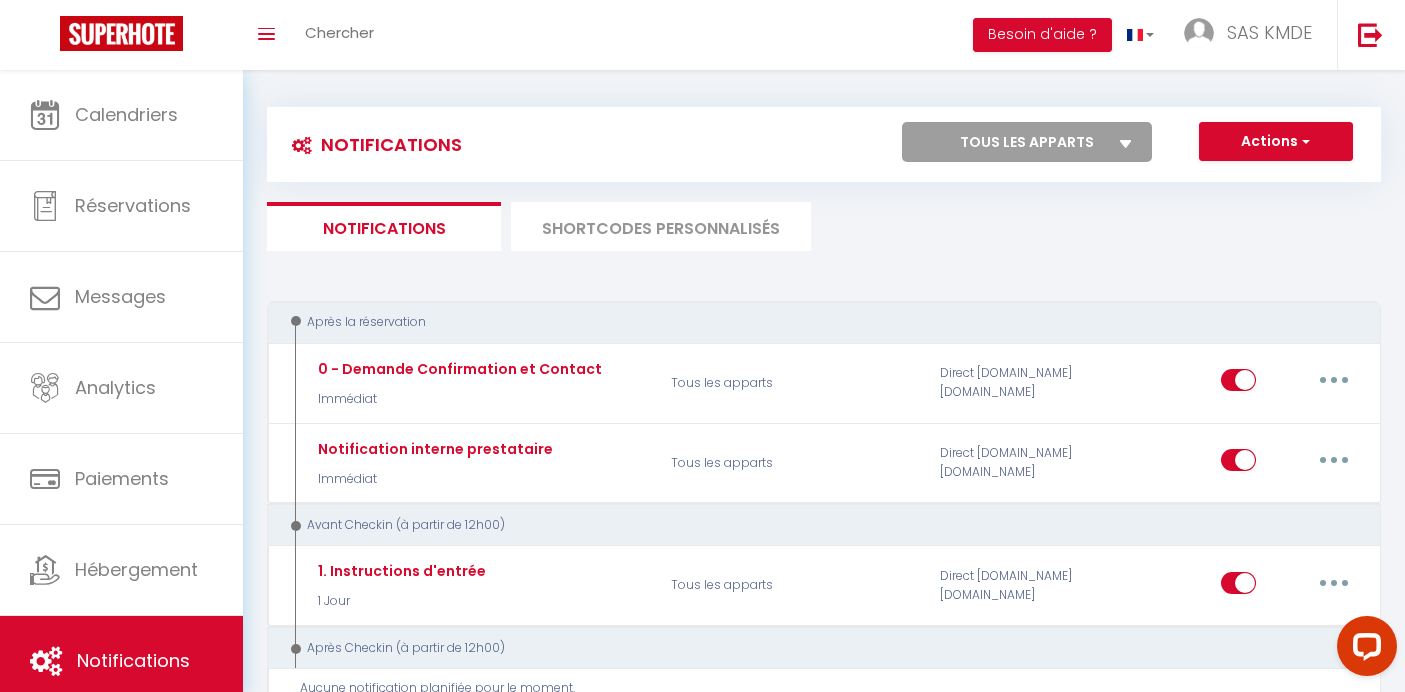 scroll, scrollTop: 0, scrollLeft: 0, axis: both 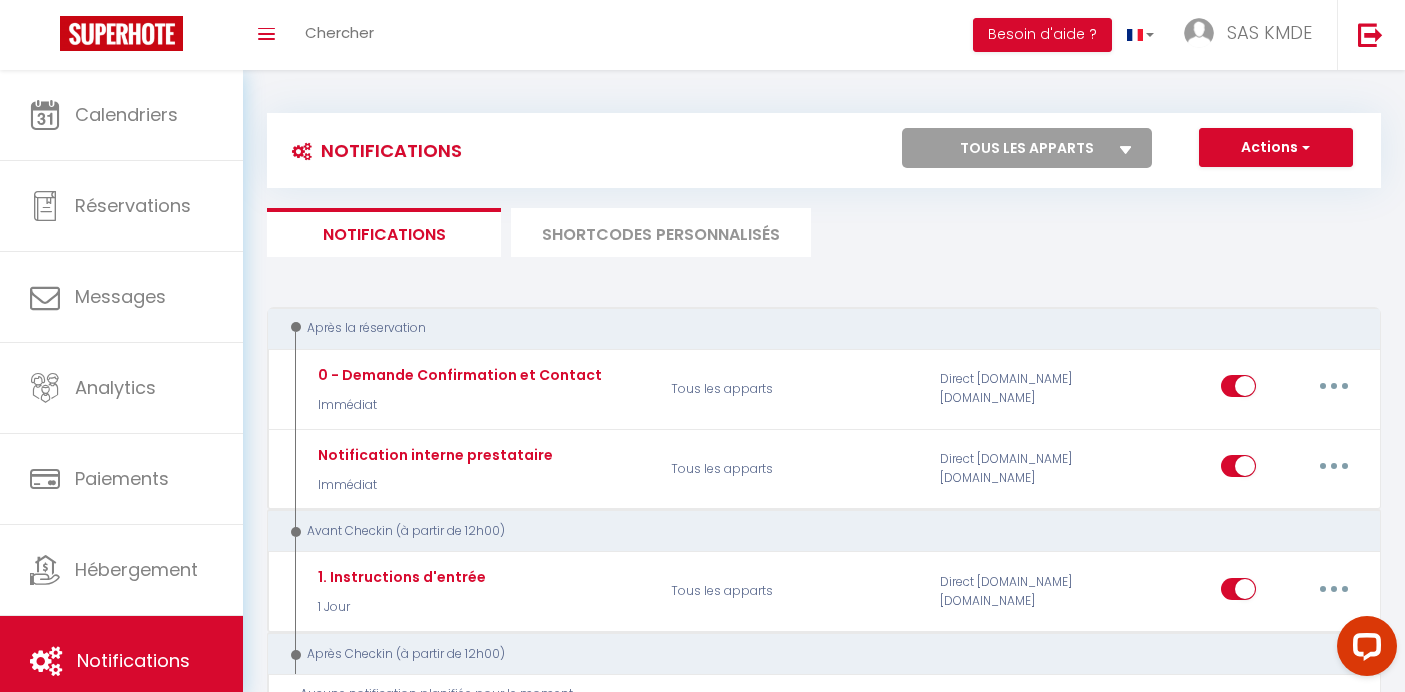 click on "SHORTCODES PERSONNALISÉS" at bounding box center [661, 232] 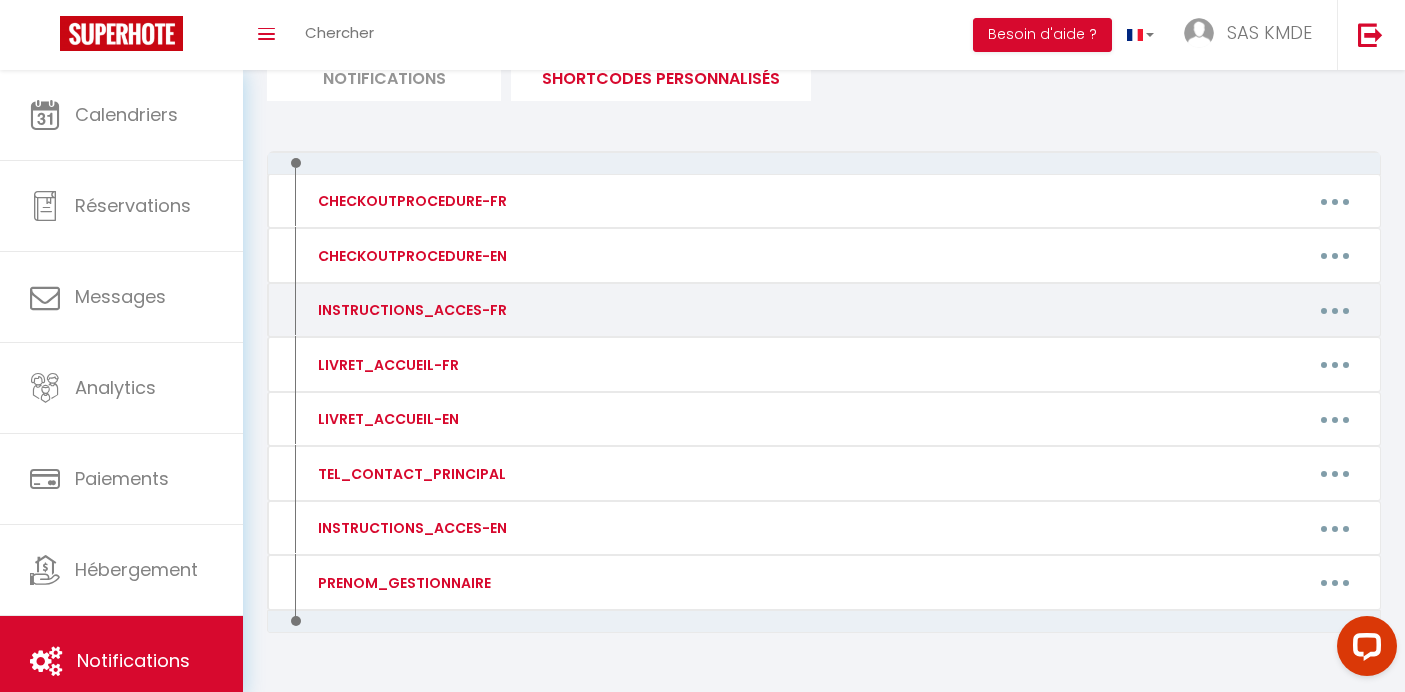 scroll, scrollTop: 164, scrollLeft: 0, axis: vertical 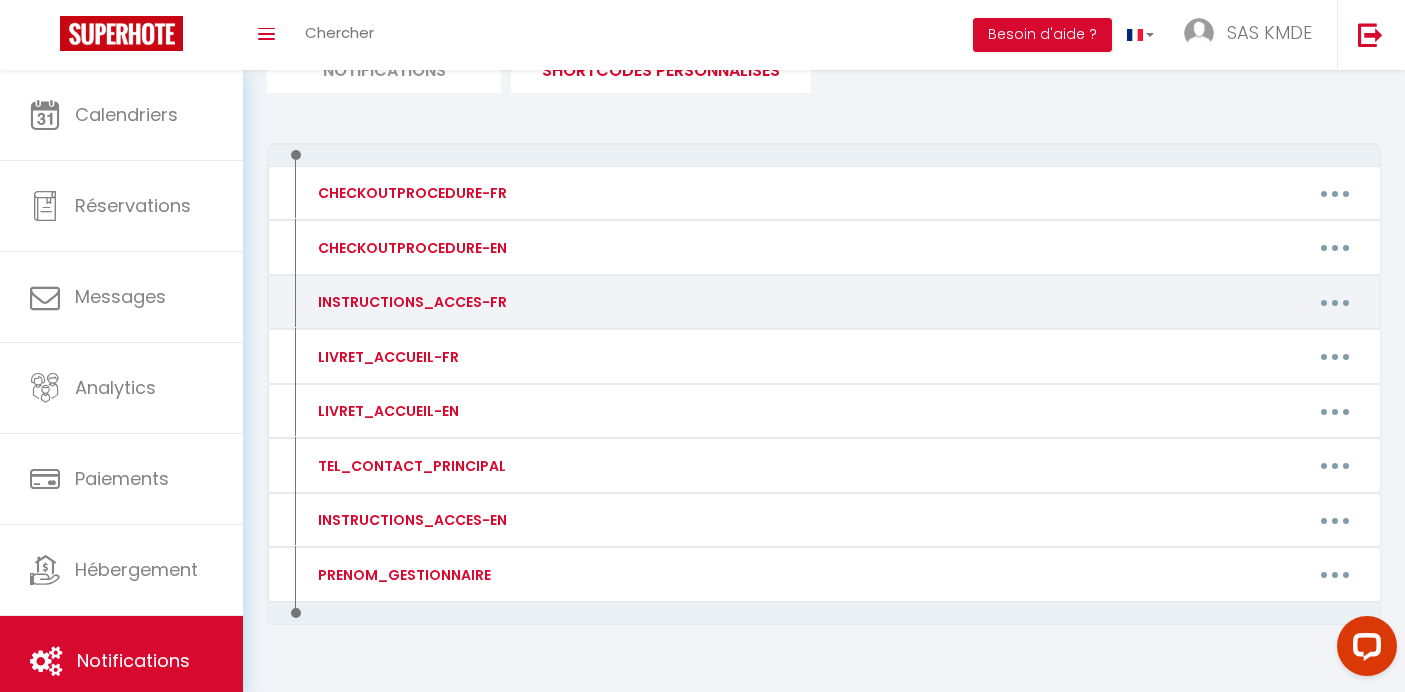 click at bounding box center [1335, 302] 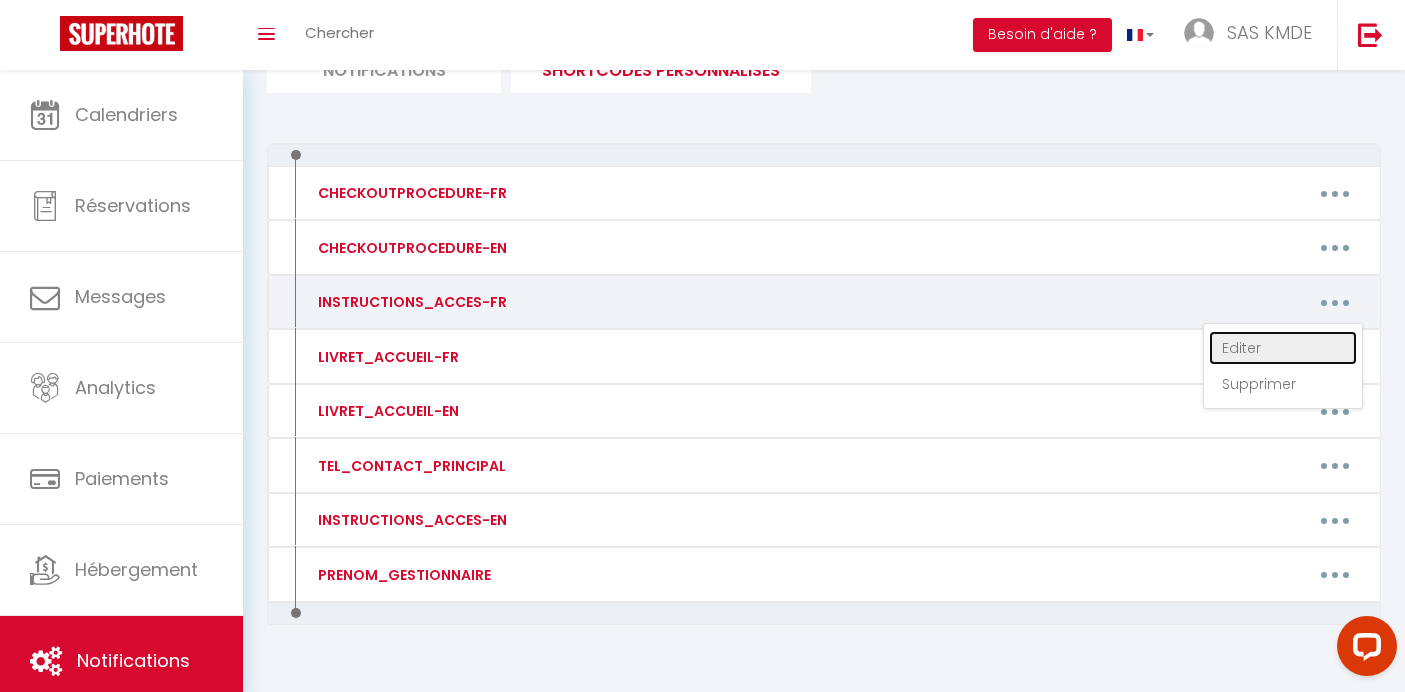click on "Editer" at bounding box center [1283, 348] 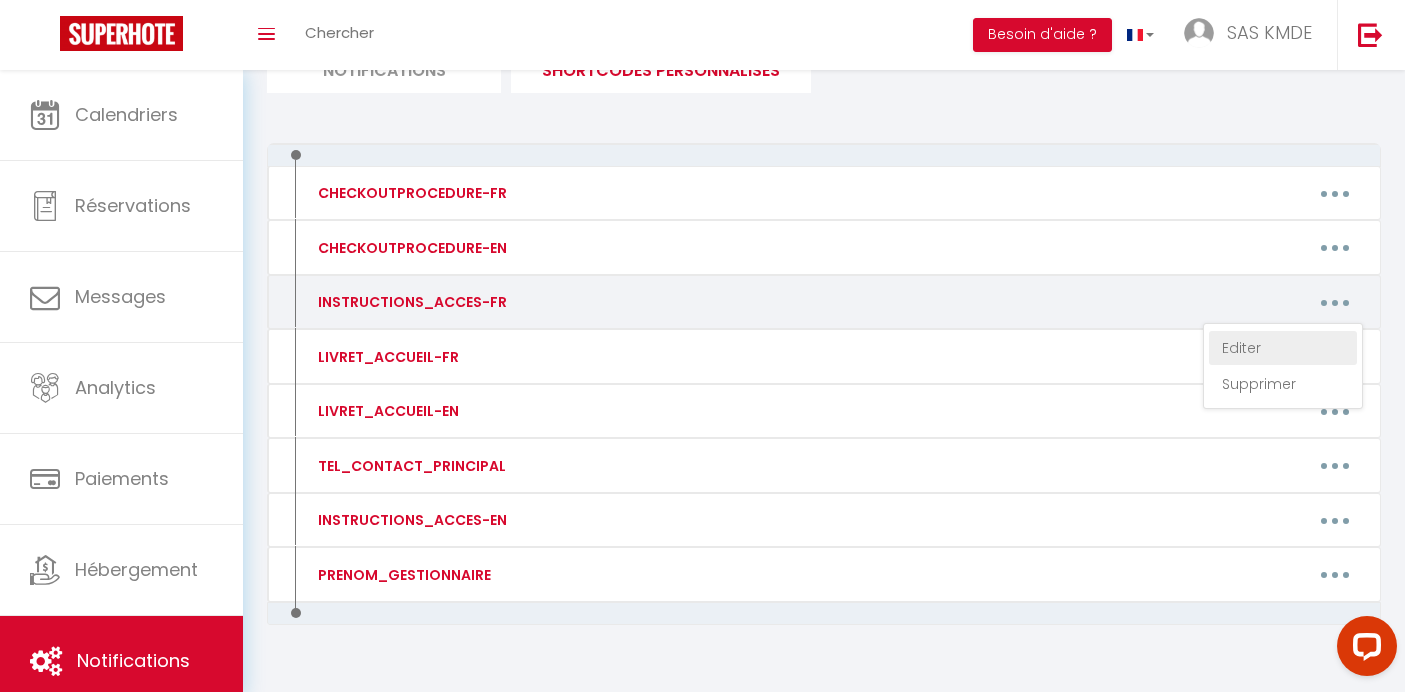 type on "INSTRUCTIONS_ACCES-FR" 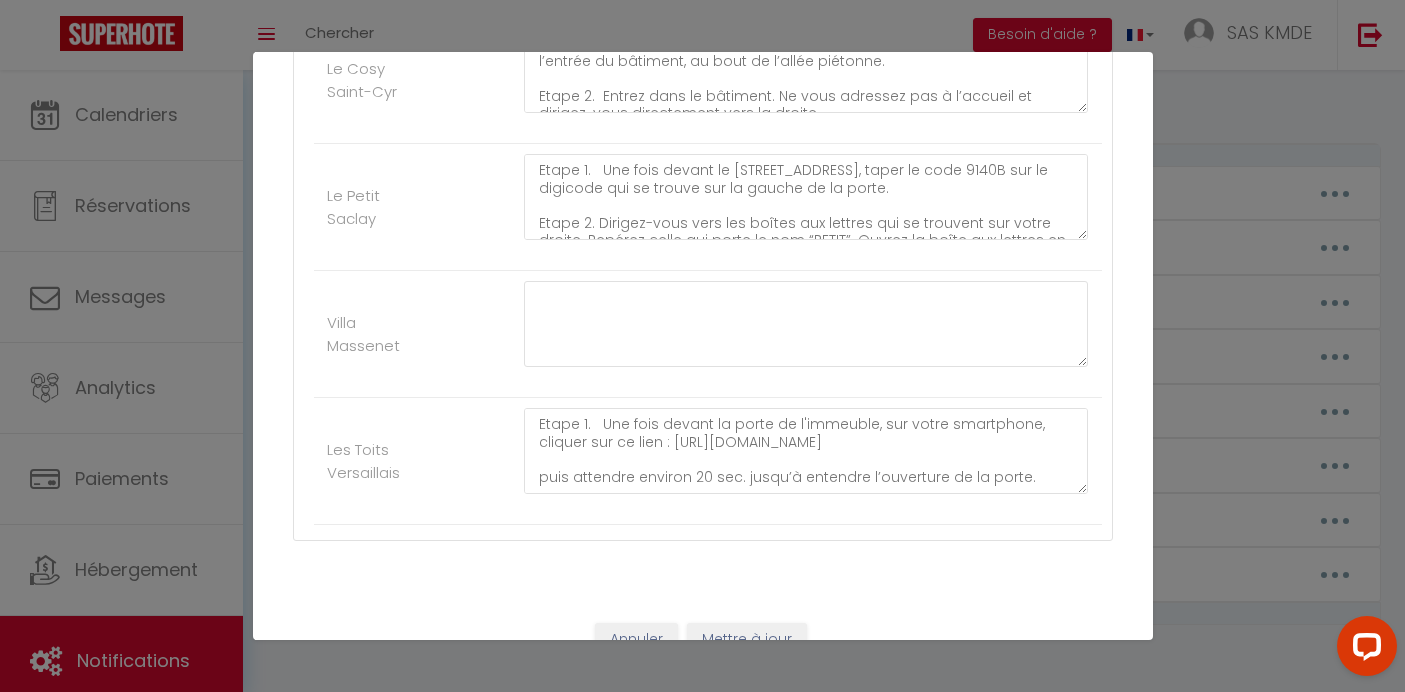 scroll, scrollTop: 1275, scrollLeft: 0, axis: vertical 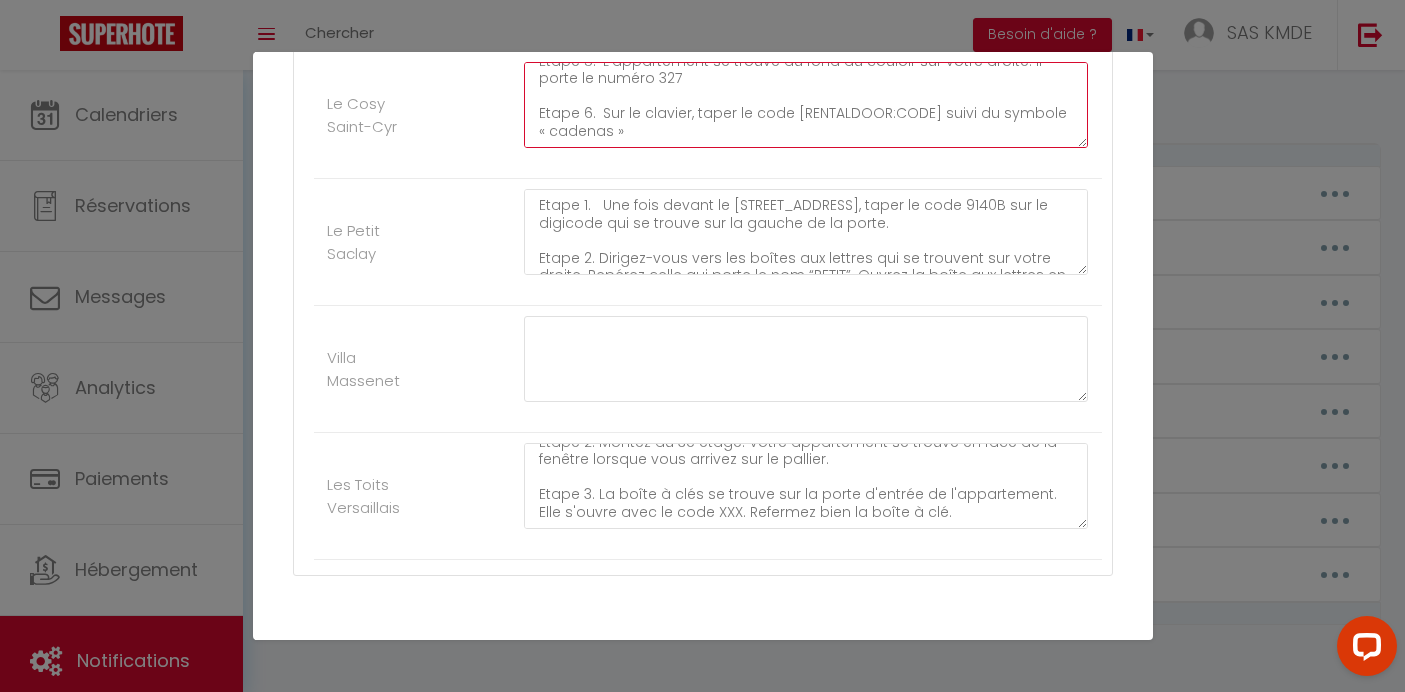 drag, startPoint x: 600, startPoint y: 112, endPoint x: 616, endPoint y: 134, distance: 27.202942 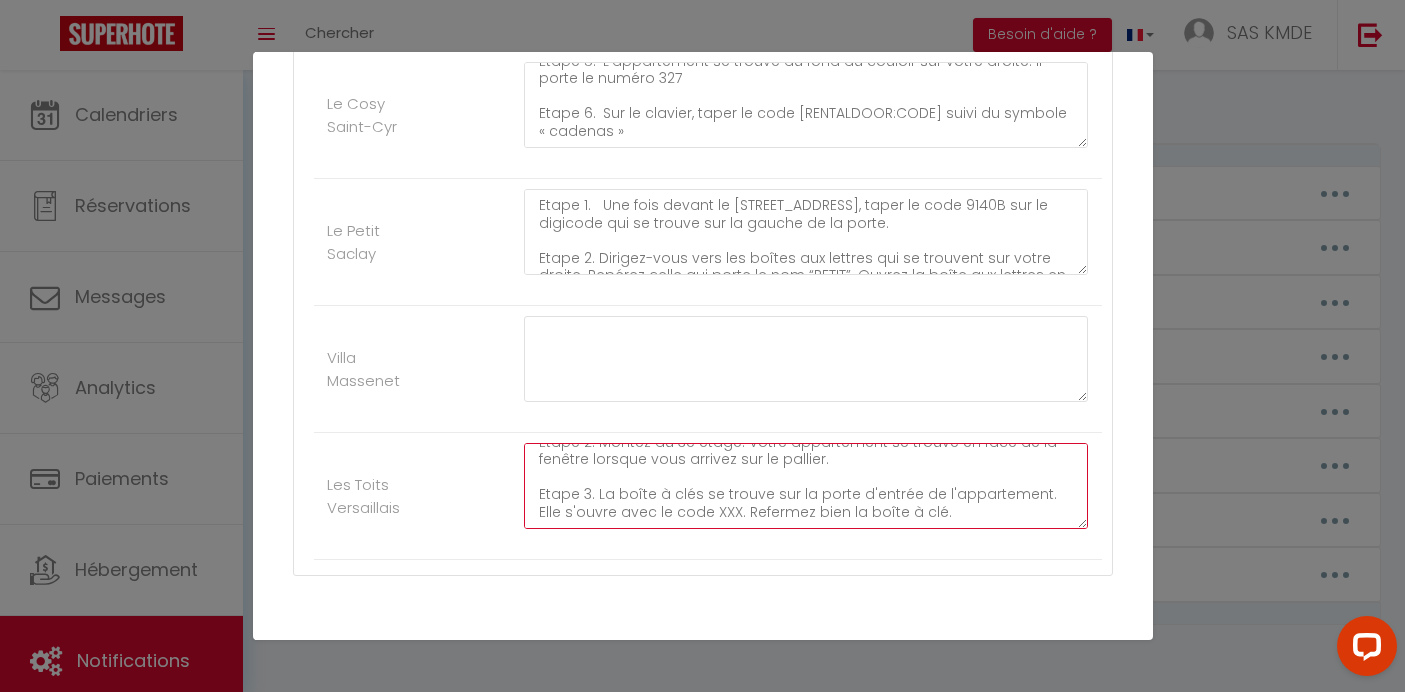 drag, startPoint x: 596, startPoint y: 493, endPoint x: 960, endPoint y: 507, distance: 364.26913 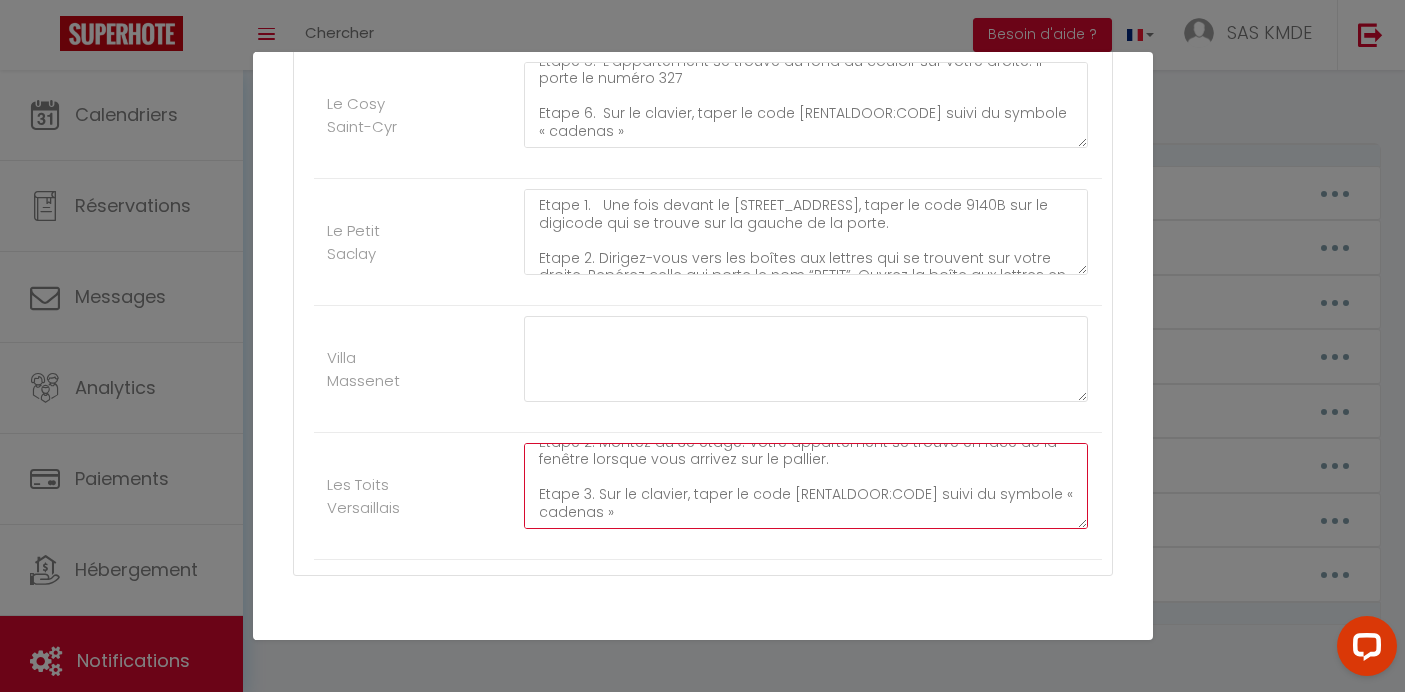 scroll, scrollTop: 1275, scrollLeft: 0, axis: vertical 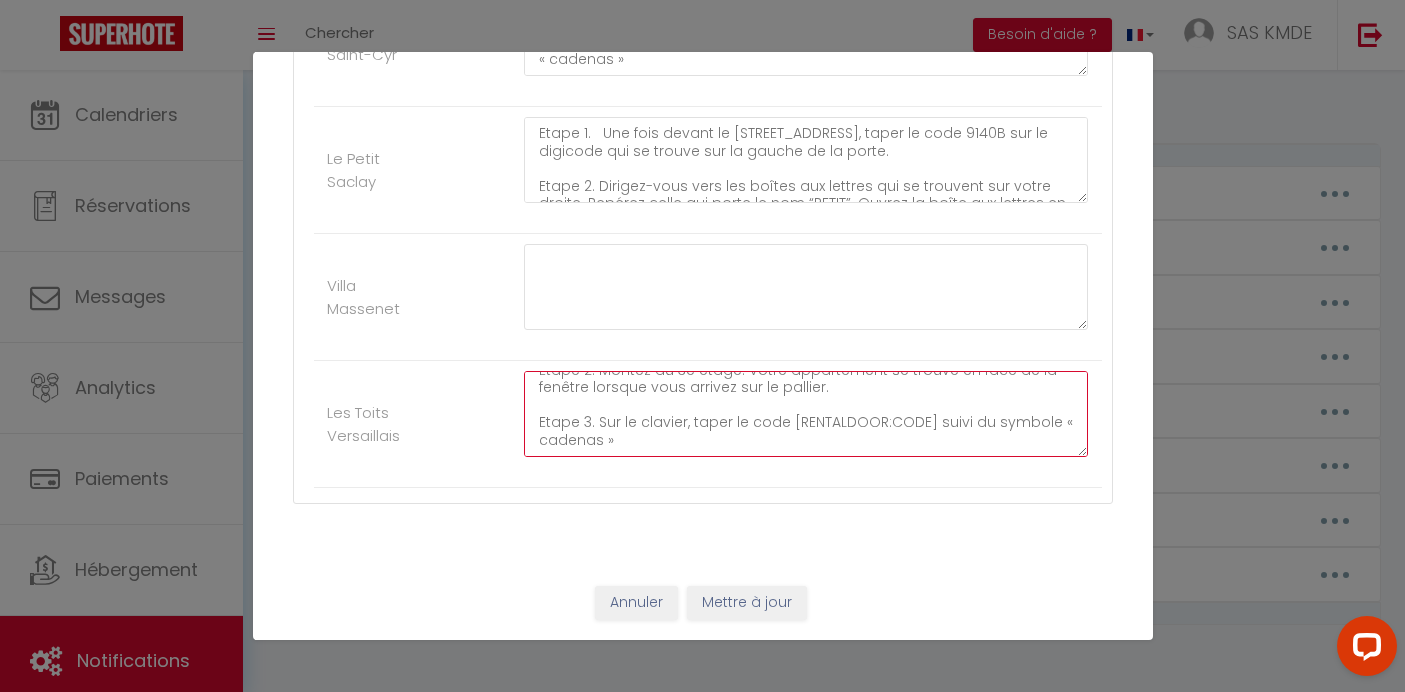 type on "Etape 1.	Une fois devant la porte de l'immeuble, sur votre smartphone, cliquer sur ce lien : https://hook.eu1.make.com/rzucfv5wkl4ysepjjxinw6ilpaw9yibp?Logement=IC33
puis attendre environ 20 sec. jusqu’à entendre l’ouverture de la porte.
Etape 2. Montez au 3e étage. Votre appartement se trouve en face de la fenêtre lorsque vous arrivez sur le pallier.
Etape 3. Sur le clavier, taper le code [RENTALDOOR:CODE] suivi du symbole « cadenas »" 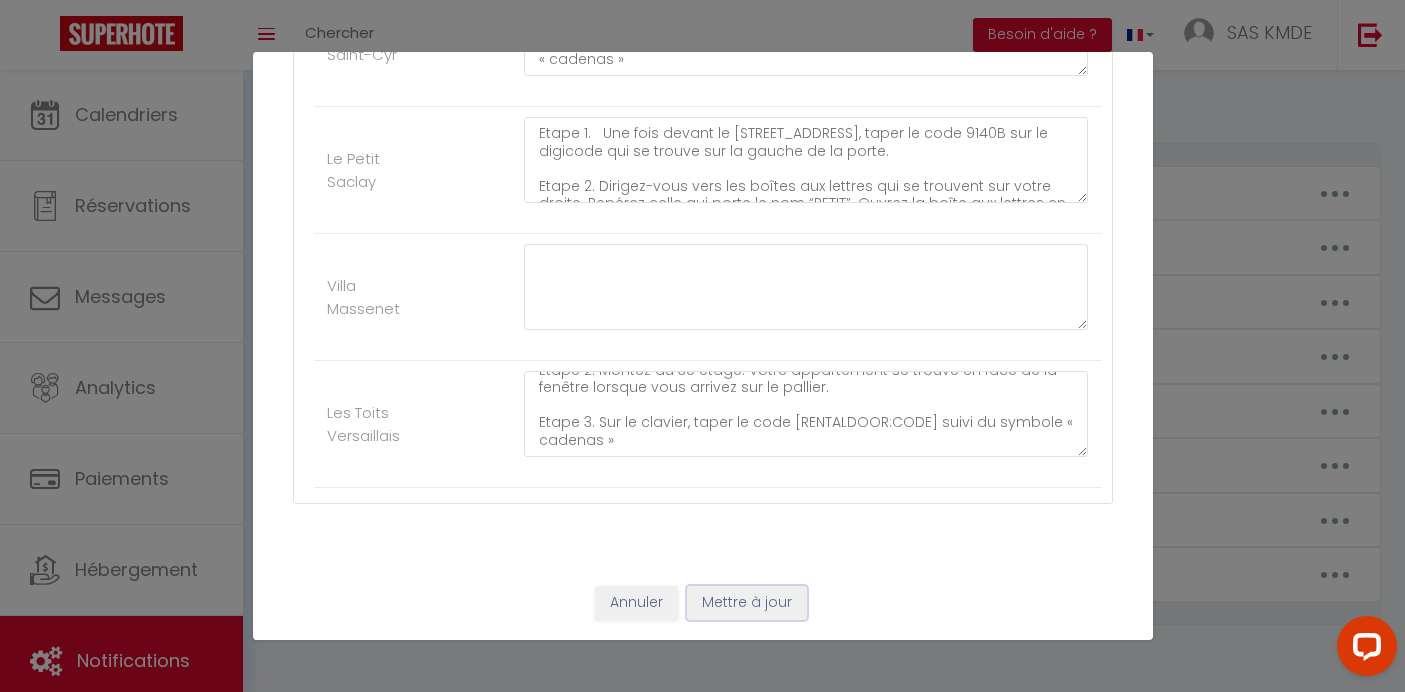 click on "Mettre à jour" at bounding box center [747, 603] 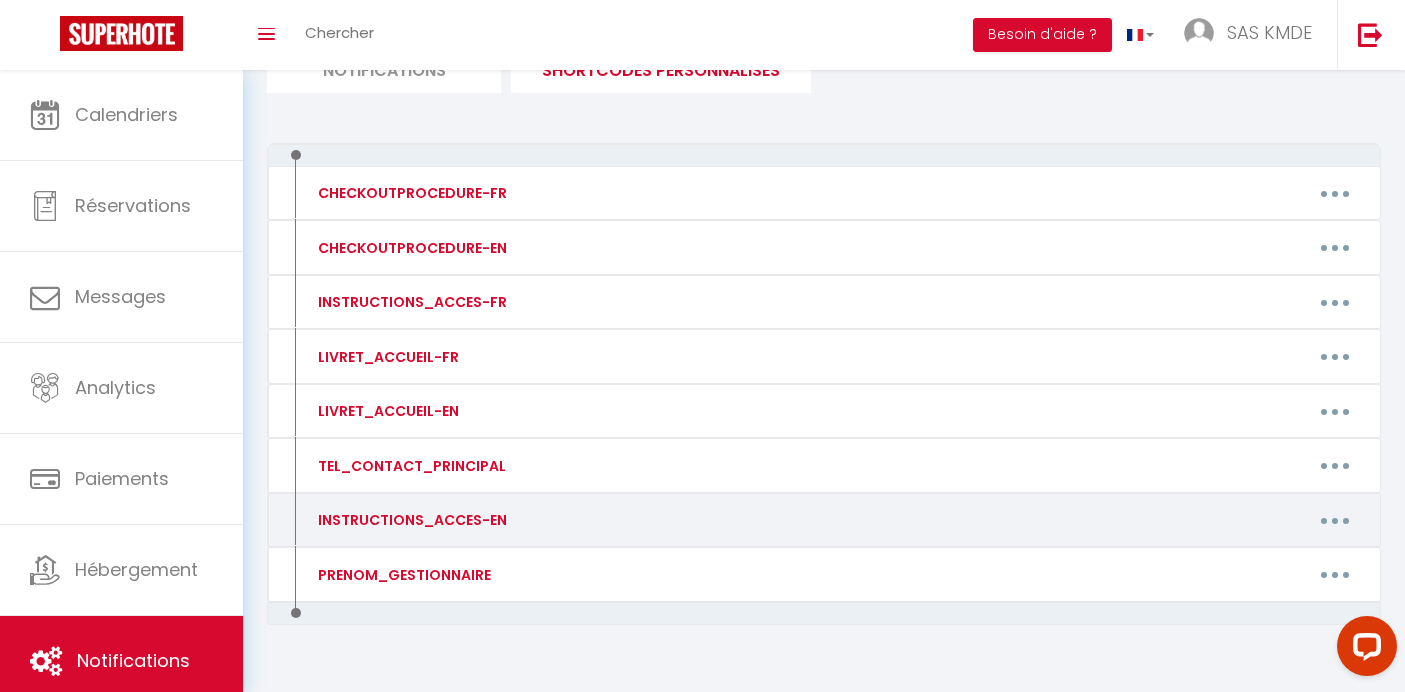 click at bounding box center (1335, 520) 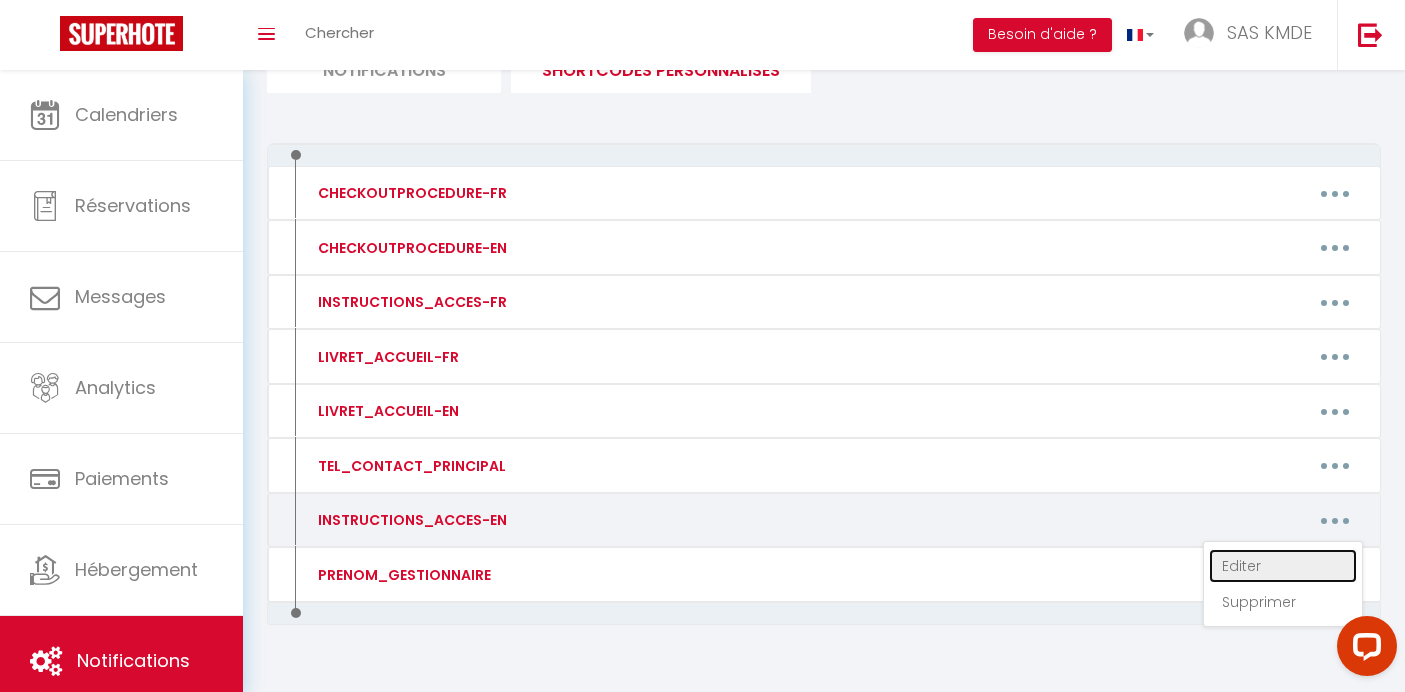 click on "Editer" at bounding box center [1283, 566] 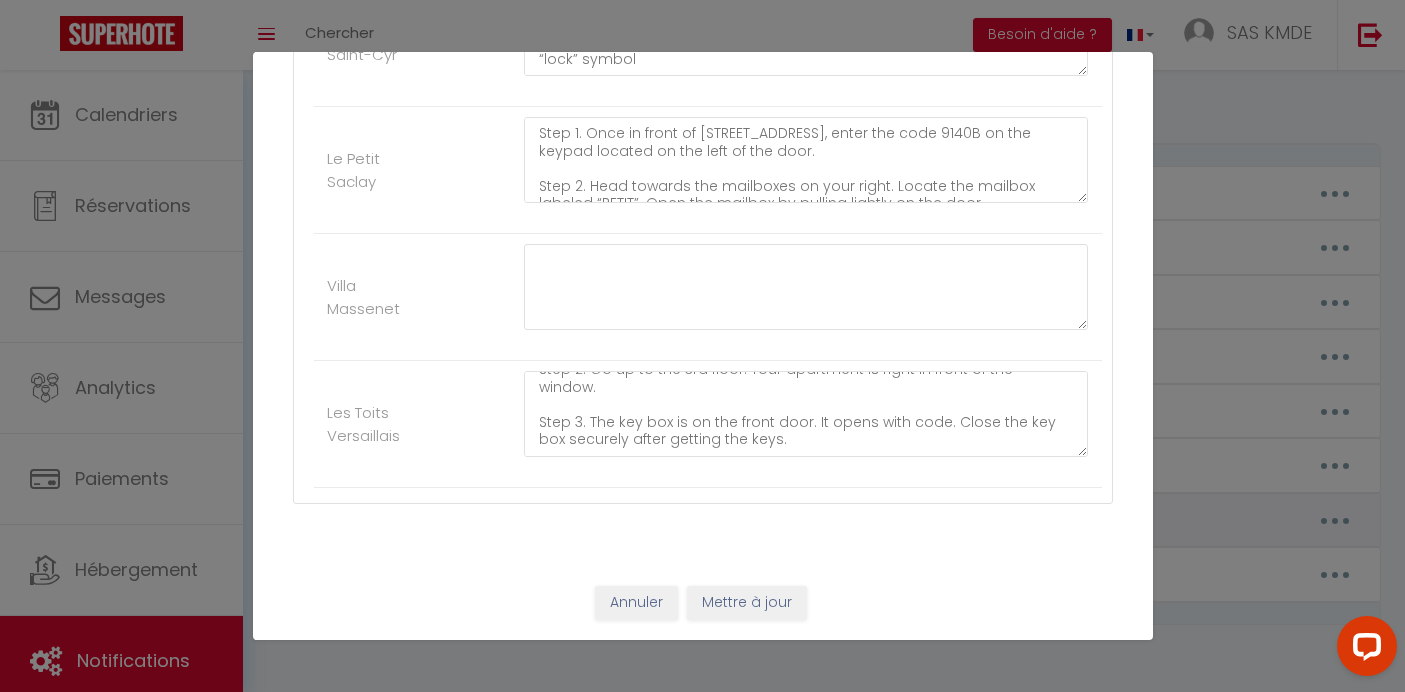 scroll, scrollTop: 0, scrollLeft: 0, axis: both 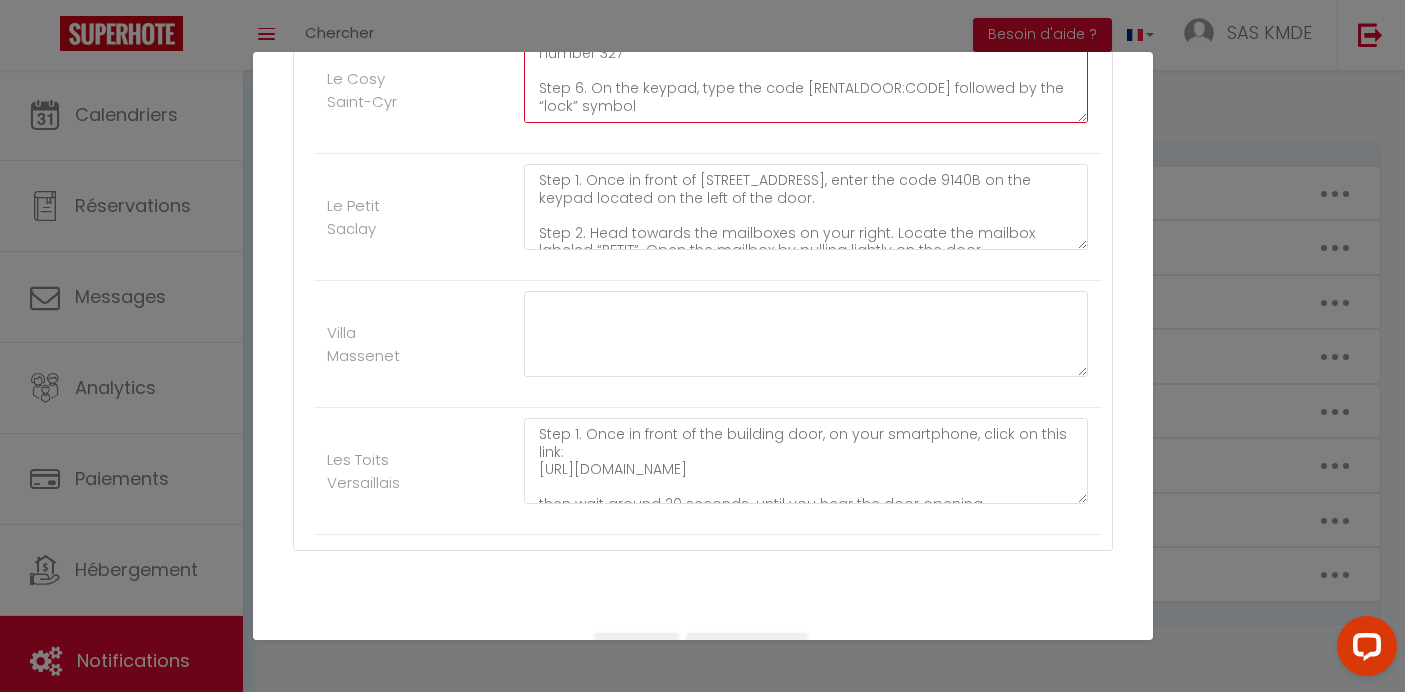 drag, startPoint x: 589, startPoint y: 87, endPoint x: 642, endPoint y: 106, distance: 56.302753 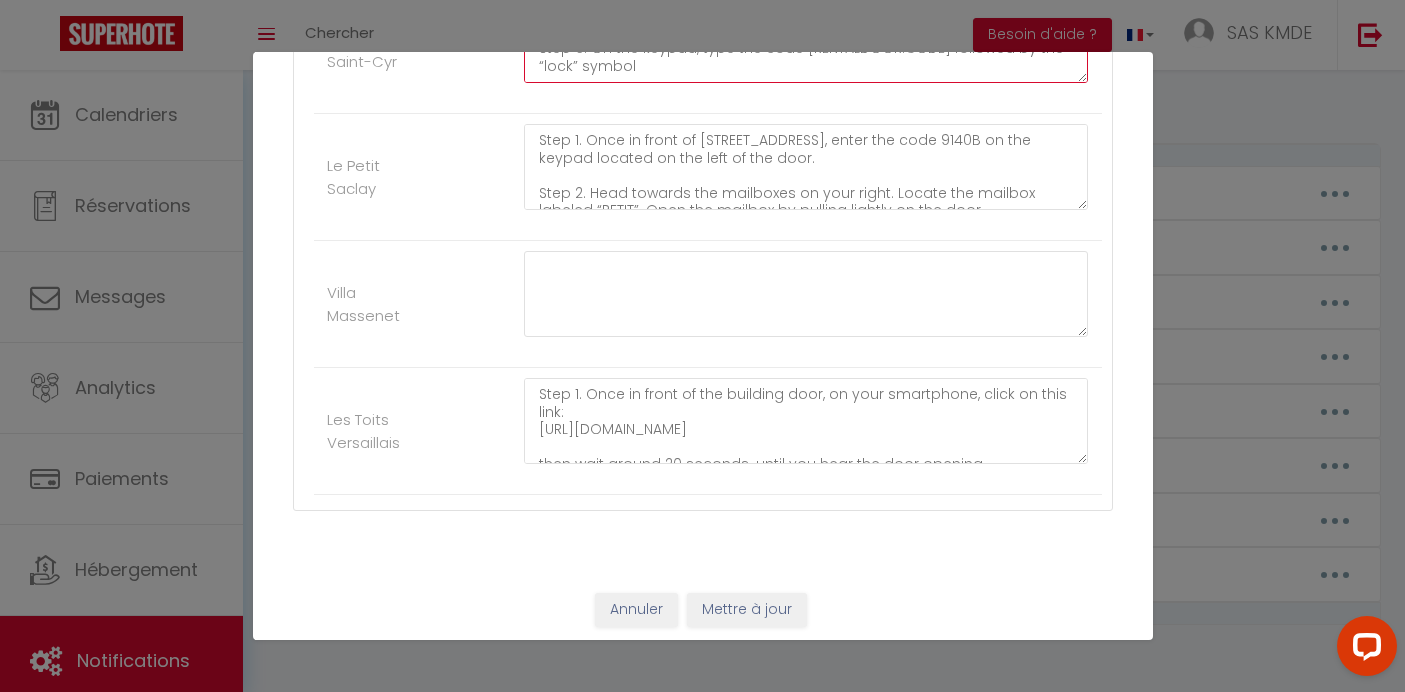 scroll, scrollTop: 1270, scrollLeft: 0, axis: vertical 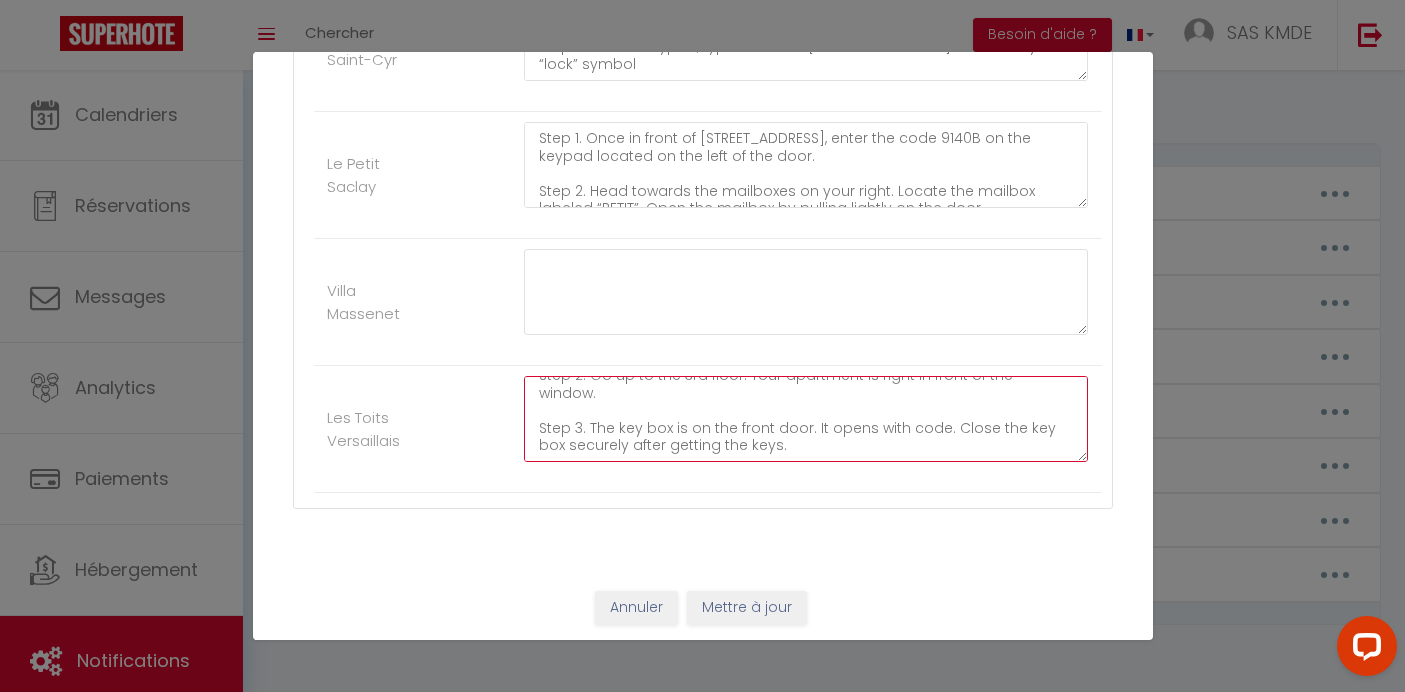drag, startPoint x: 591, startPoint y: 429, endPoint x: 754, endPoint y: 447, distance: 163.99086 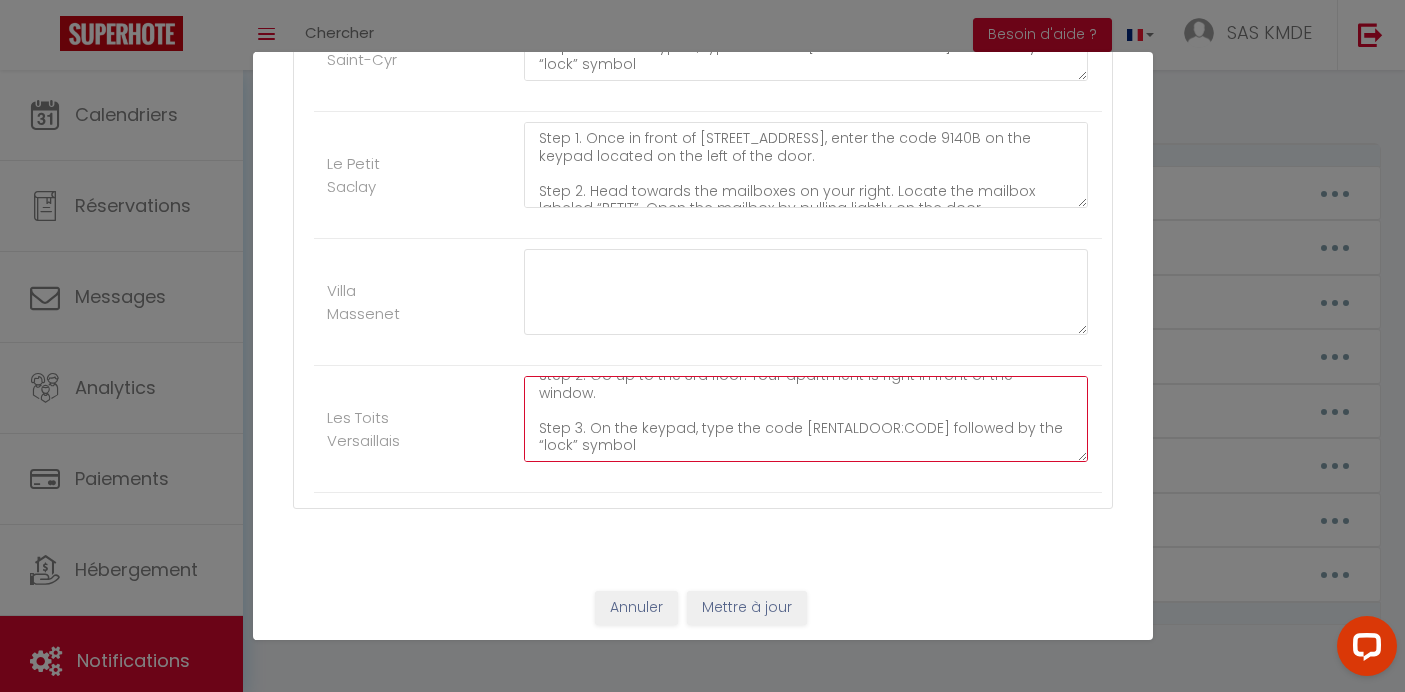type on "Step 1. Once in front of the building door, on your smartphone, click on this link:
https://hook.eu1.make.com/rzucfv5wkl4ysepjjxinw6ilpaw9yibp?Logement=IC33
then wait around 20 seconds. until you hear the door opening.
Step 2. Go up to the 3rd floor. Your apartment is right in front of the window.
Step 3. On the keypad, type the code [RENTALDOOR:CODE] followed by the “lock” symbol" 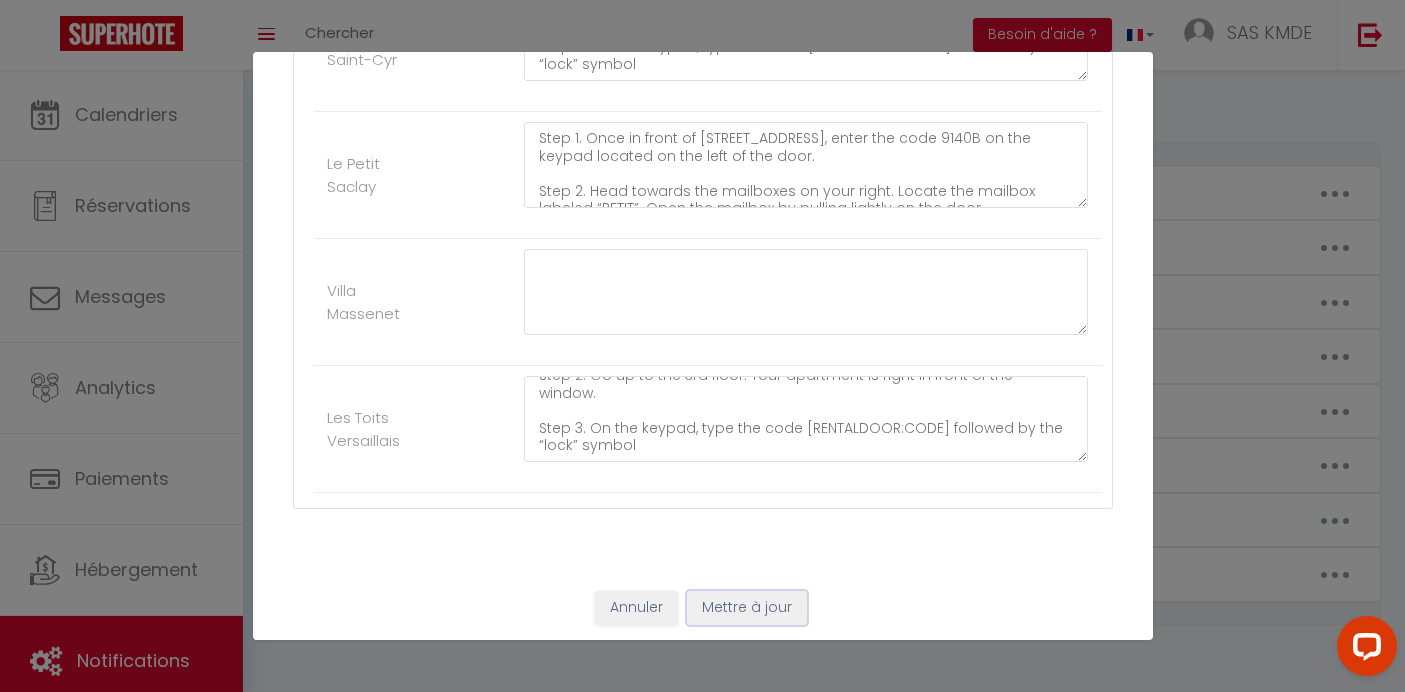 click on "Mettre à jour" at bounding box center (747, 608) 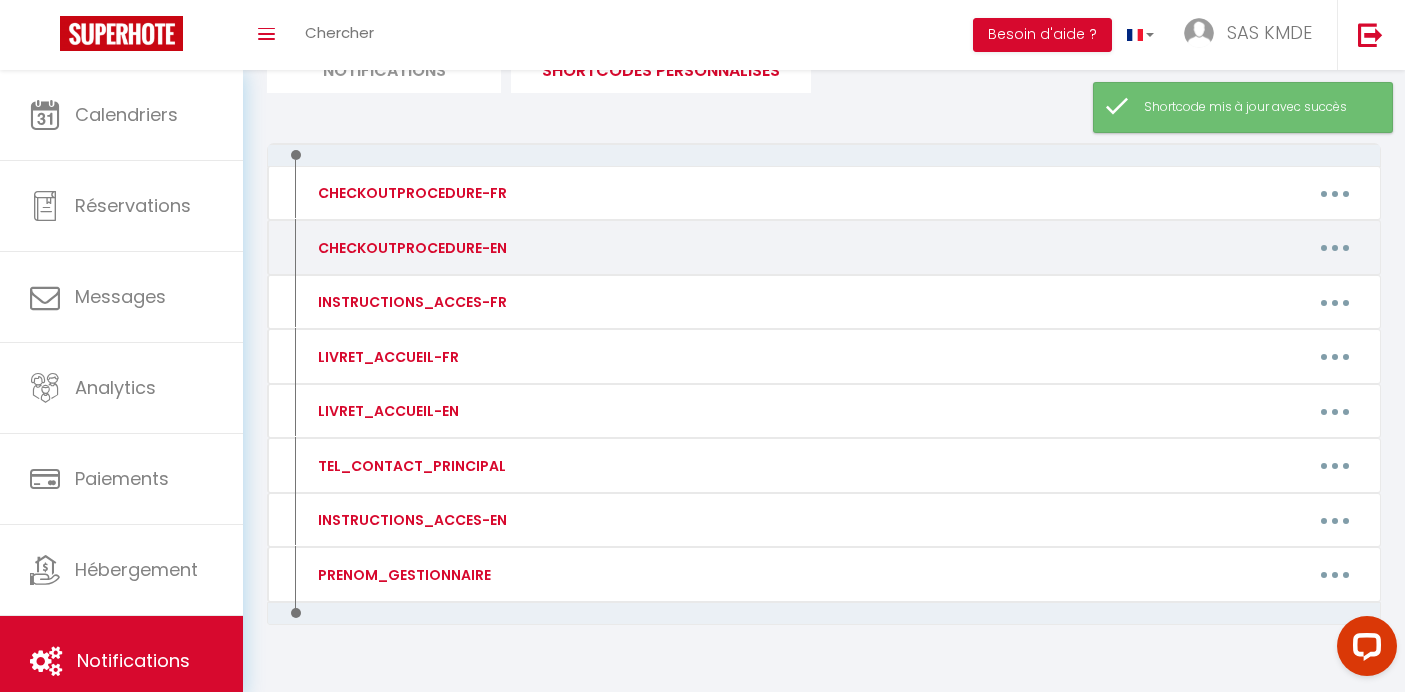 click at bounding box center [1335, 248] 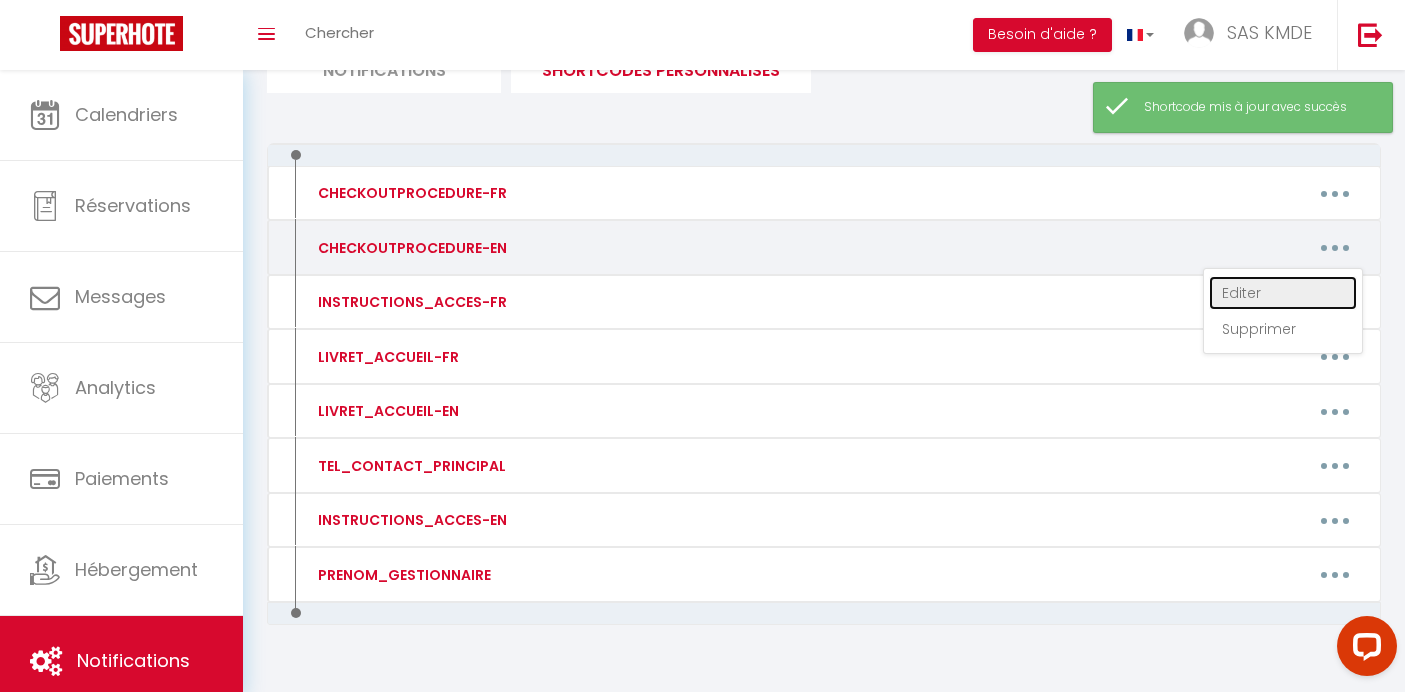 click on "Editer" at bounding box center (1283, 293) 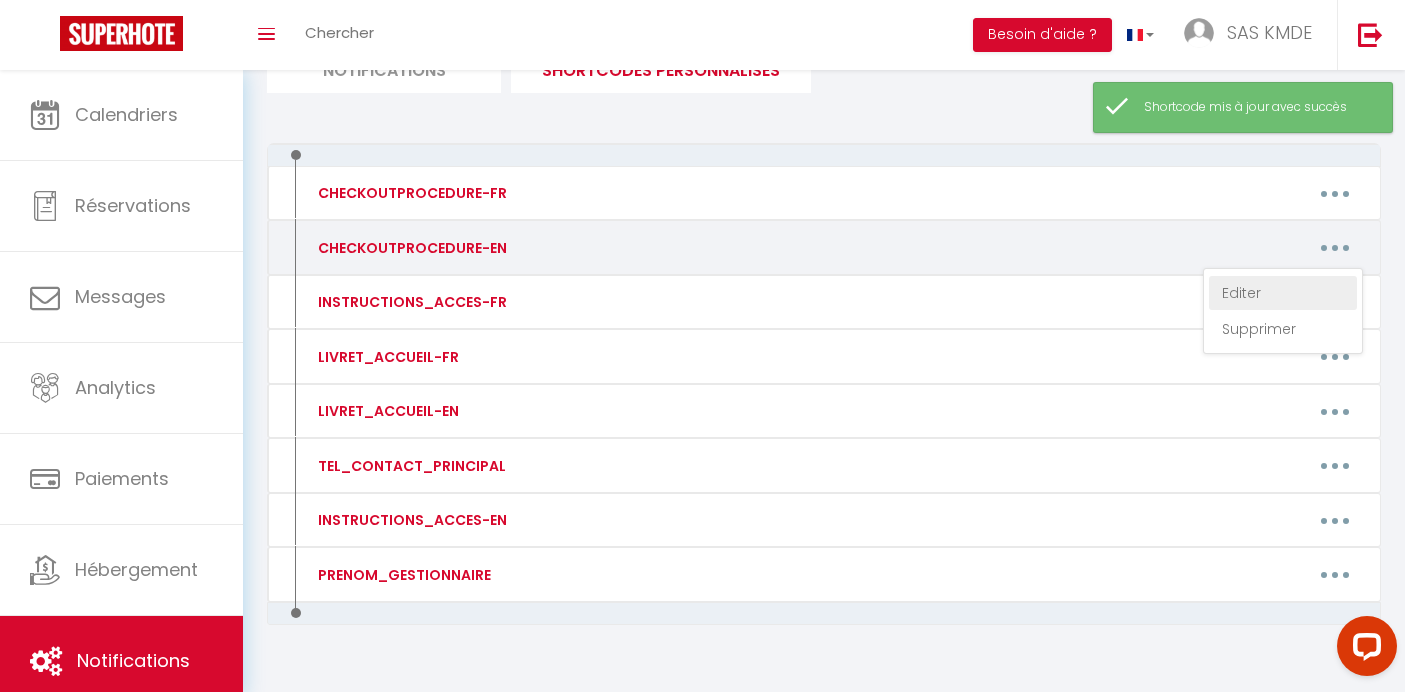 scroll, scrollTop: 0, scrollLeft: 0, axis: both 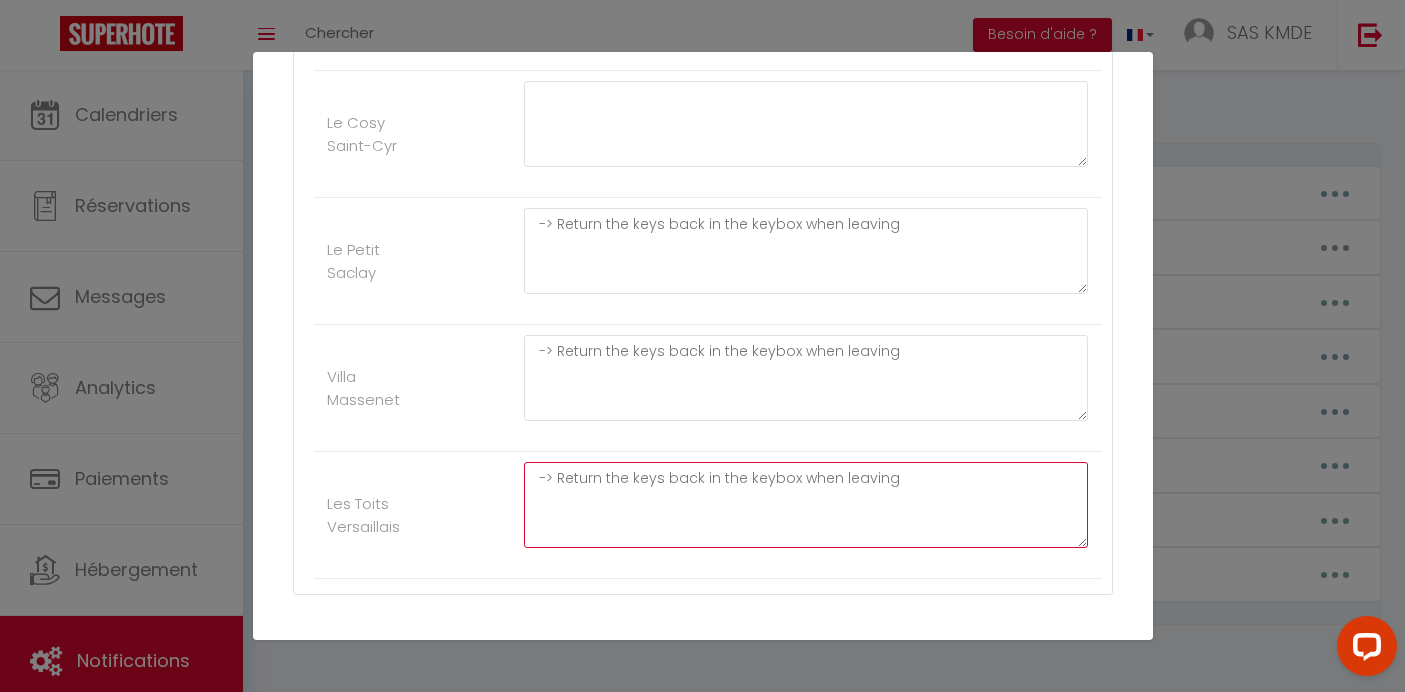 drag, startPoint x: 905, startPoint y: 474, endPoint x: 518, endPoint y: 466, distance: 387.08267 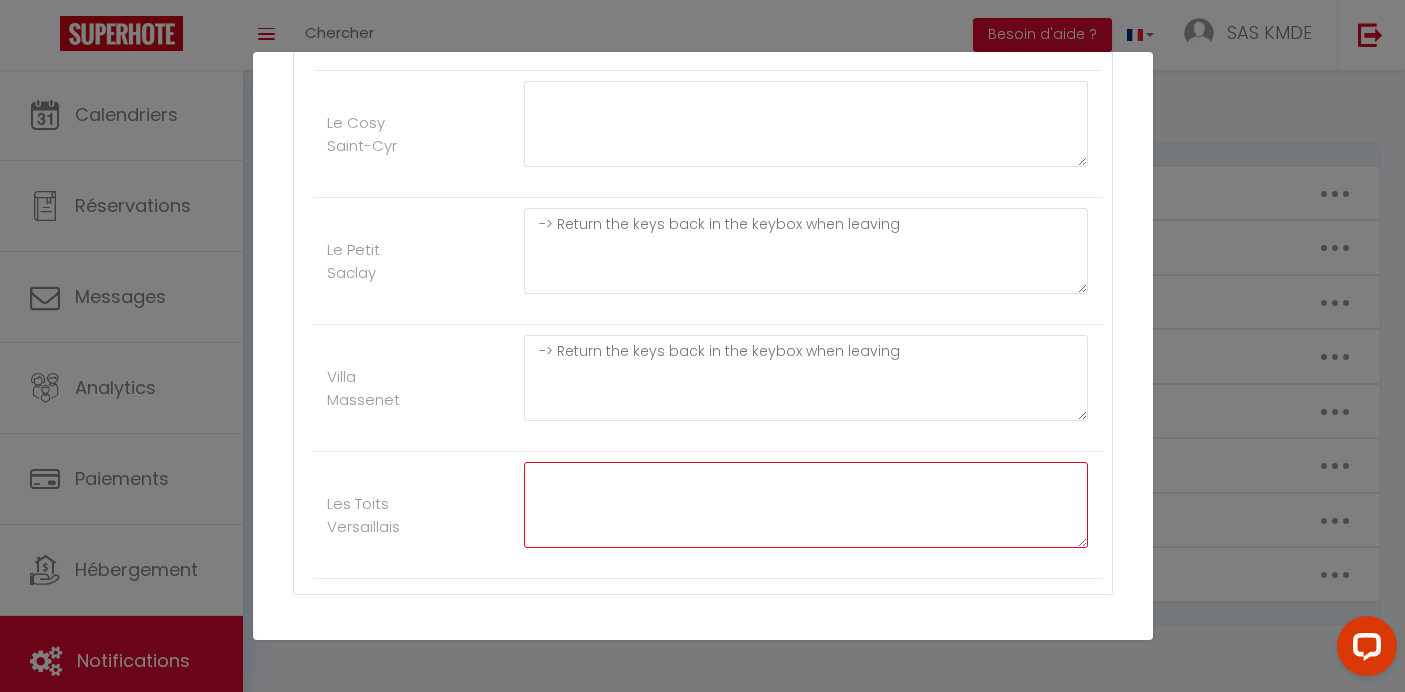 scroll, scrollTop: 1275, scrollLeft: 0, axis: vertical 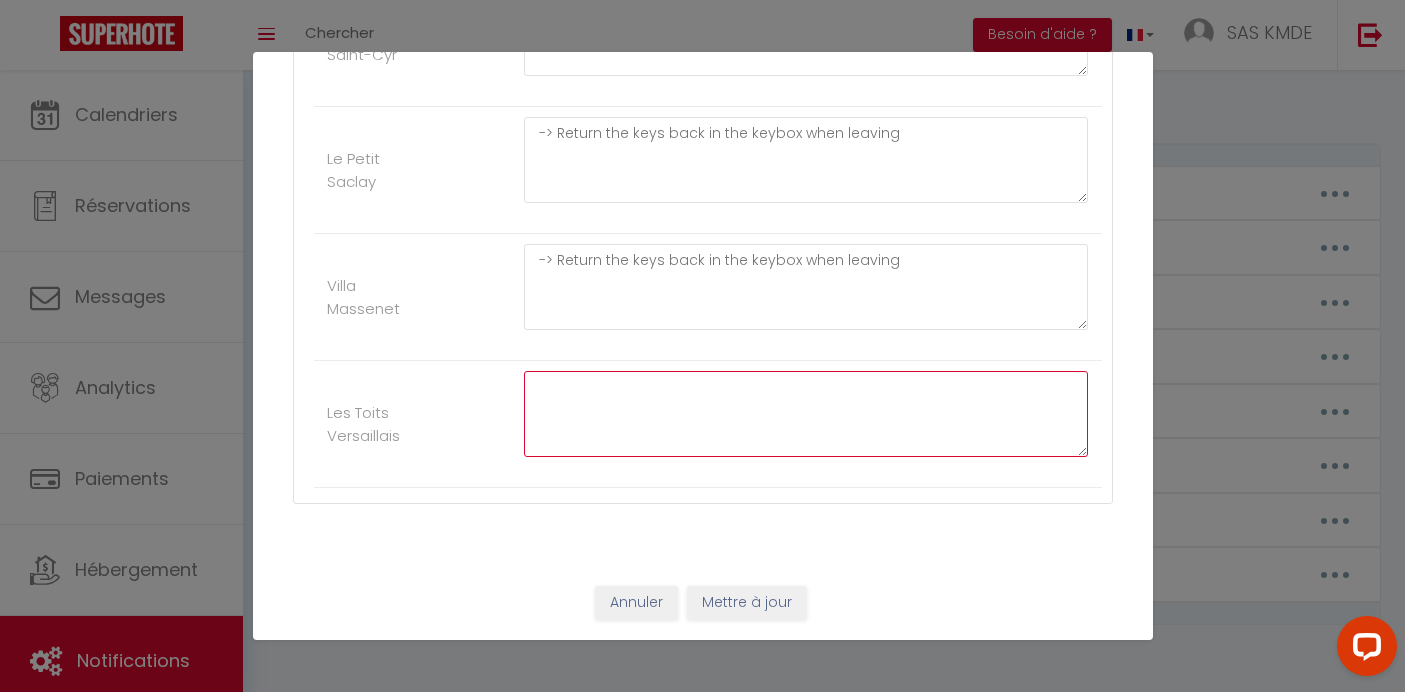 type 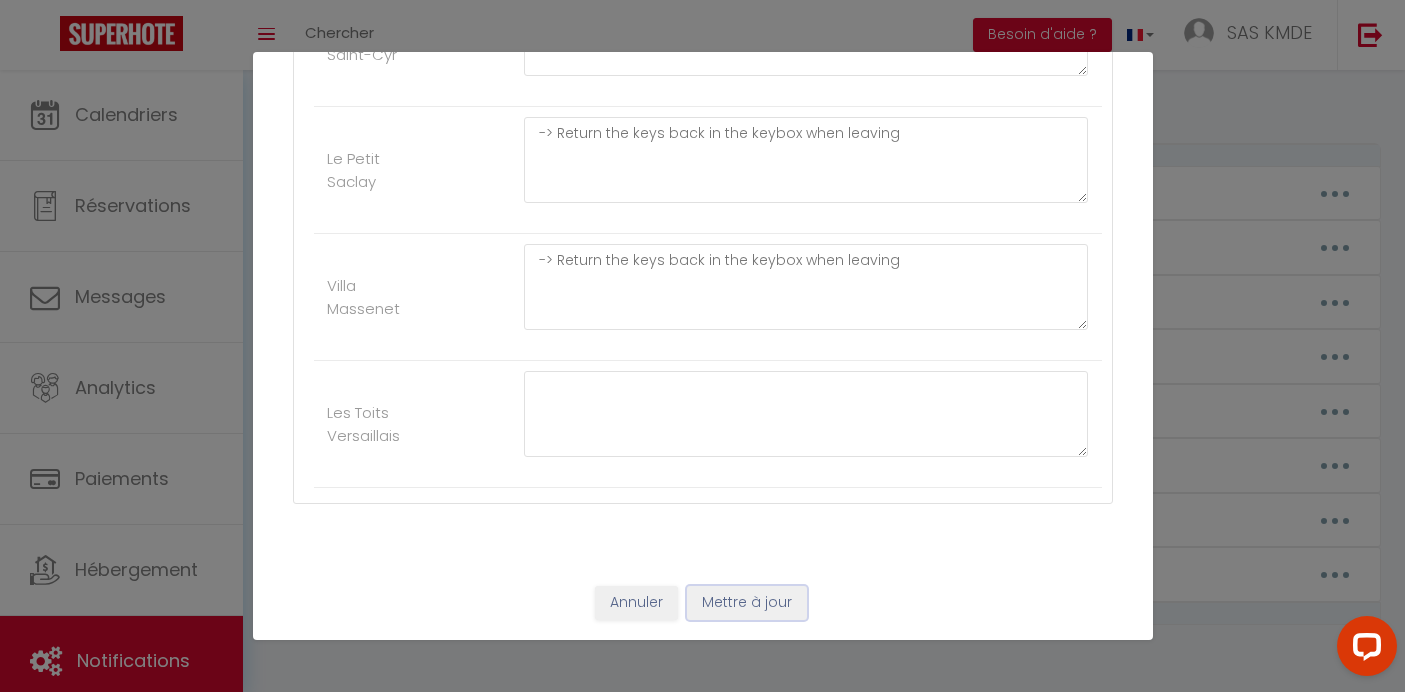 click on "Mettre à jour" at bounding box center (747, 603) 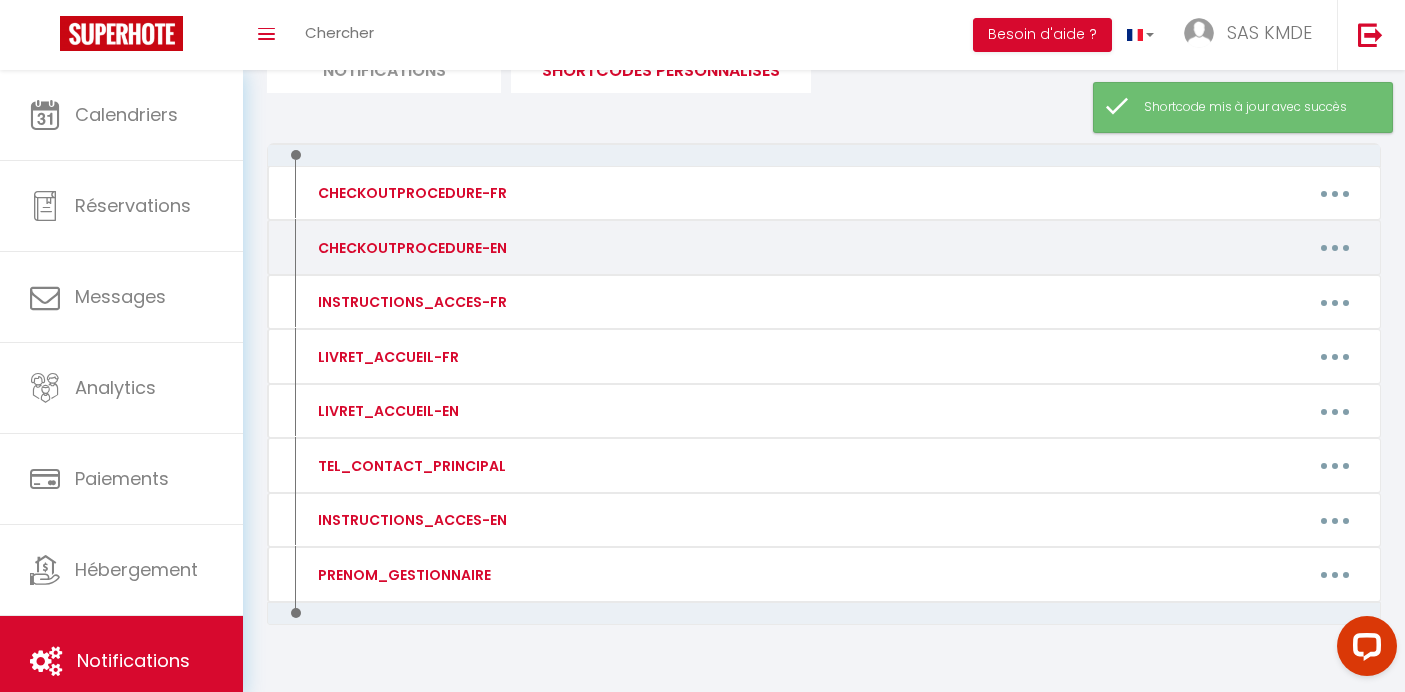click at bounding box center [1335, 248] 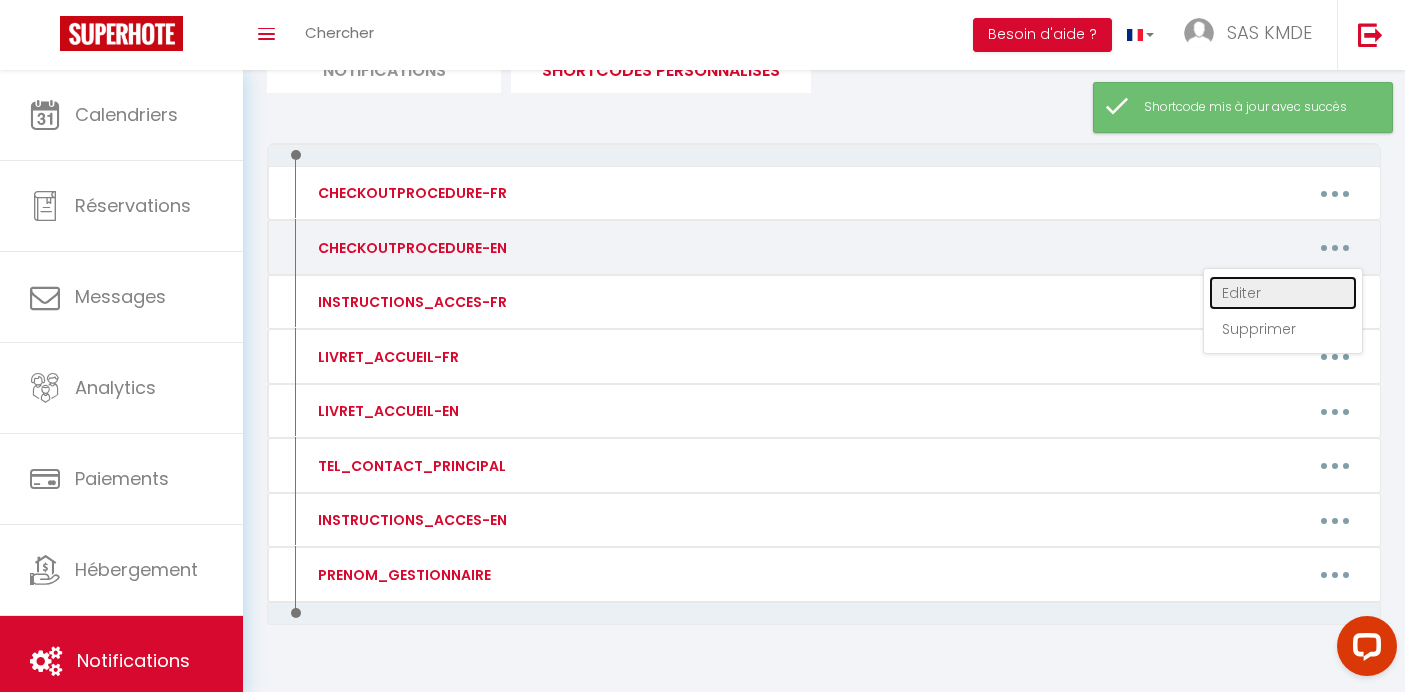 click on "Editer" at bounding box center (1283, 293) 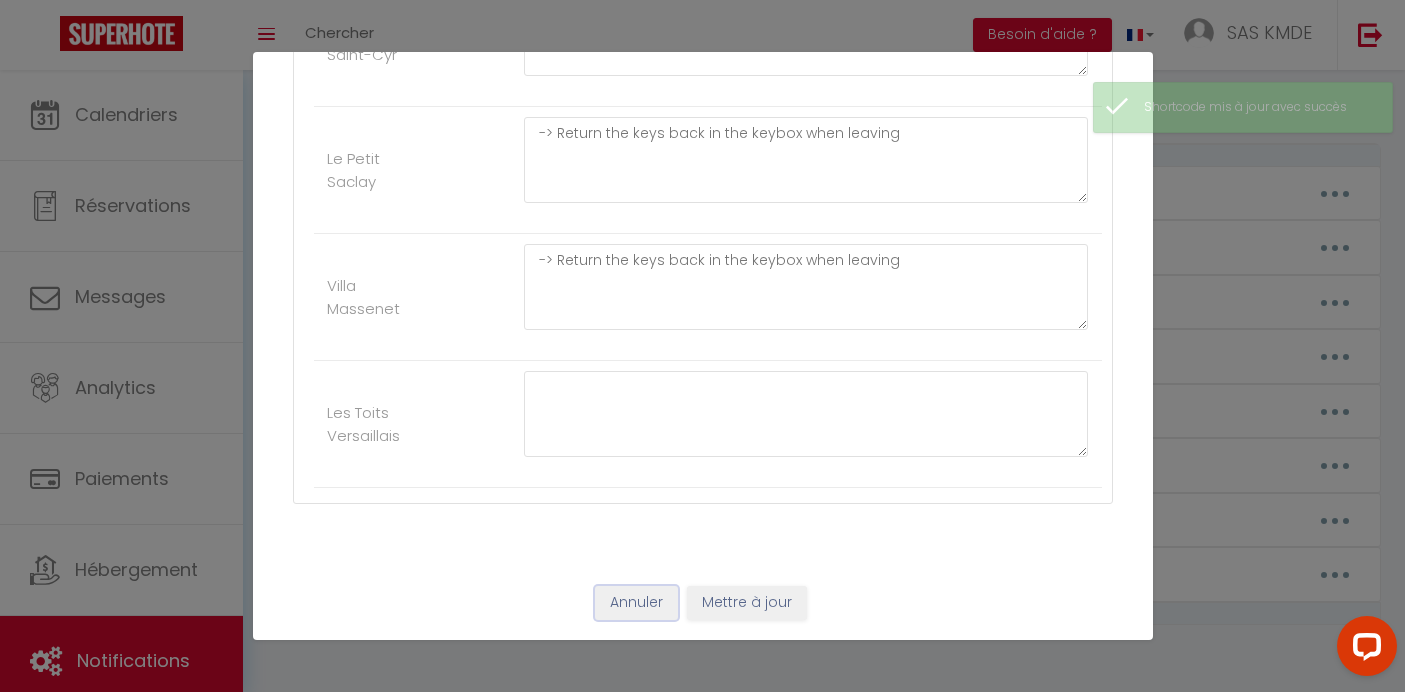 click on "Annuler" at bounding box center [636, 603] 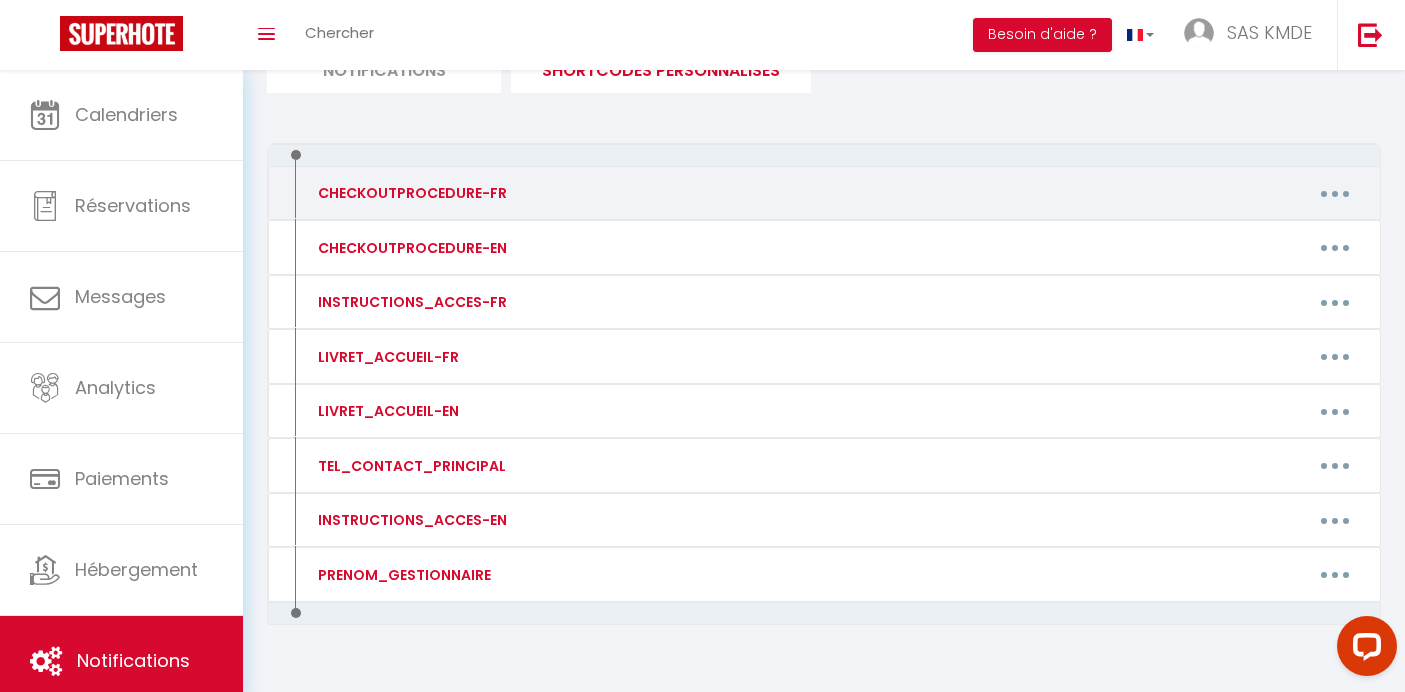 click at bounding box center (1335, 193) 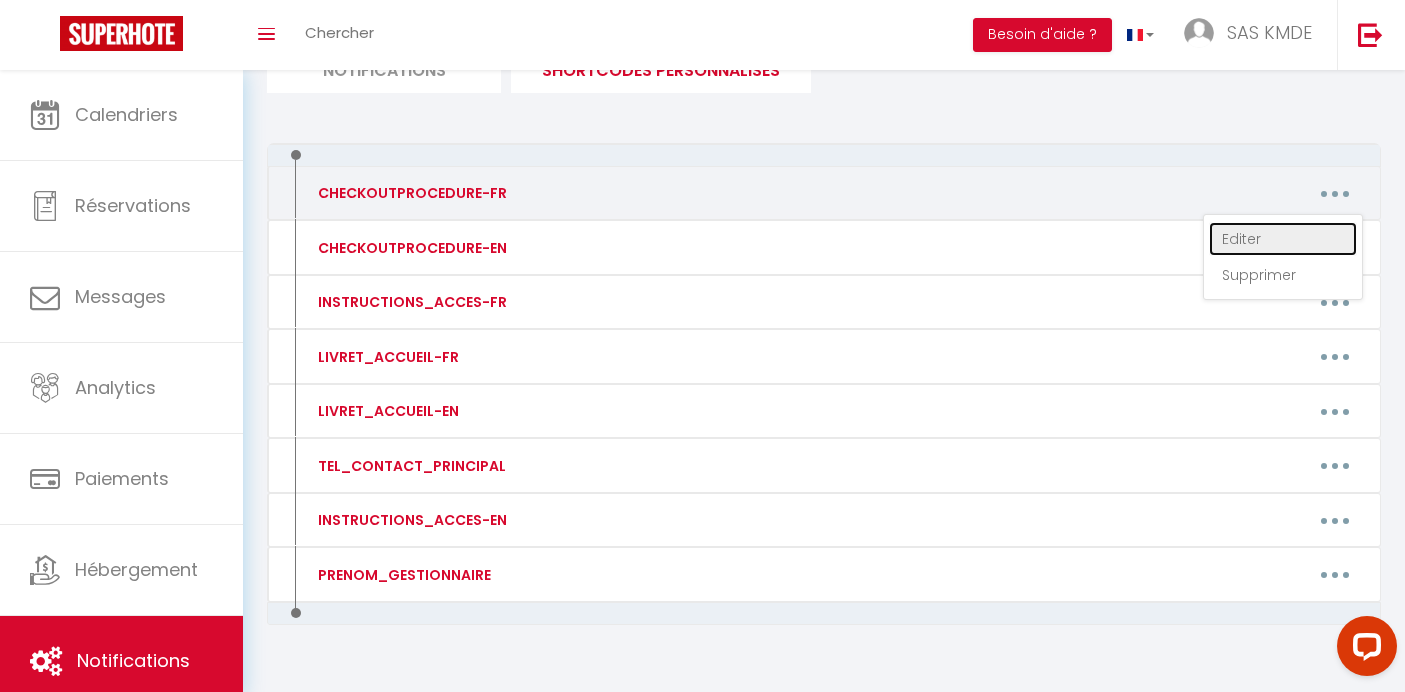 click on "Editer" at bounding box center [1283, 239] 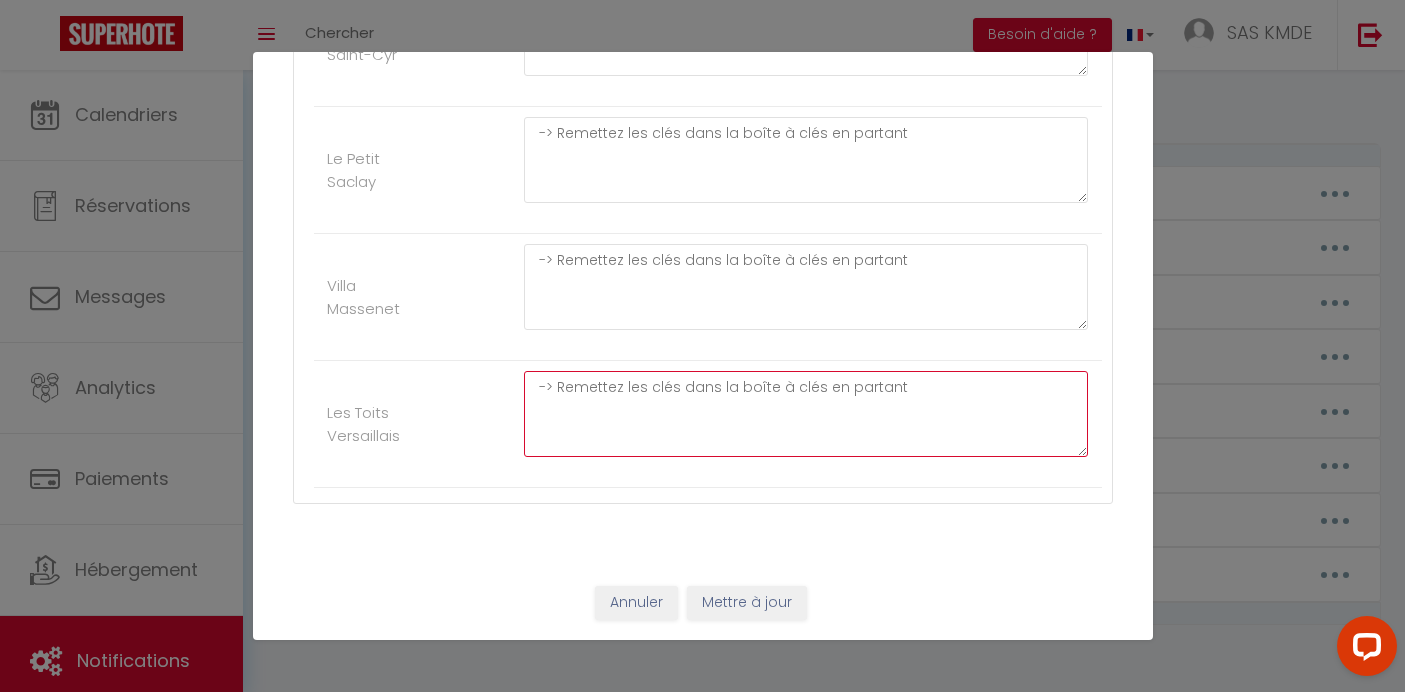 drag, startPoint x: 933, startPoint y: 396, endPoint x: 510, endPoint y: 392, distance: 423.01892 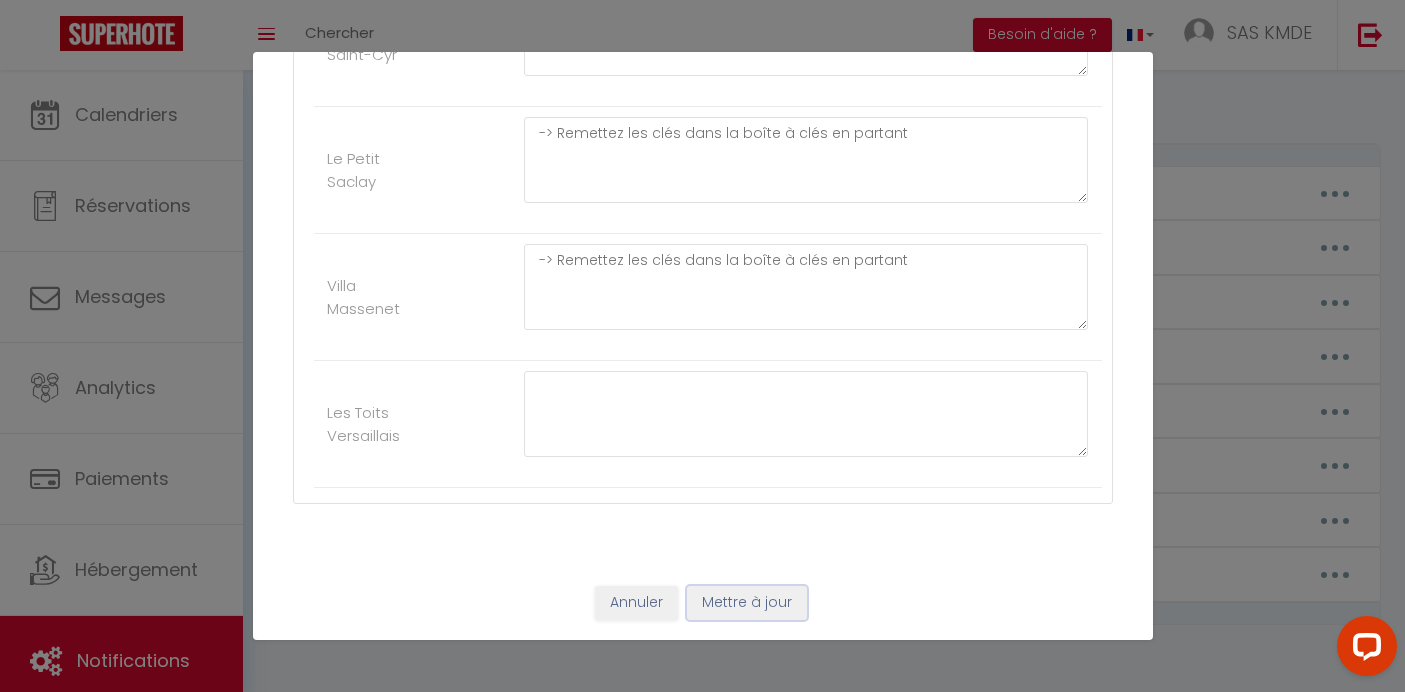 click on "Mettre à jour" at bounding box center [747, 603] 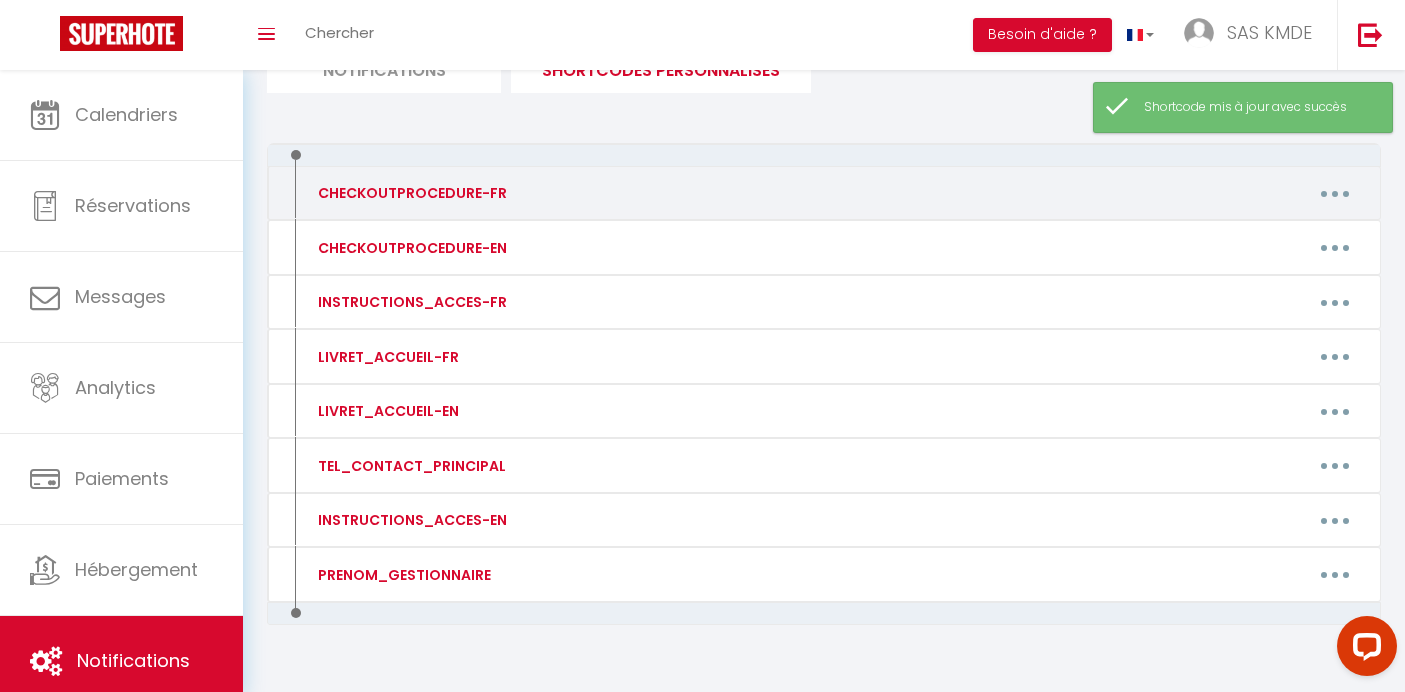 click at bounding box center (1335, 193) 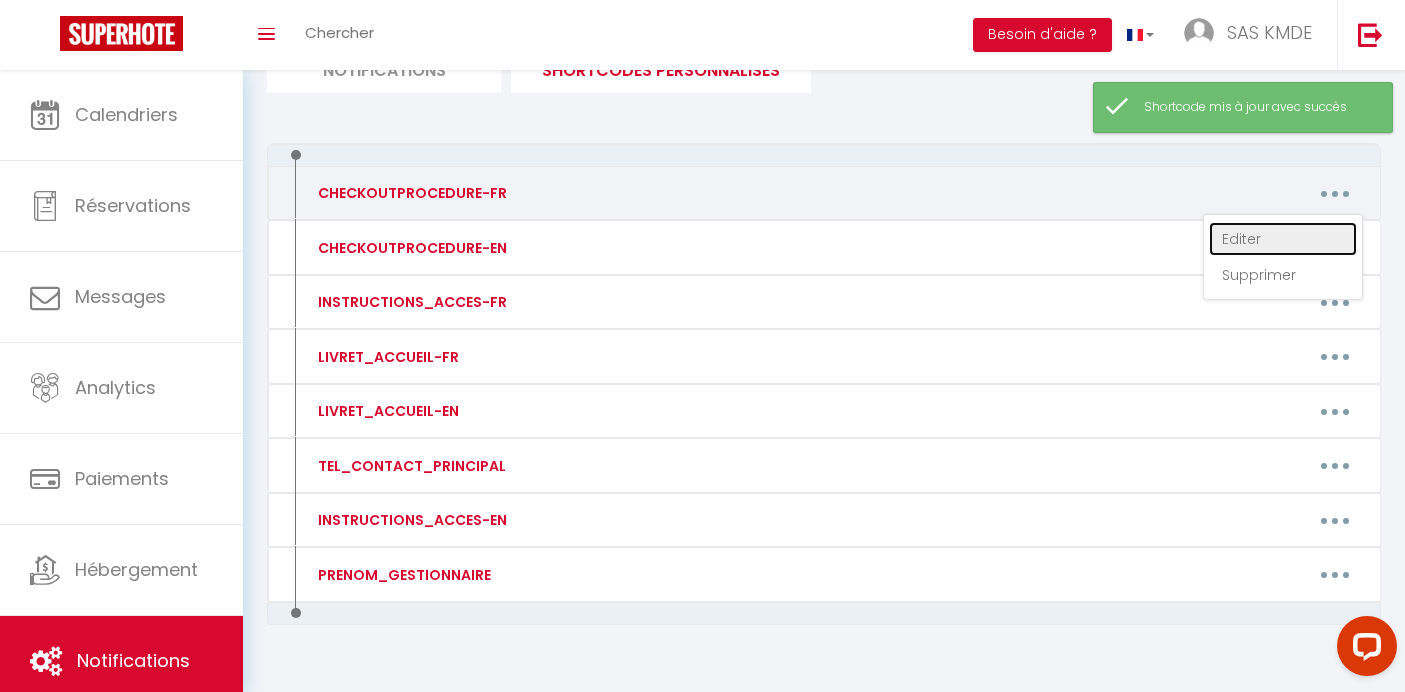 click on "Editer" at bounding box center [1283, 239] 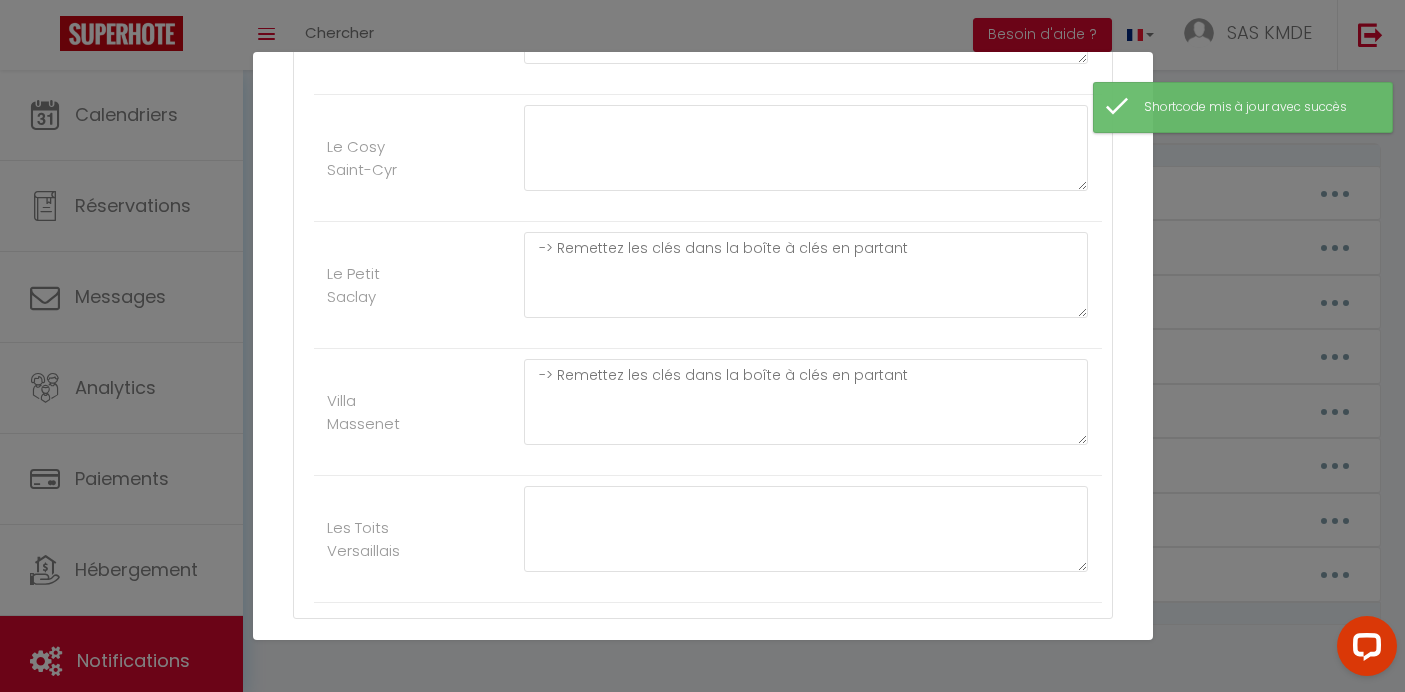 scroll, scrollTop: 1275, scrollLeft: 0, axis: vertical 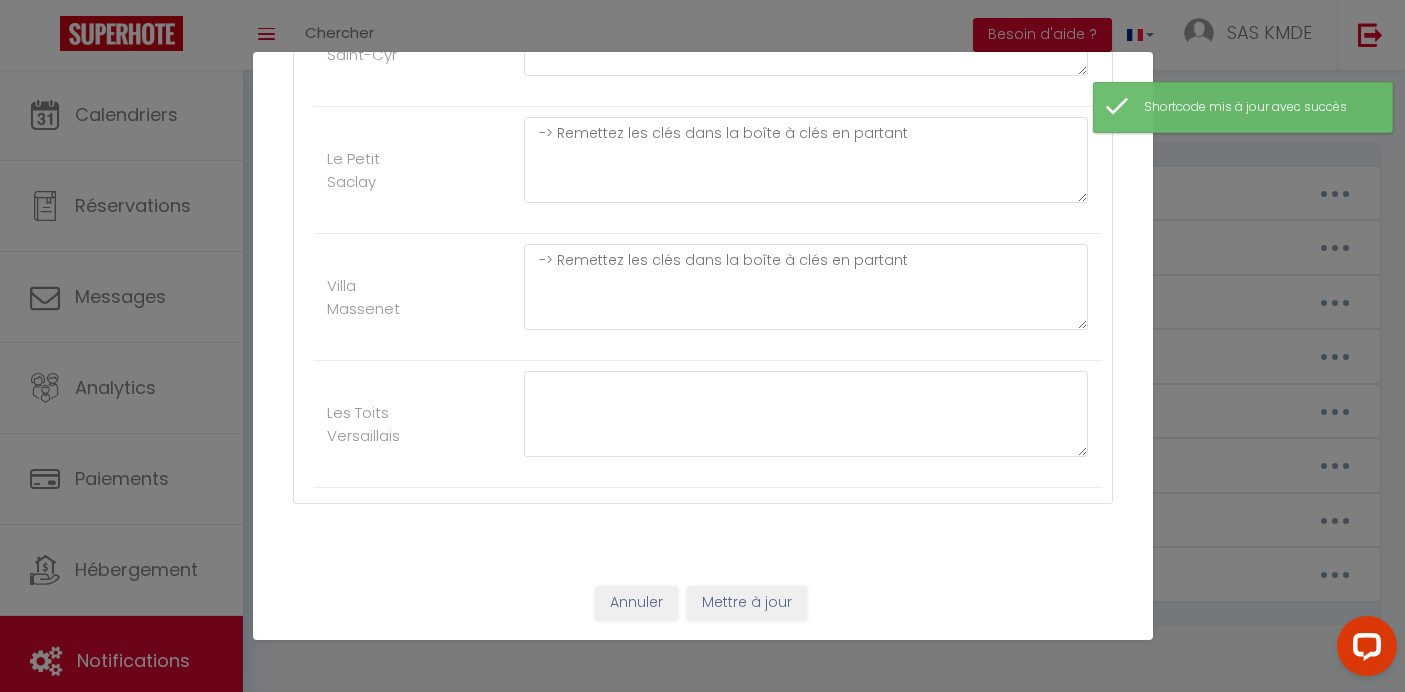 click on "Nom   *     CHECKOUTPROCEDURE-FR   Contenu   *     -> Tirer simplement la porte en partant   Pour cet hébergement     Afficher les shortcodes   Autres   Le Grand Rambolitain     -> Remettez les clés et la télécommande du parking dans la boîte à clés en partant L'Oasis des Clayes     -> Laissez la télécommande du portail dans l'appartement
-> Remettez les clés dans la boîte à clés en partant Noisy-le-roi Cœur-Village     -> Laissez le badge bleu dans l'appartement L'Archimede     -> Laissez la clé du sous-sol (local poubelles) dans l'appartement
-> Remettez les clés dans la boîte à clés en partant Le Petit Saint Louis     -> Laissez la clé de la porte d'entrée de l'immeuble dans l'appartement Le Charme de Viroflay     -> Remettez les clés dans la boîte à clés en partant Le Cosy Saint-Cyr     Le Petit Saclay     -> Remettez les clés dans la boîte à clés en partant Villa Massenet     -> Remettez les clés dans la boîte à clés en partant Les Toits Versaillais" at bounding box center [703, -284] 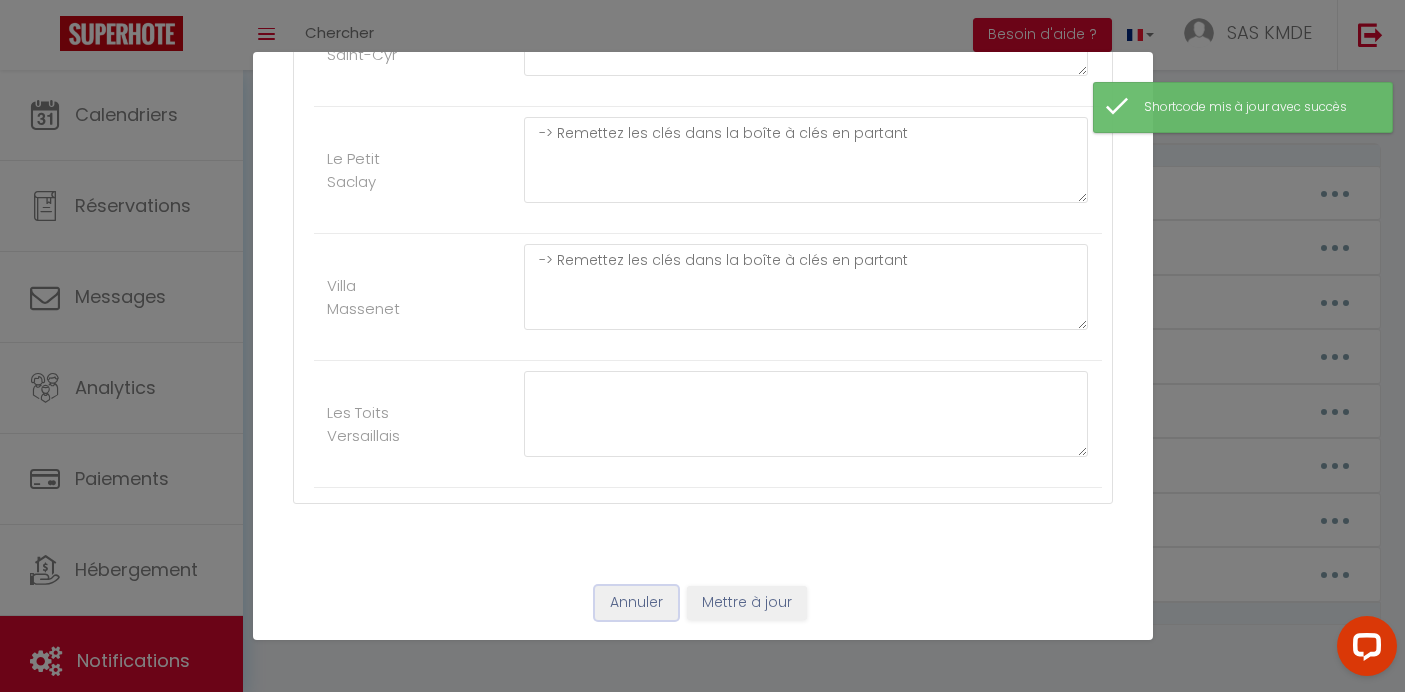 click on "Annuler" at bounding box center (636, 603) 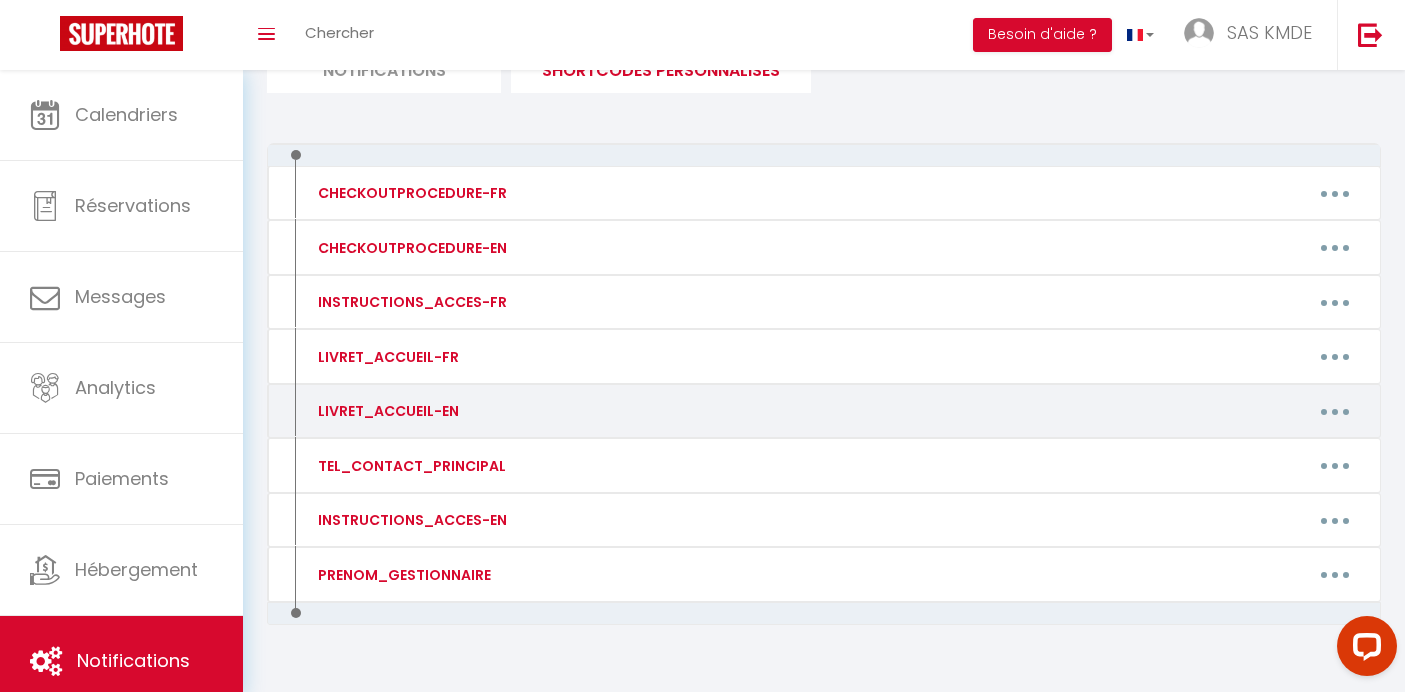 click at bounding box center (1335, 412) 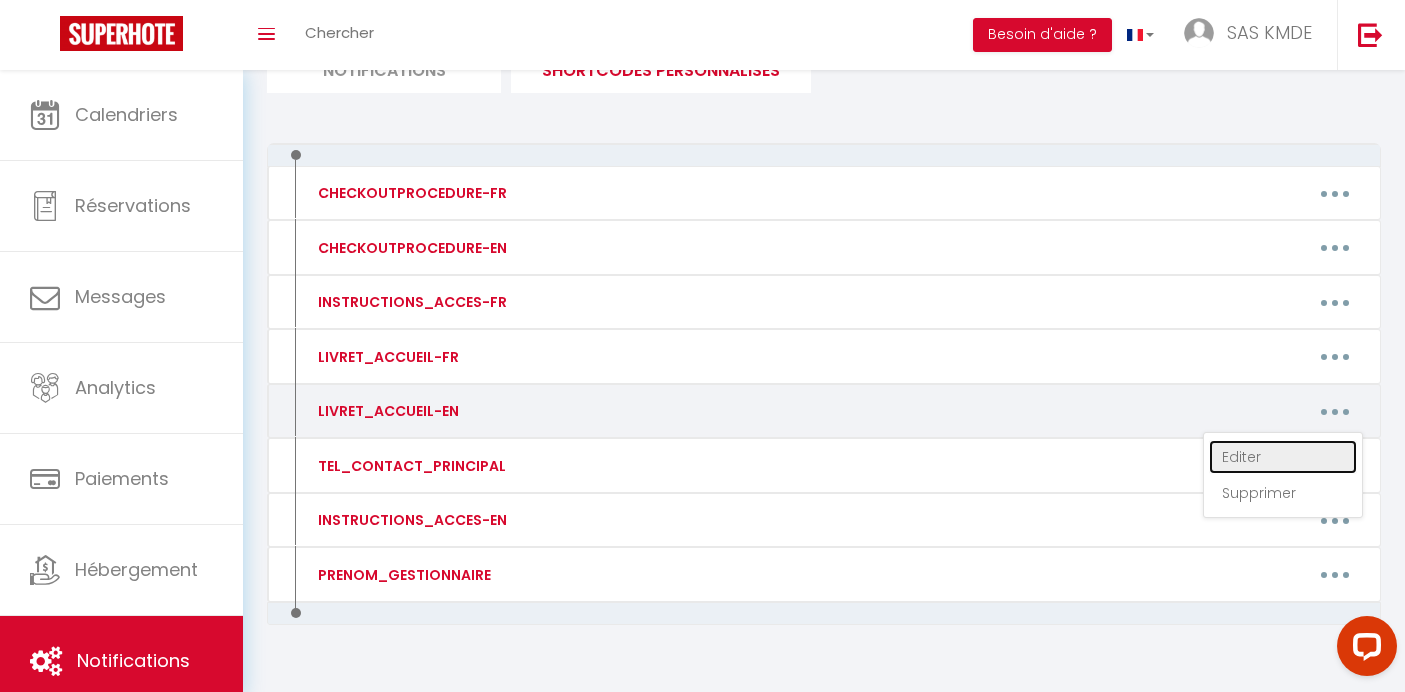 click on "Editer" at bounding box center (1283, 457) 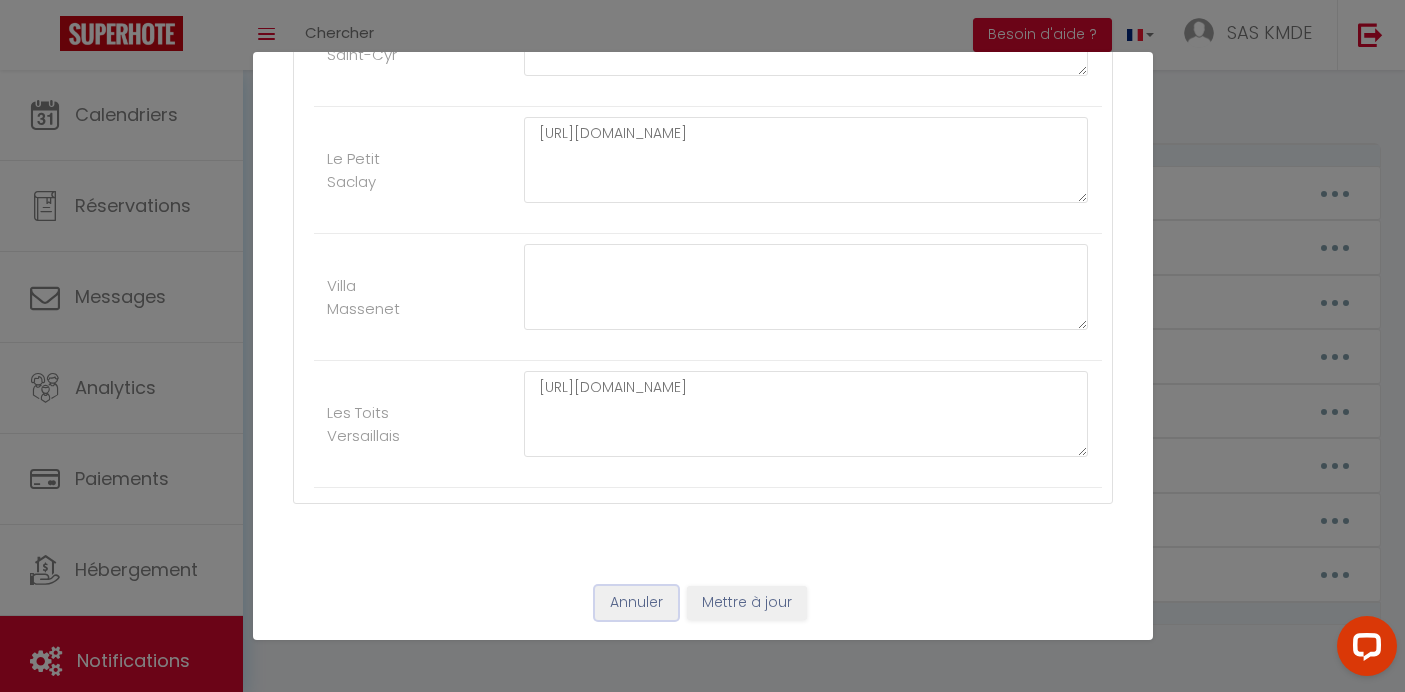 click on "Annuler" at bounding box center (636, 603) 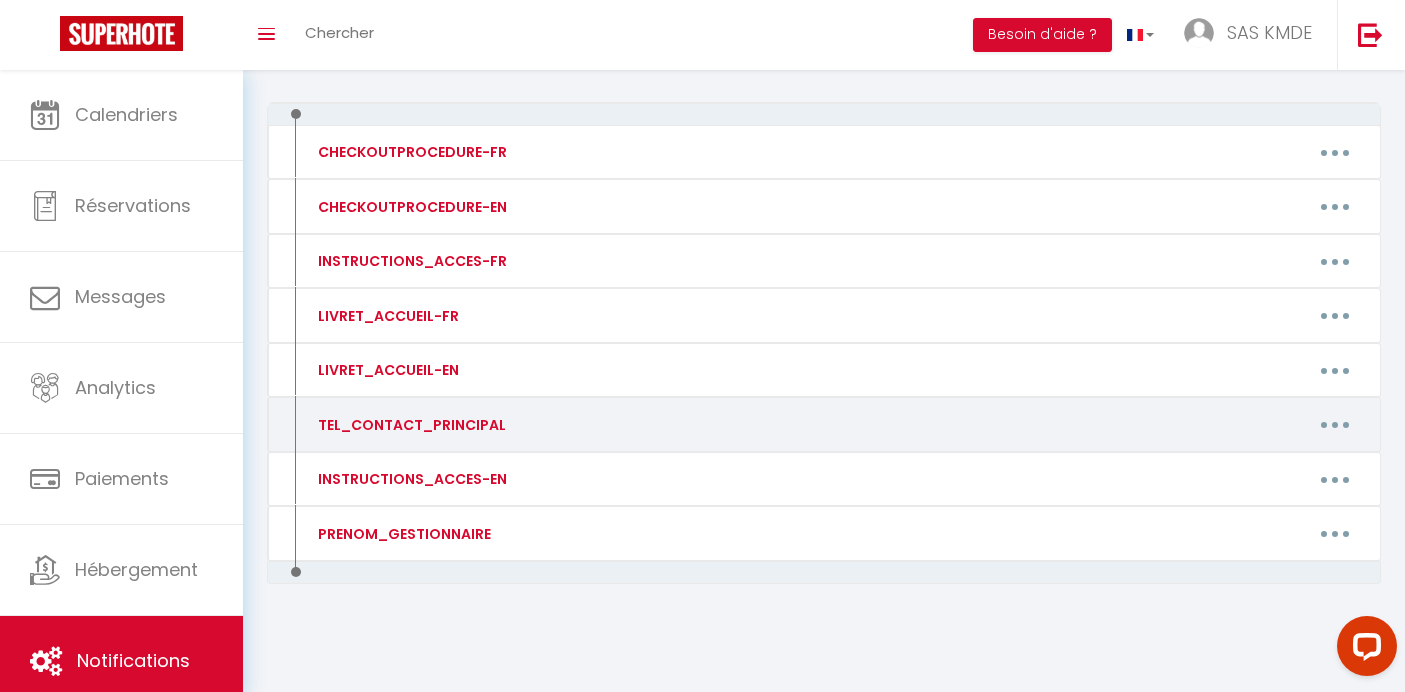 scroll, scrollTop: 0, scrollLeft: 0, axis: both 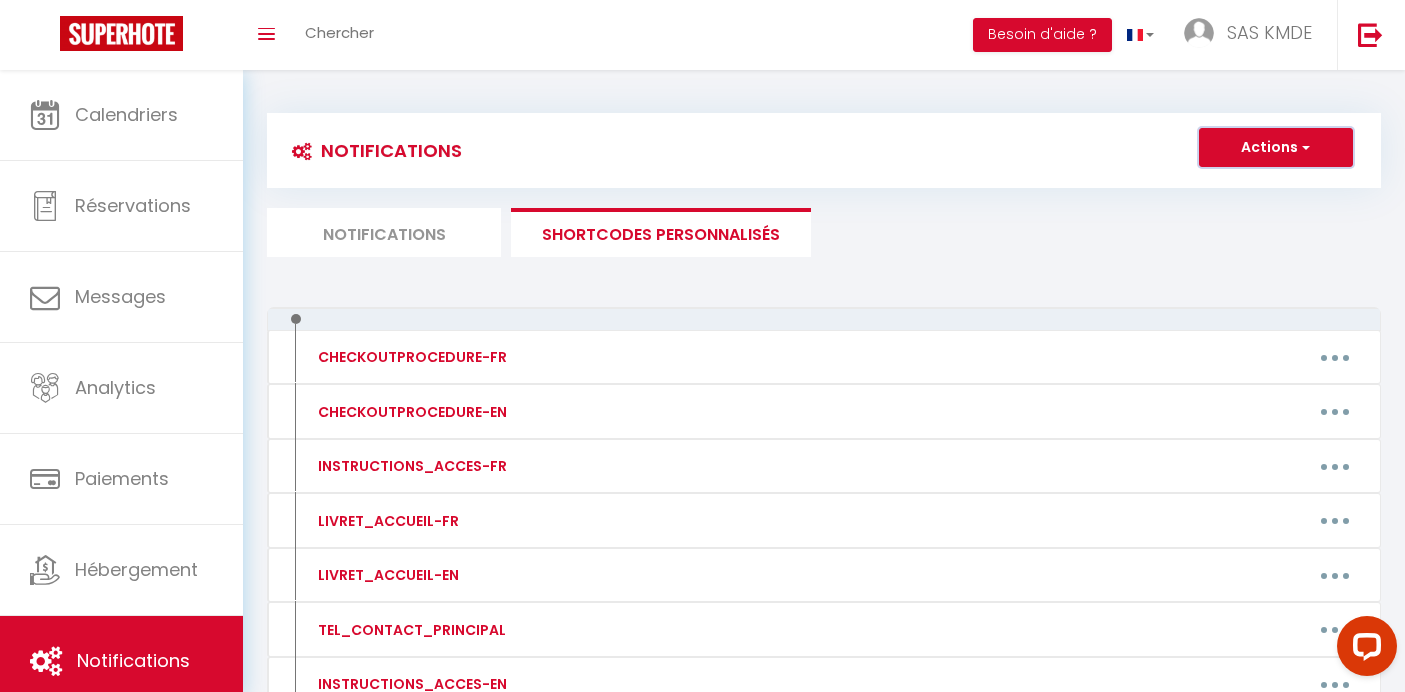click on "Actions" at bounding box center [1276, 148] 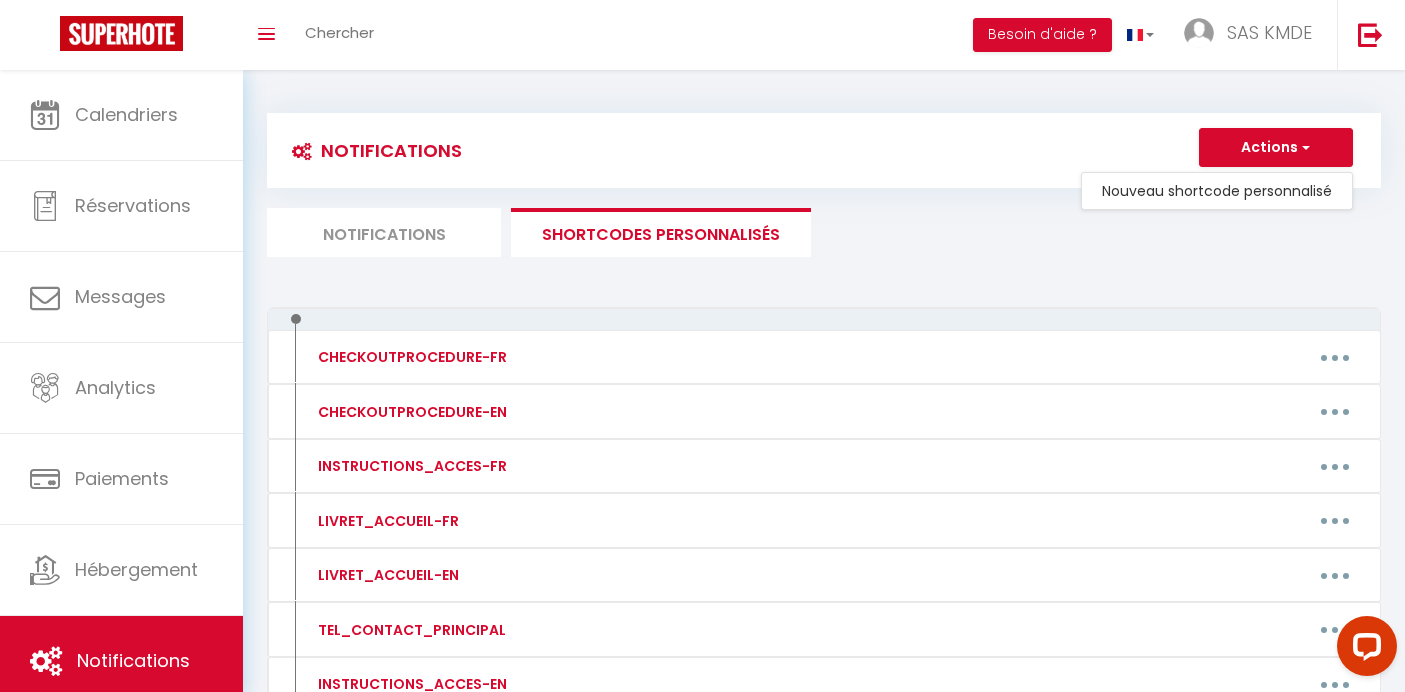 click on "Notifications   SHORTCODES PERSONNALISÉS" at bounding box center (824, 232) 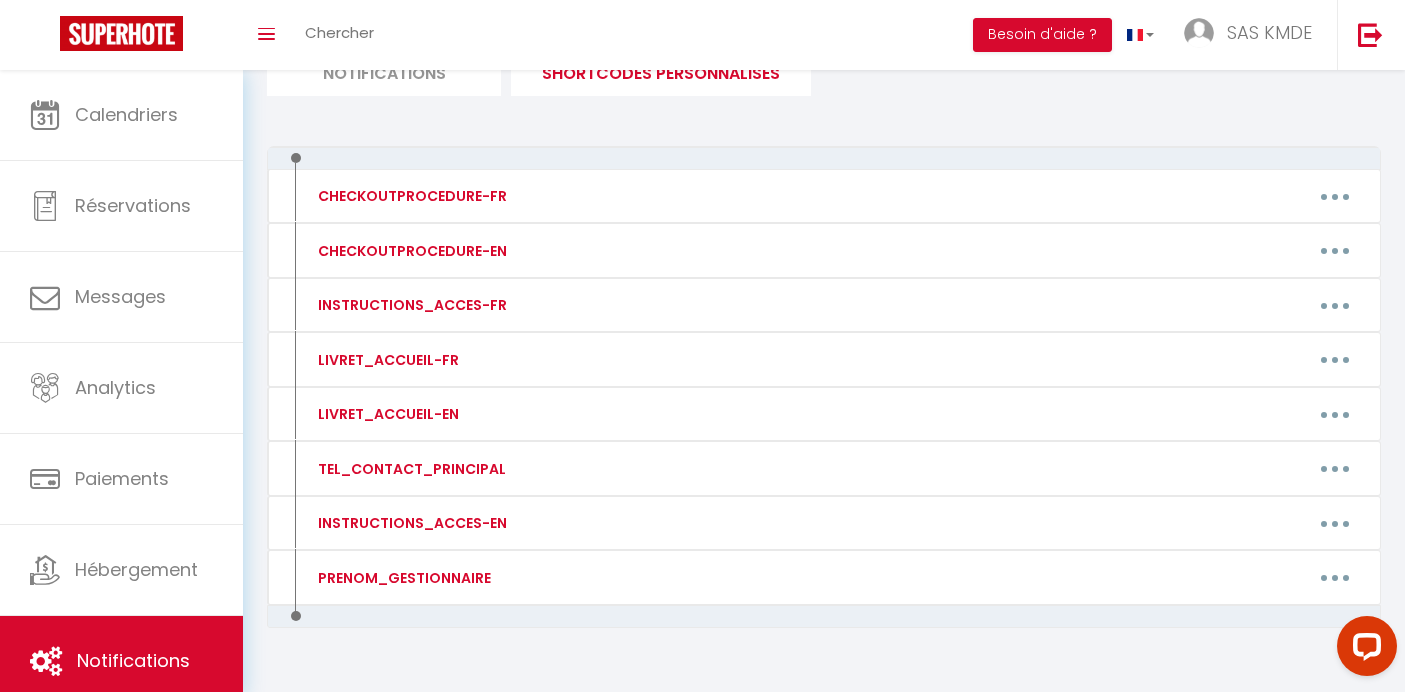 scroll, scrollTop: 167, scrollLeft: 0, axis: vertical 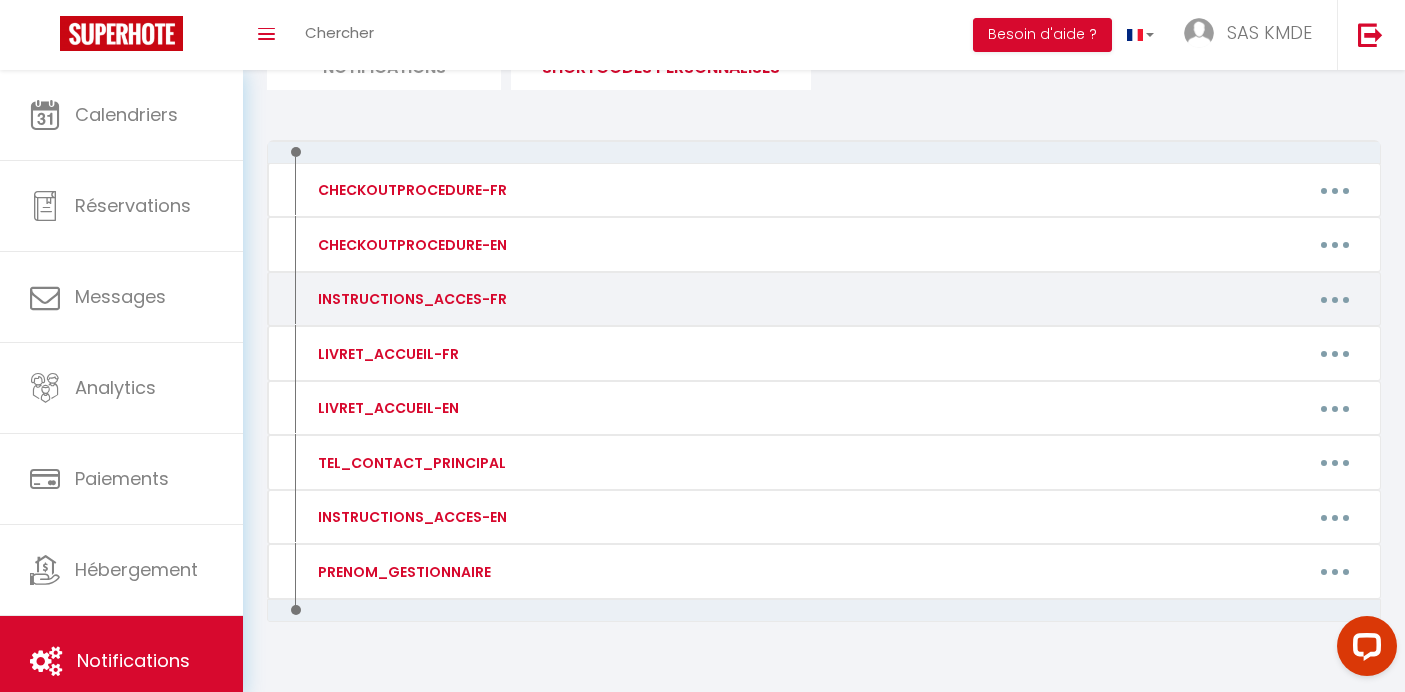click at bounding box center (1335, 299) 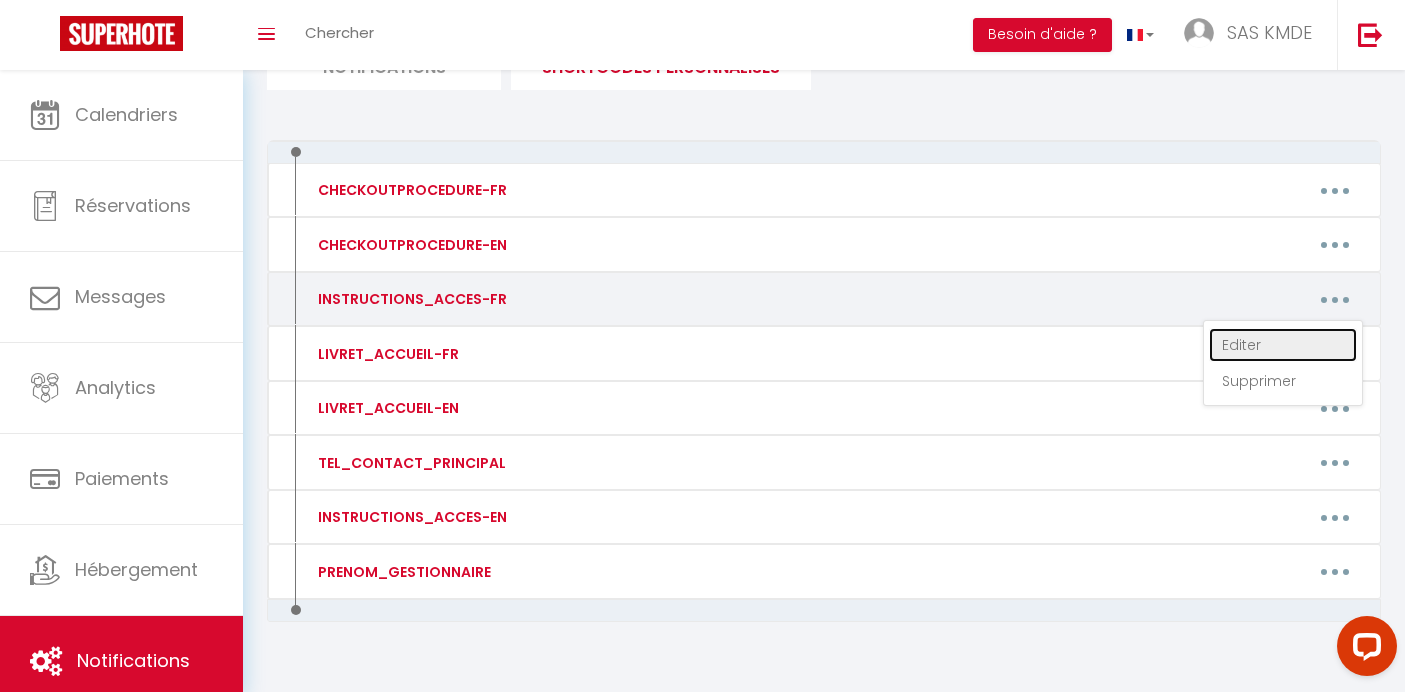 click on "Editer" at bounding box center (1283, 345) 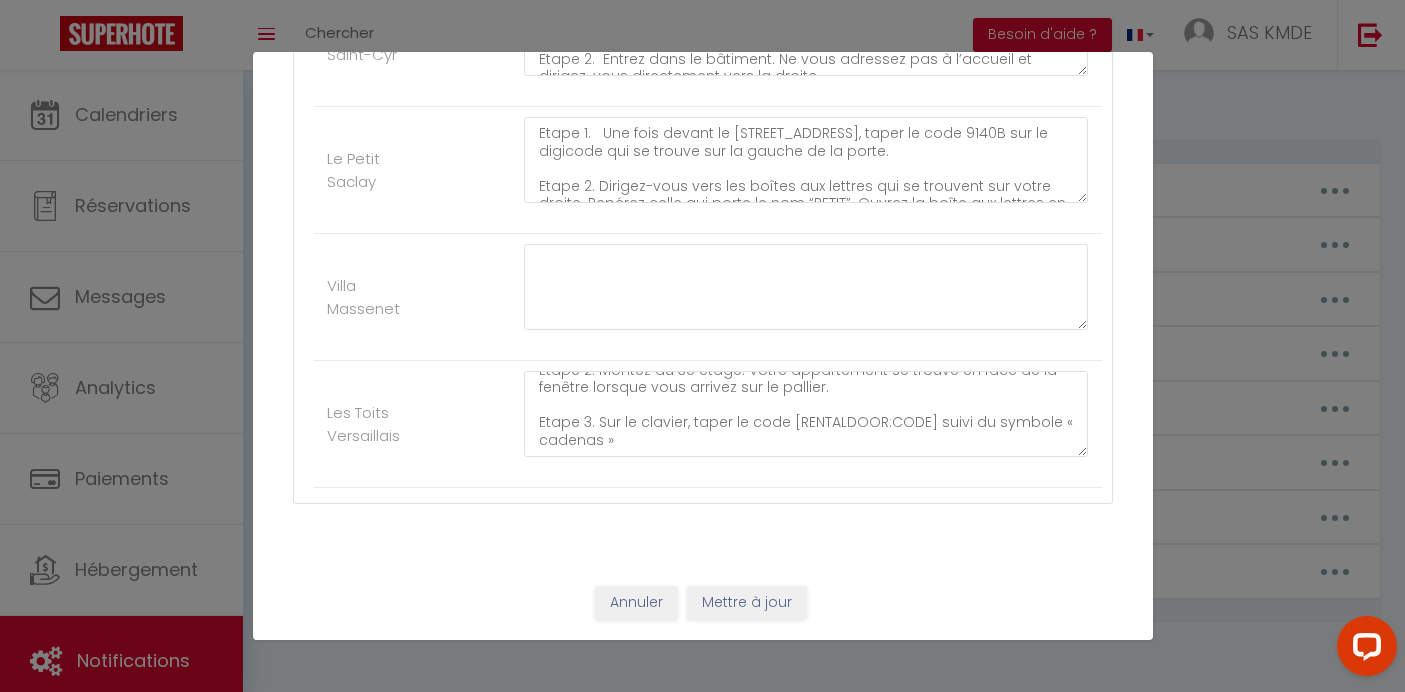 scroll, scrollTop: 140, scrollLeft: 0, axis: vertical 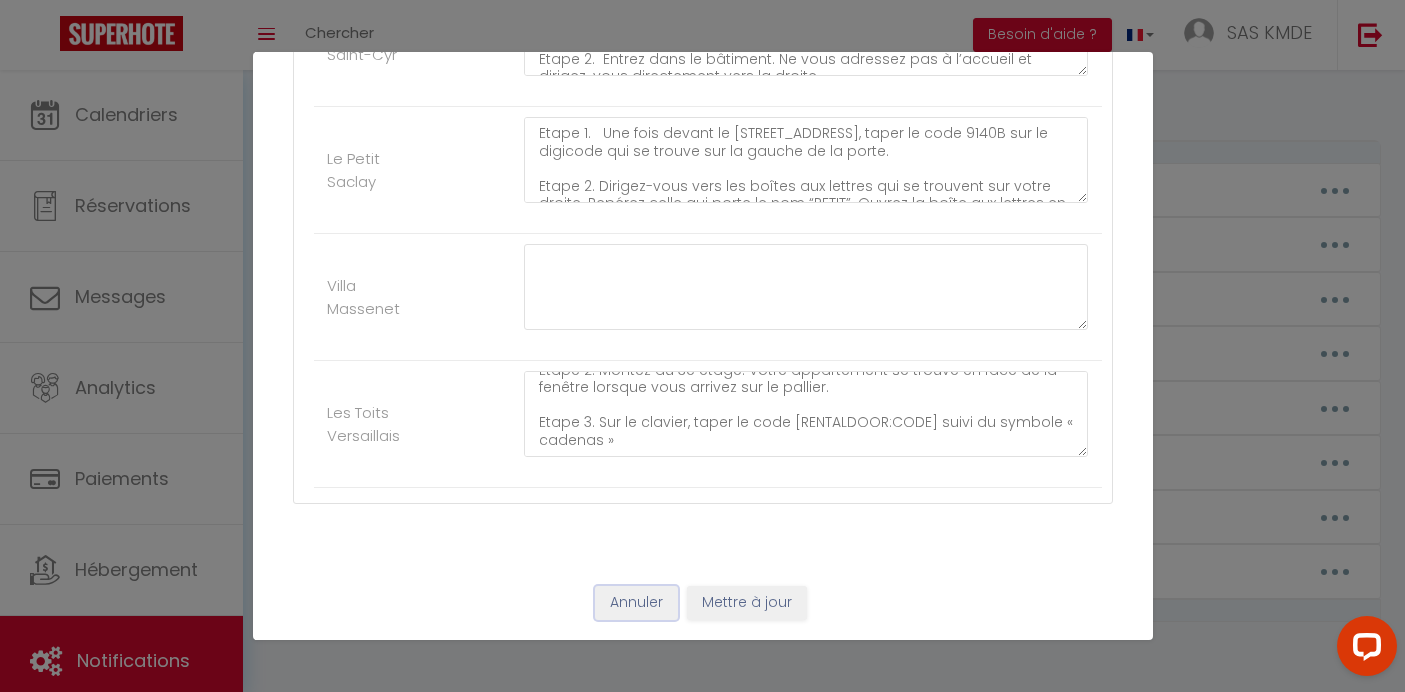 click on "Annuler" at bounding box center [636, 603] 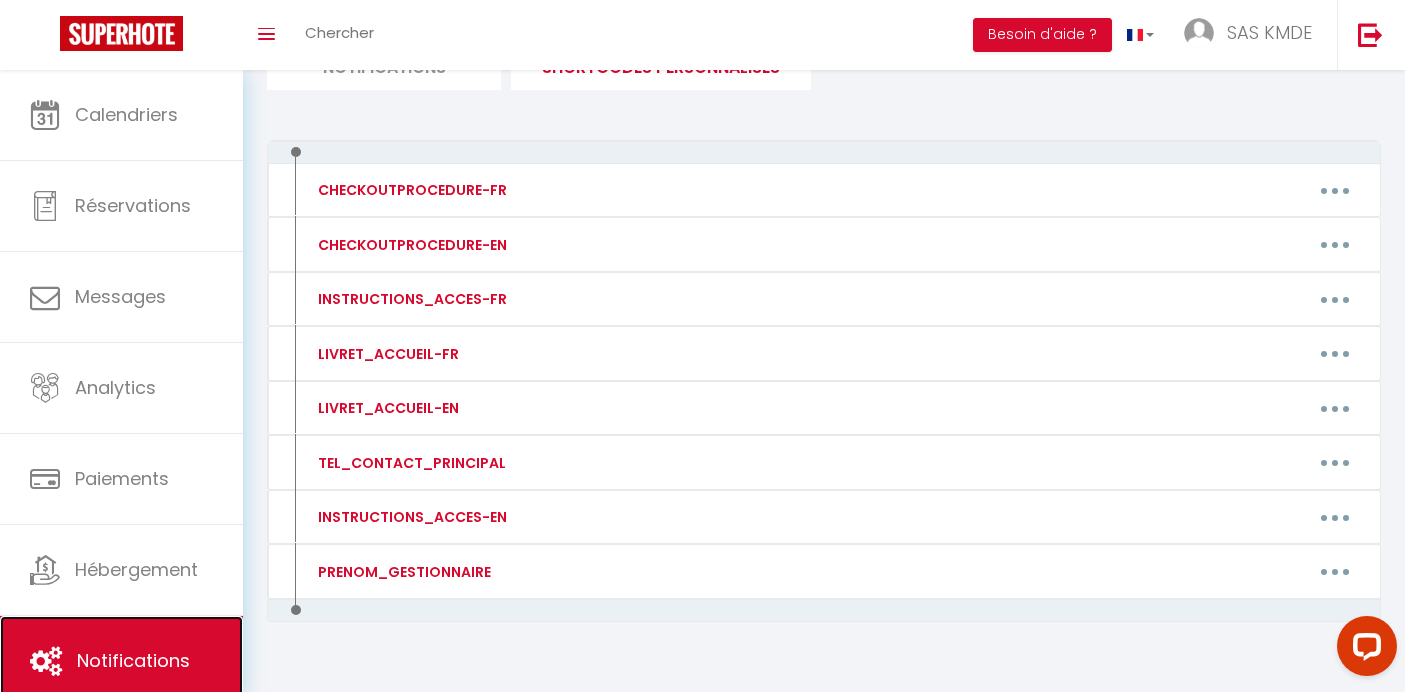 click on "Notifications" at bounding box center [121, 661] 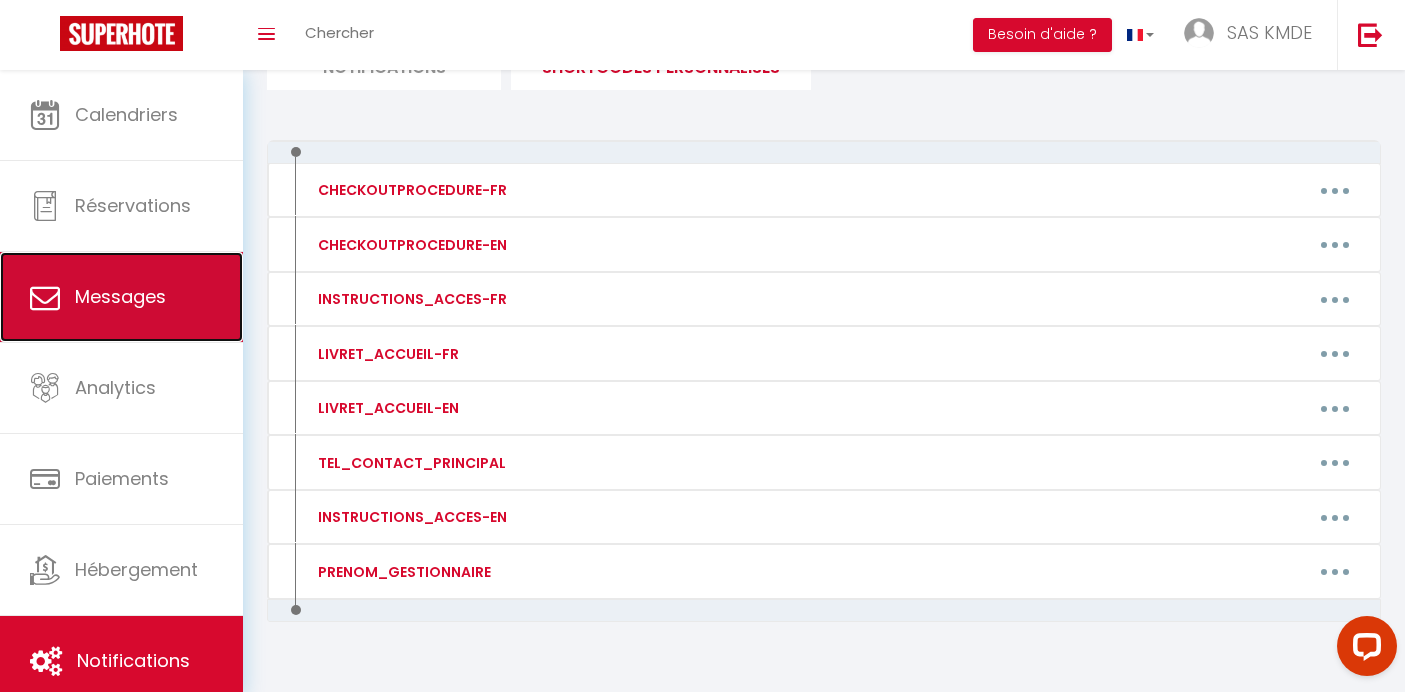 click on "Messages" at bounding box center (120, 296) 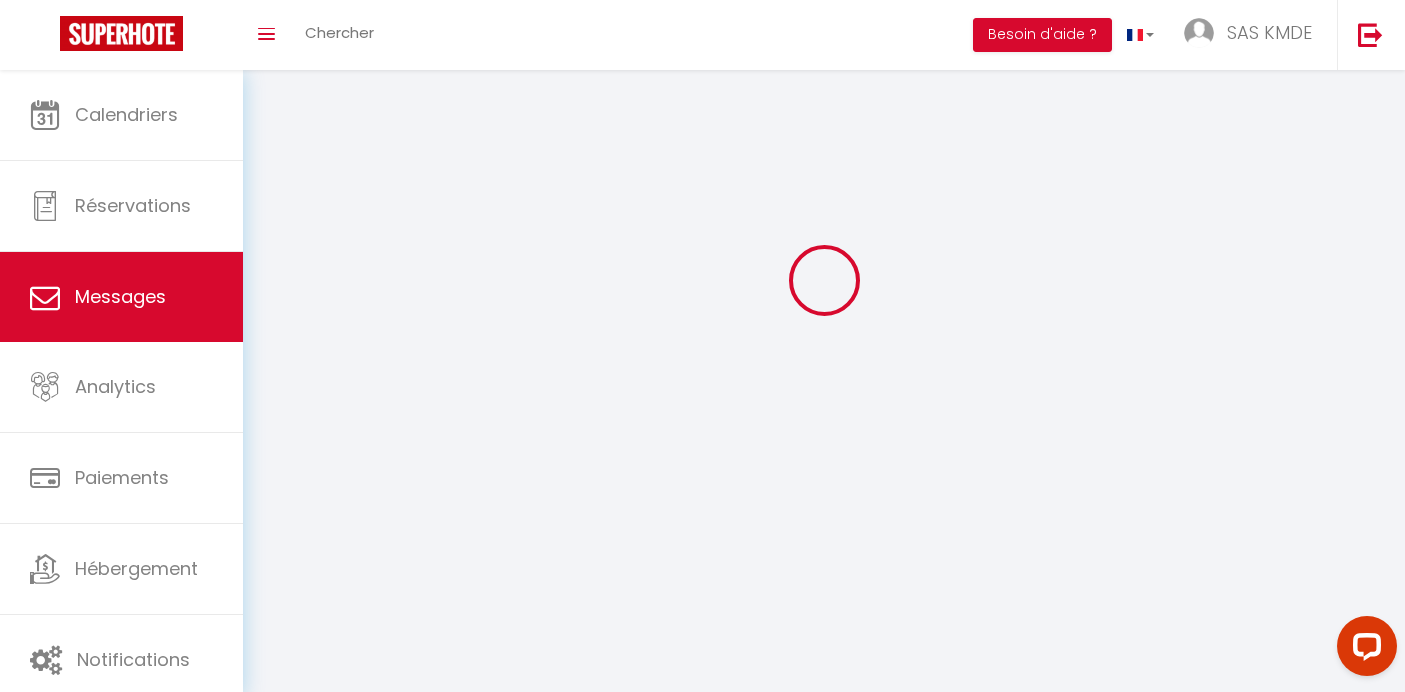 scroll, scrollTop: 0, scrollLeft: 0, axis: both 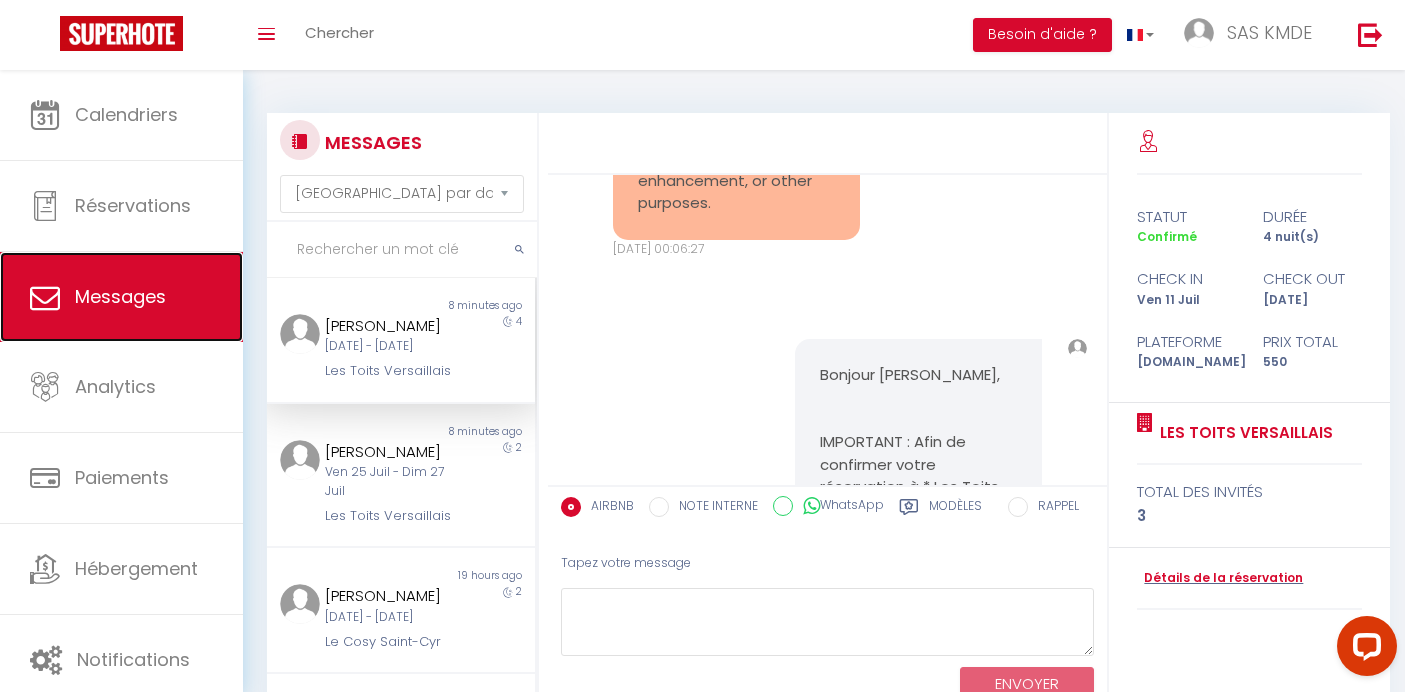 click on "Messages" at bounding box center [120, 296] 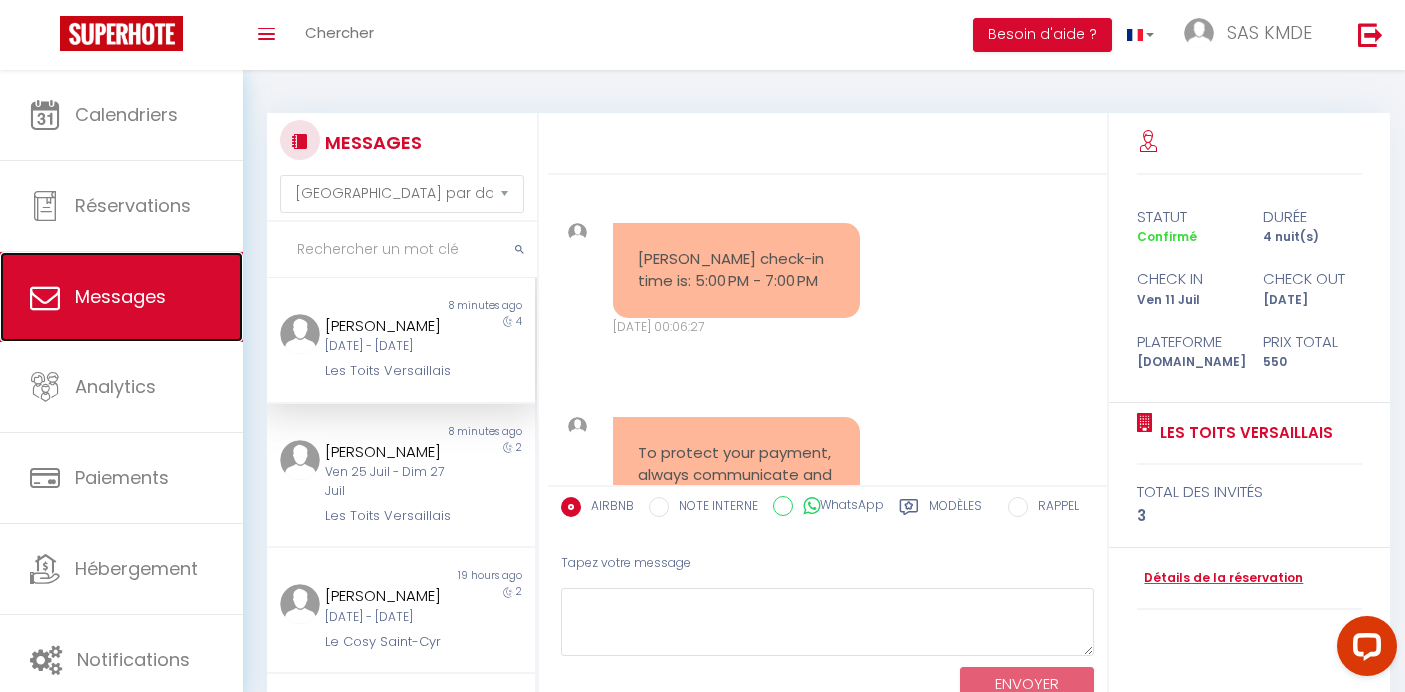 scroll, scrollTop: 0, scrollLeft: 0, axis: both 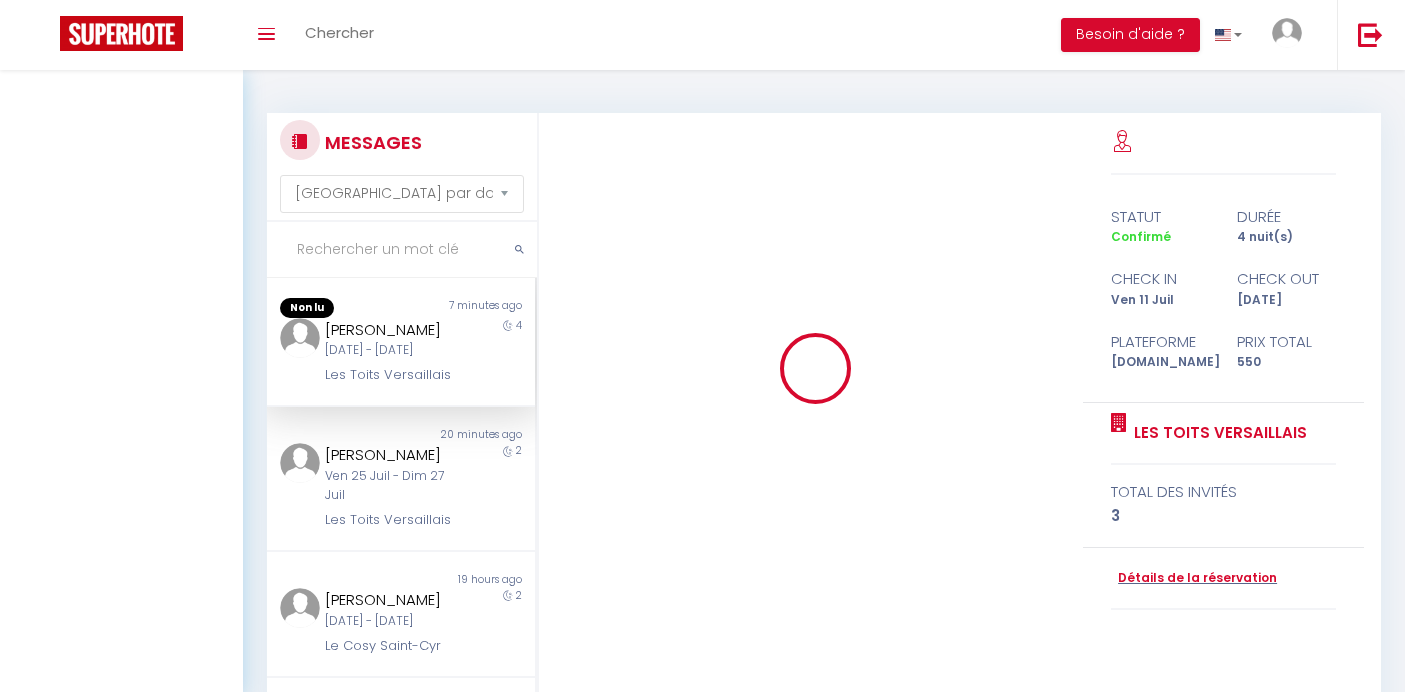 select on "message" 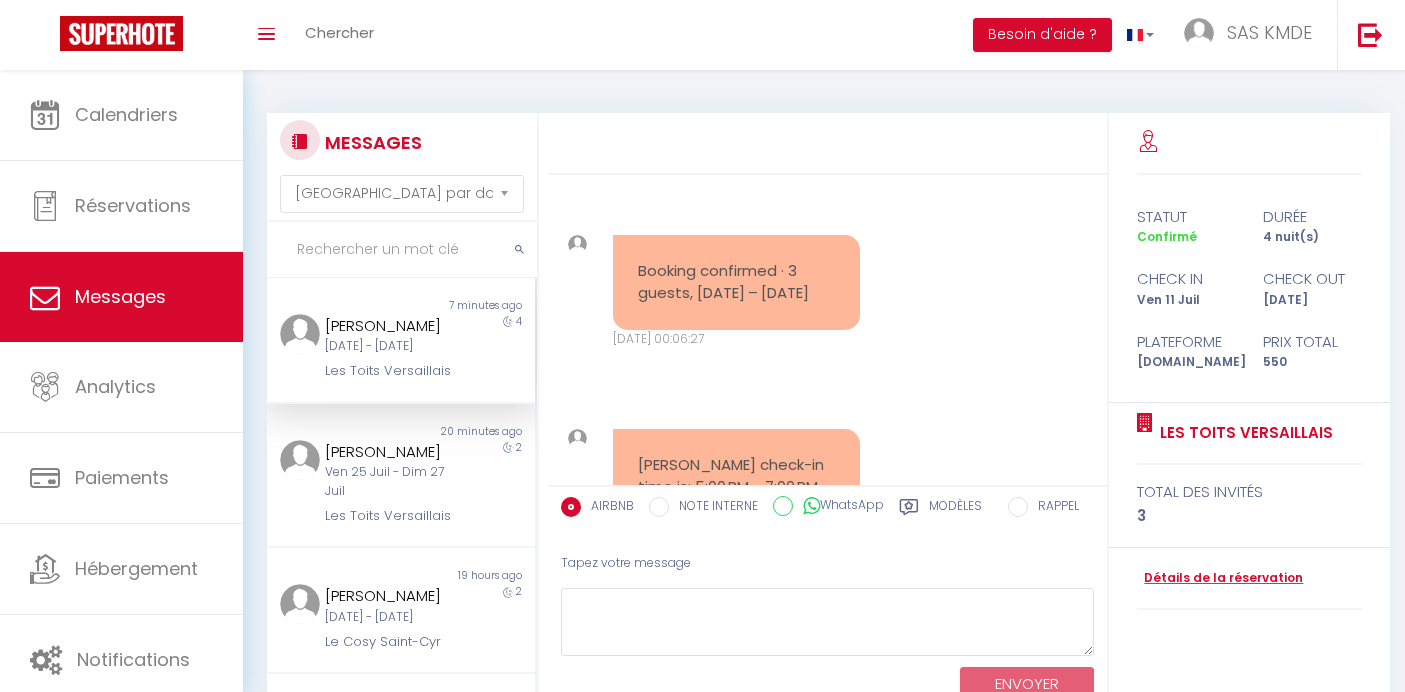 scroll, scrollTop: 5196, scrollLeft: 0, axis: vertical 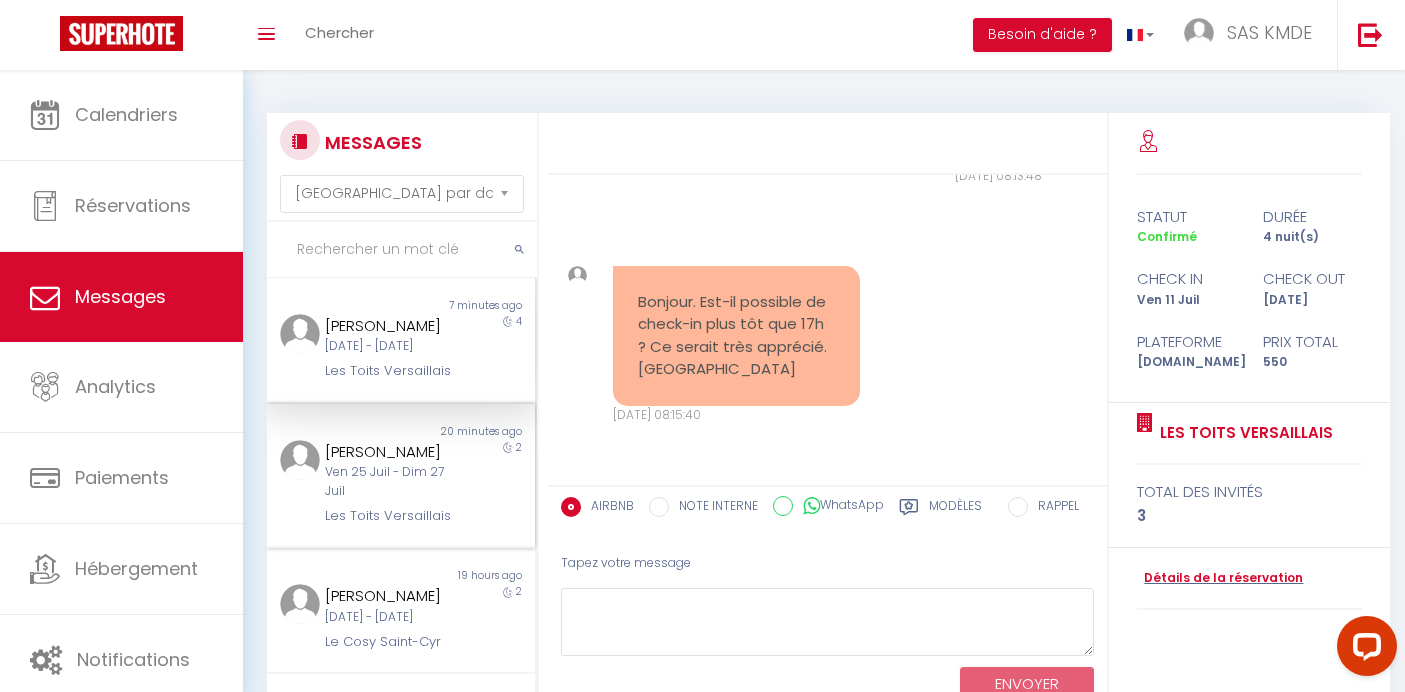 click on "[PERSON_NAME]" at bounding box center [390, 452] 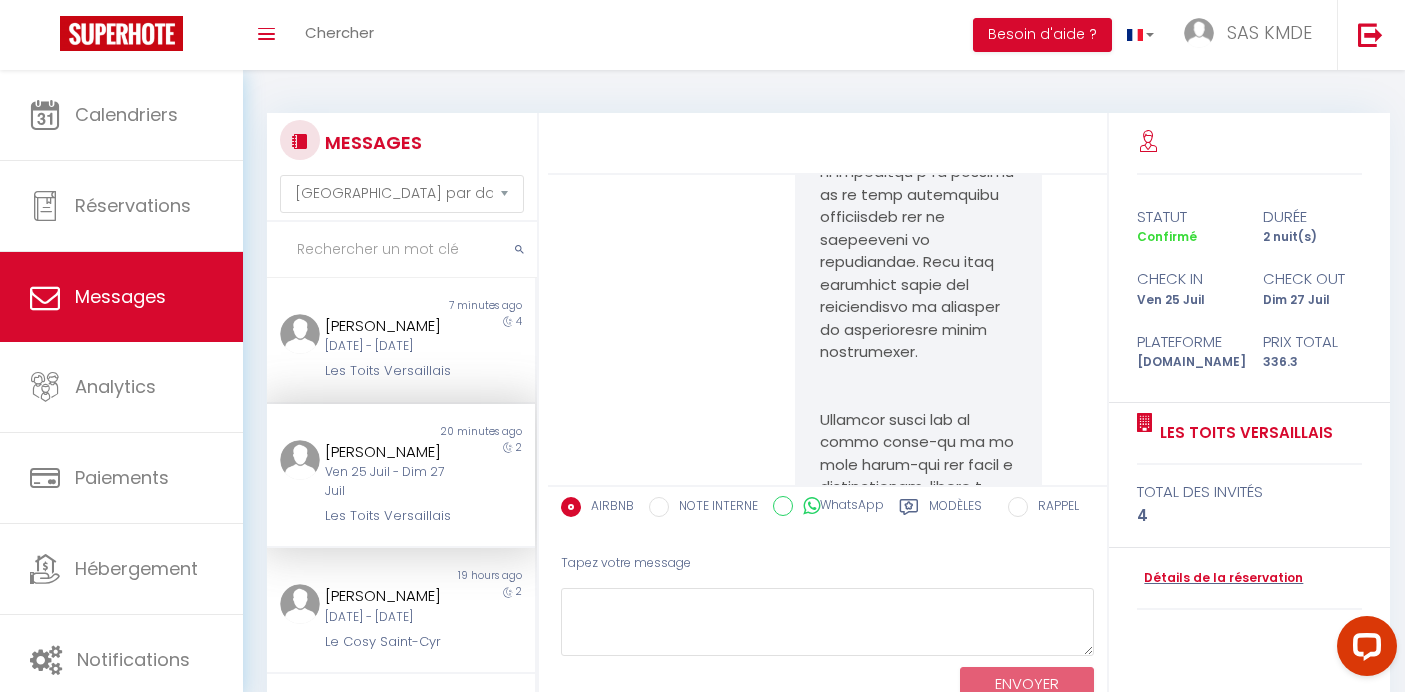 scroll, scrollTop: 2238, scrollLeft: 0, axis: vertical 